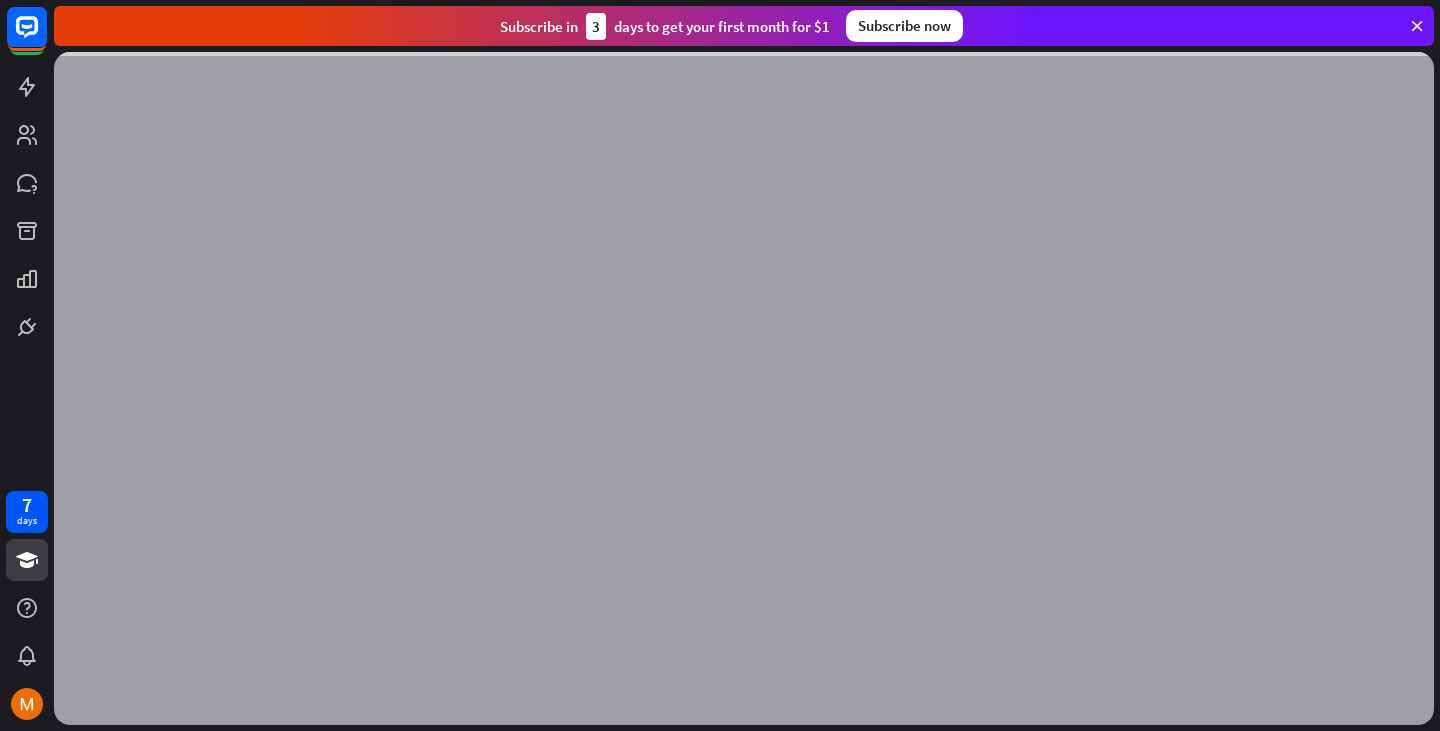 scroll, scrollTop: 0, scrollLeft: 0, axis: both 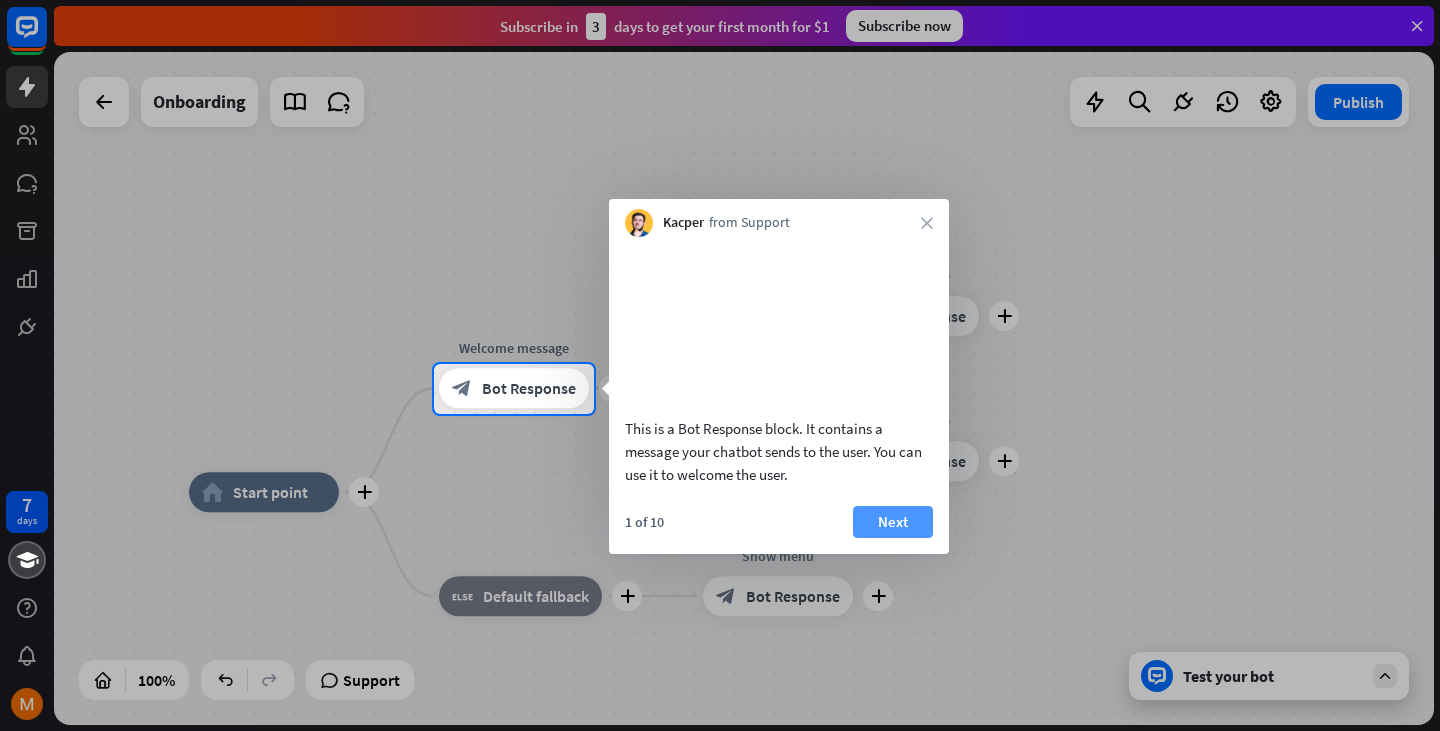 click on "Next" at bounding box center [893, 522] 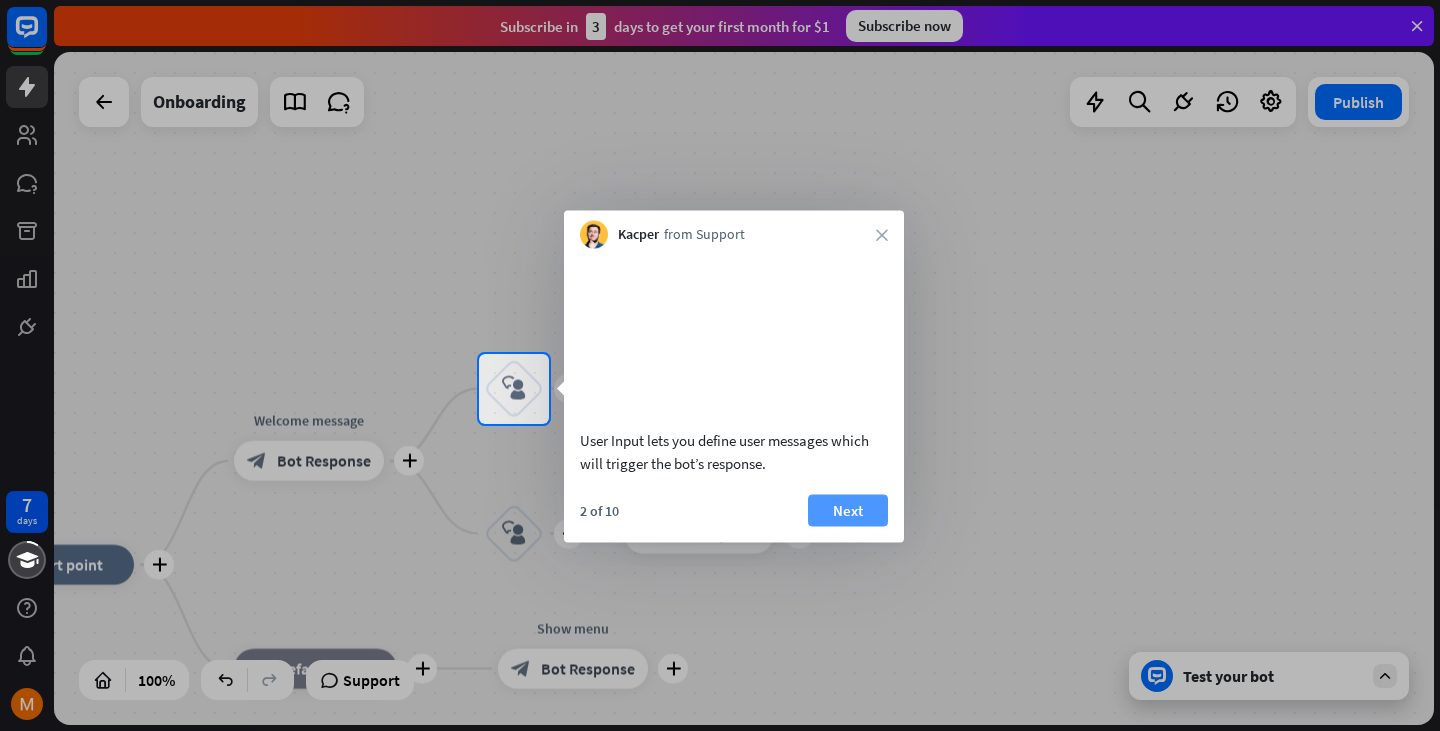 click on "Next" at bounding box center (848, 510) 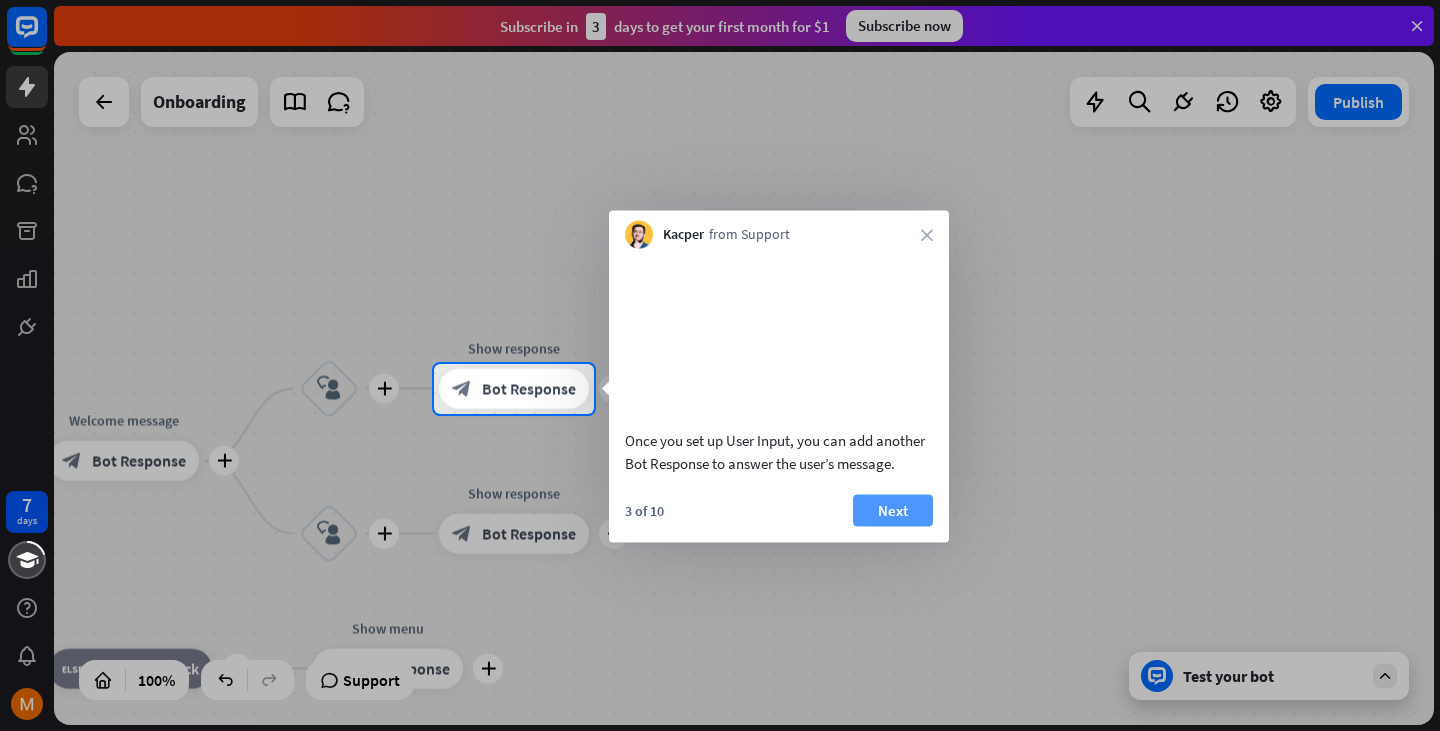 click on "Next" at bounding box center (893, 510) 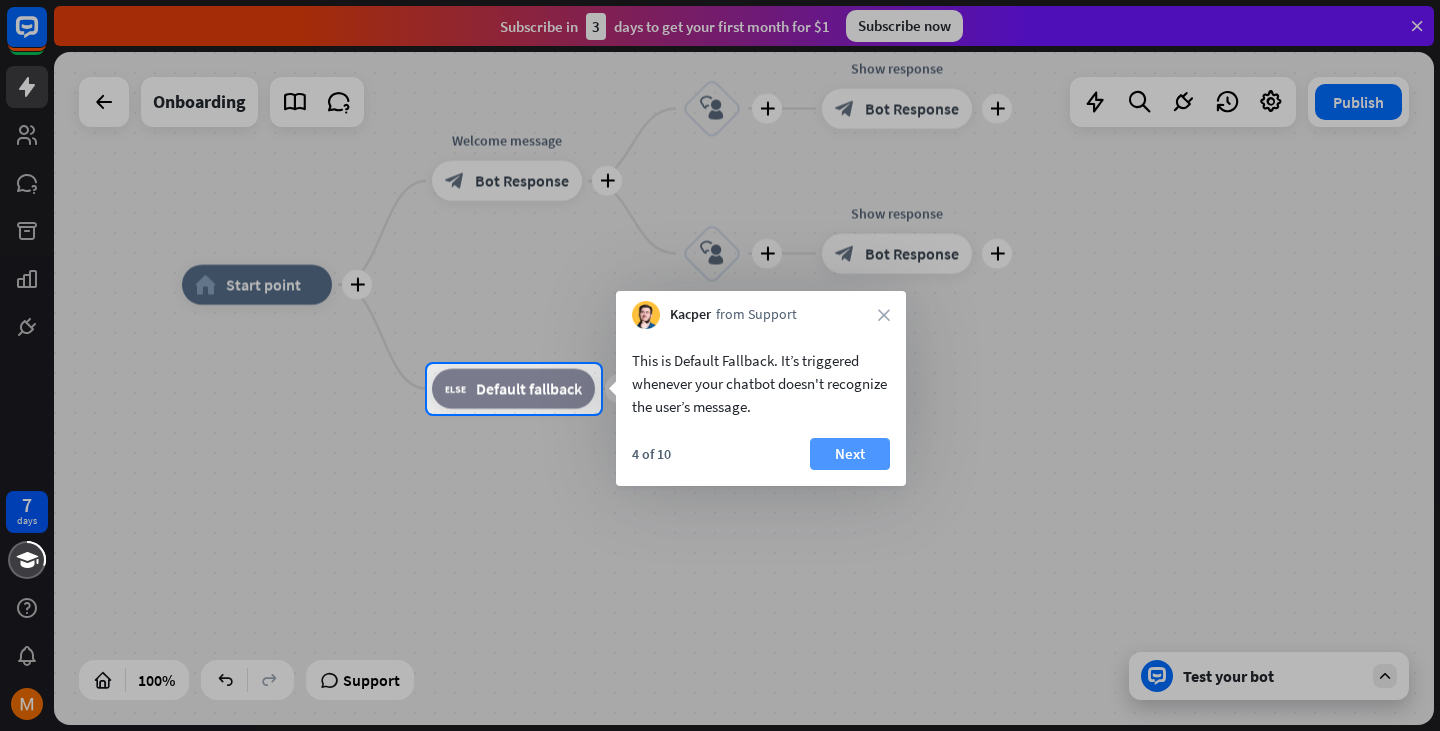click on "Next" at bounding box center (850, 454) 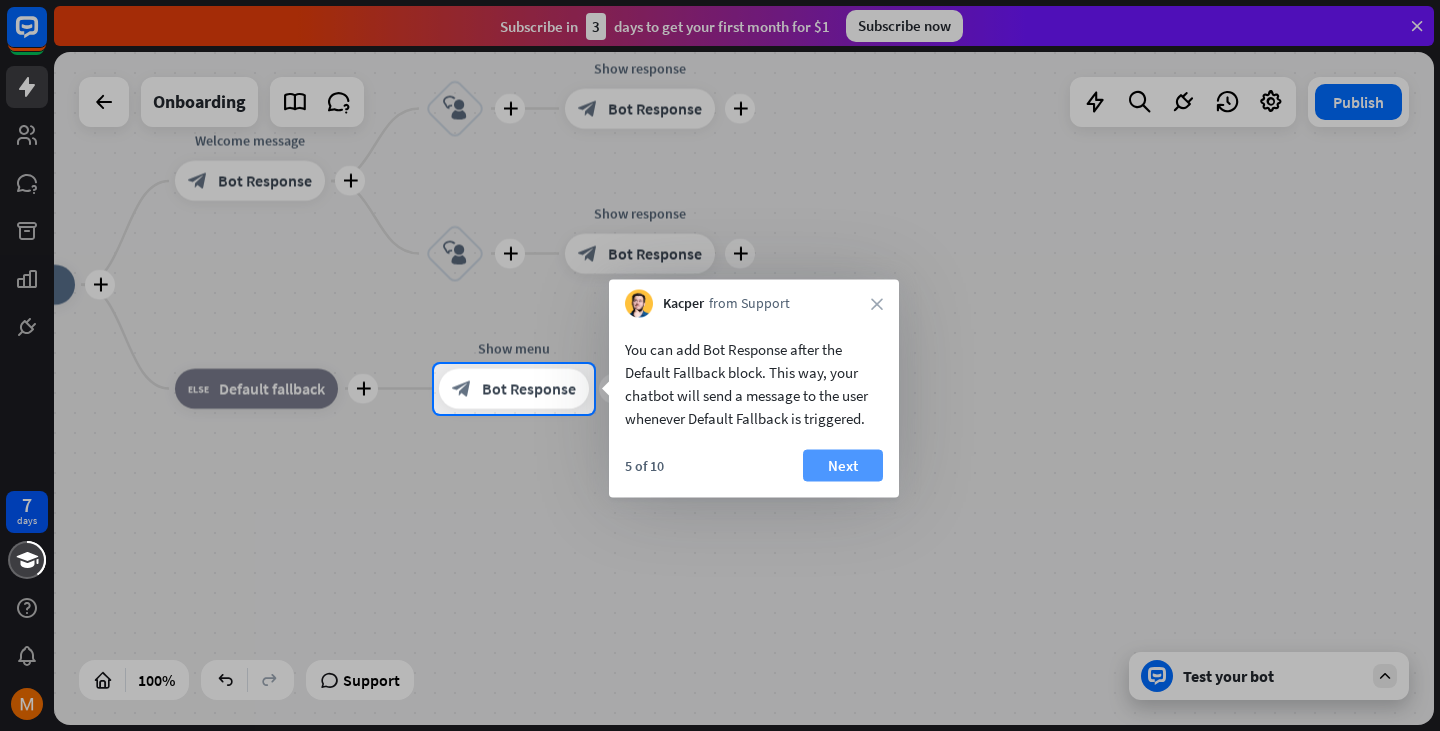 click on "Next" at bounding box center (843, 466) 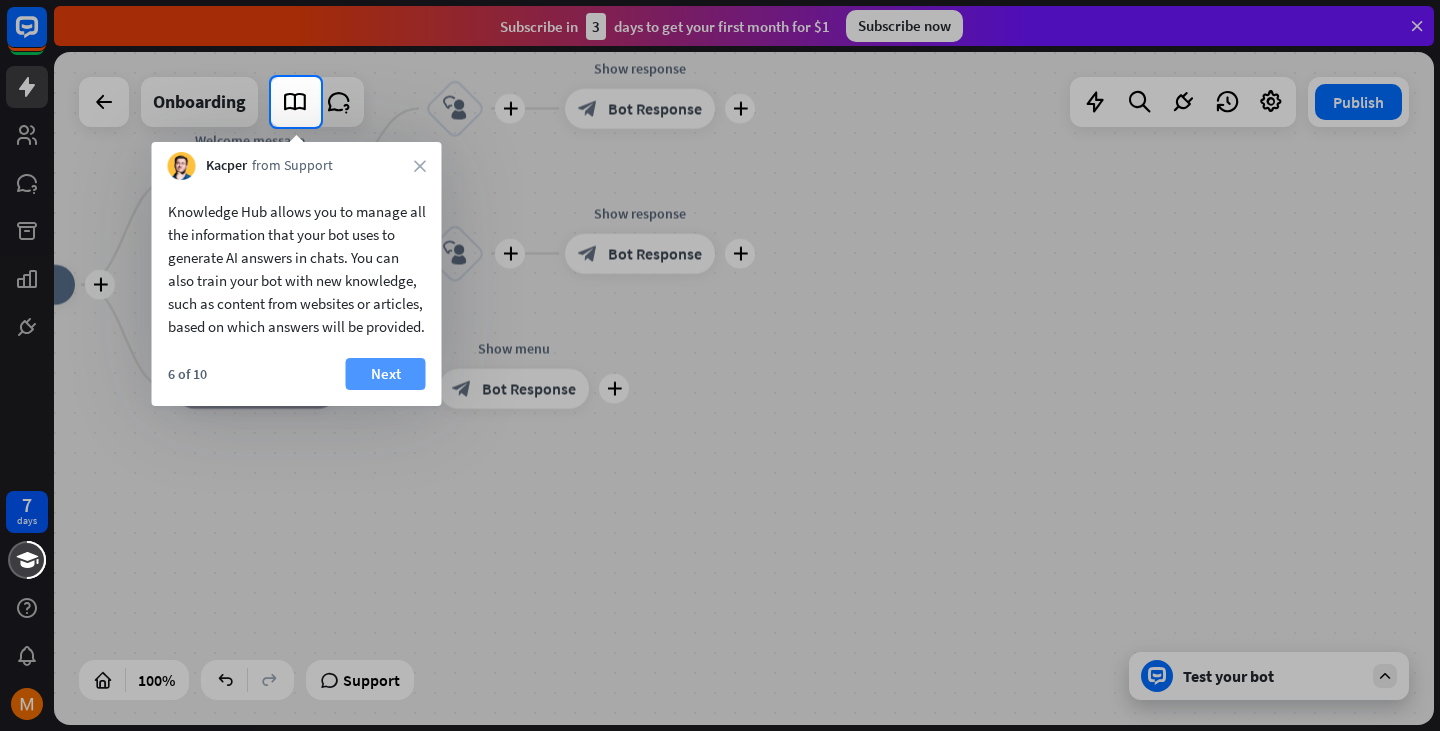 click on "Next" at bounding box center [386, 374] 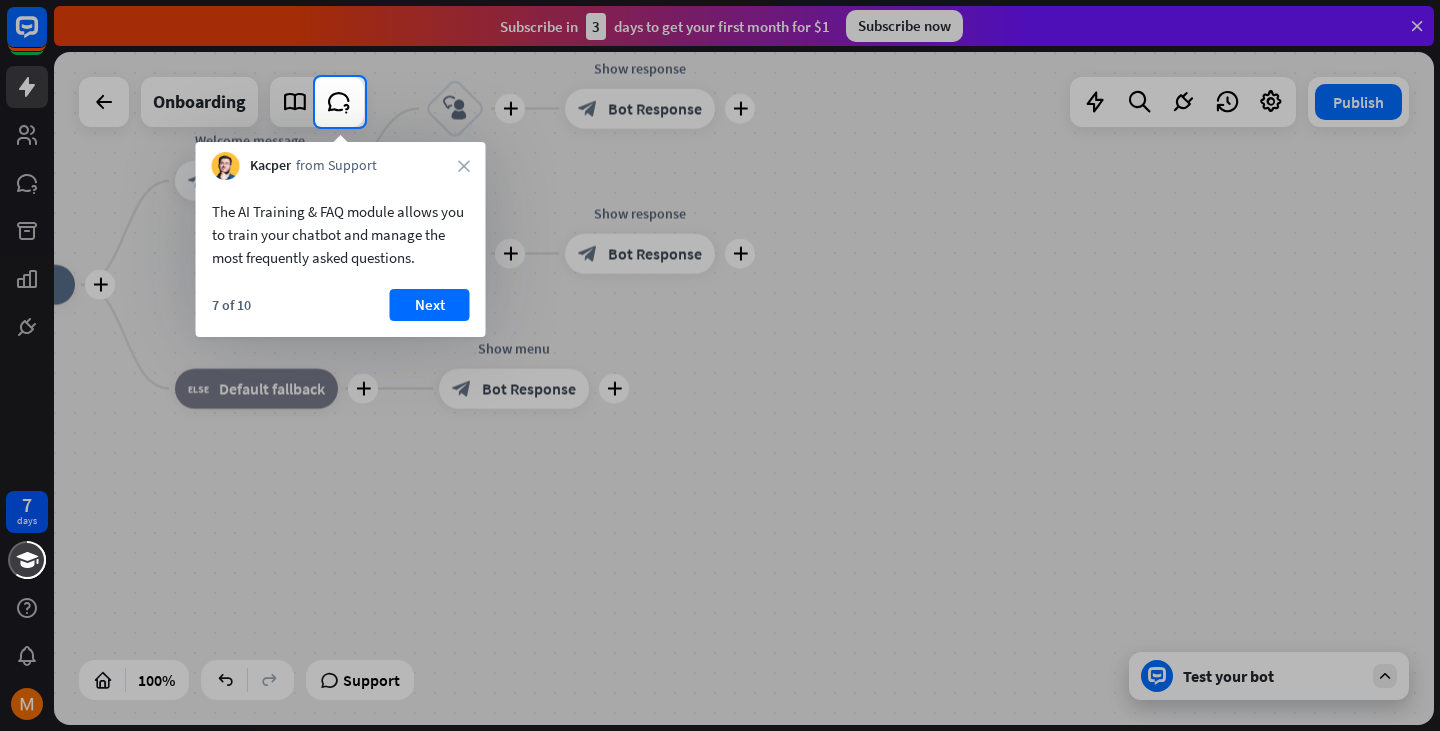click on "Next" at bounding box center (430, 305) 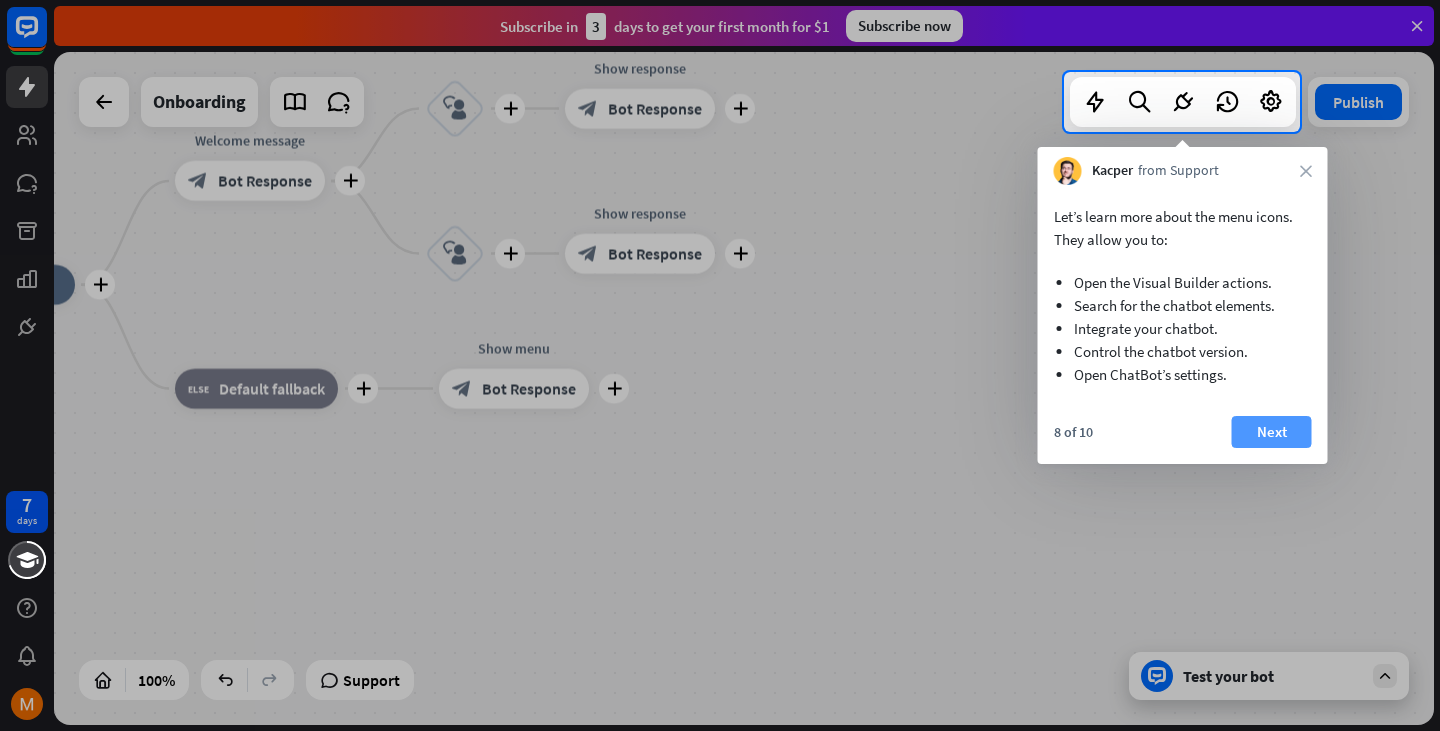 click on "Next" at bounding box center (1272, 432) 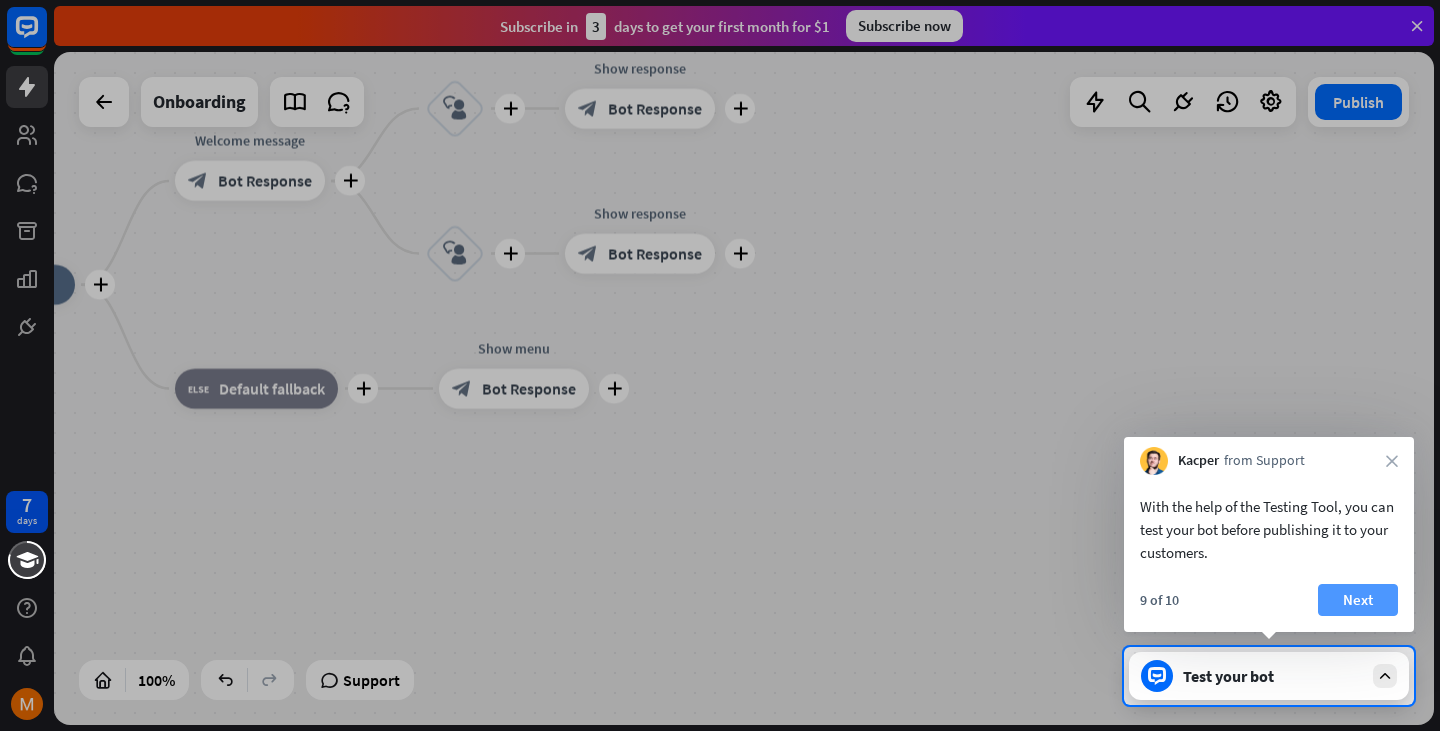 click on "Next" at bounding box center [1358, 600] 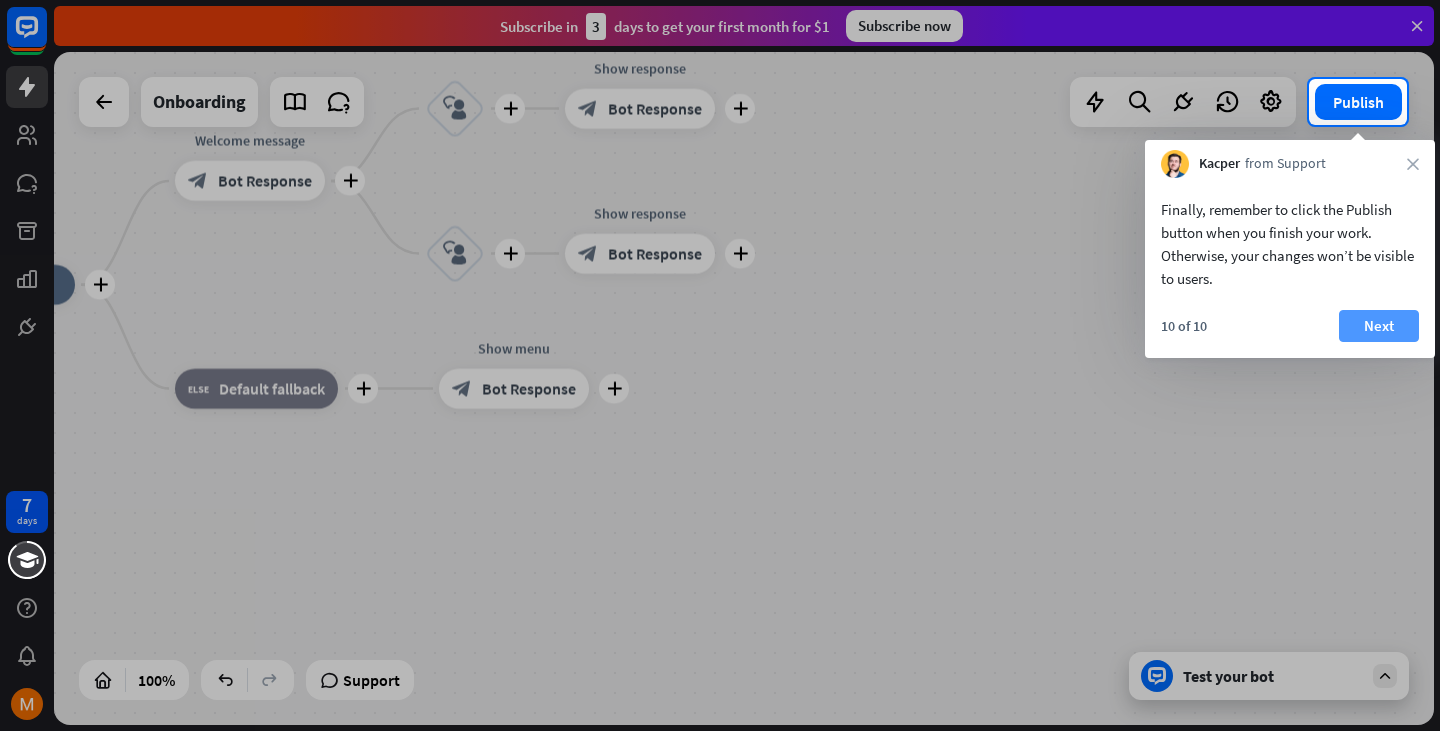 click on "Next" at bounding box center [1379, 326] 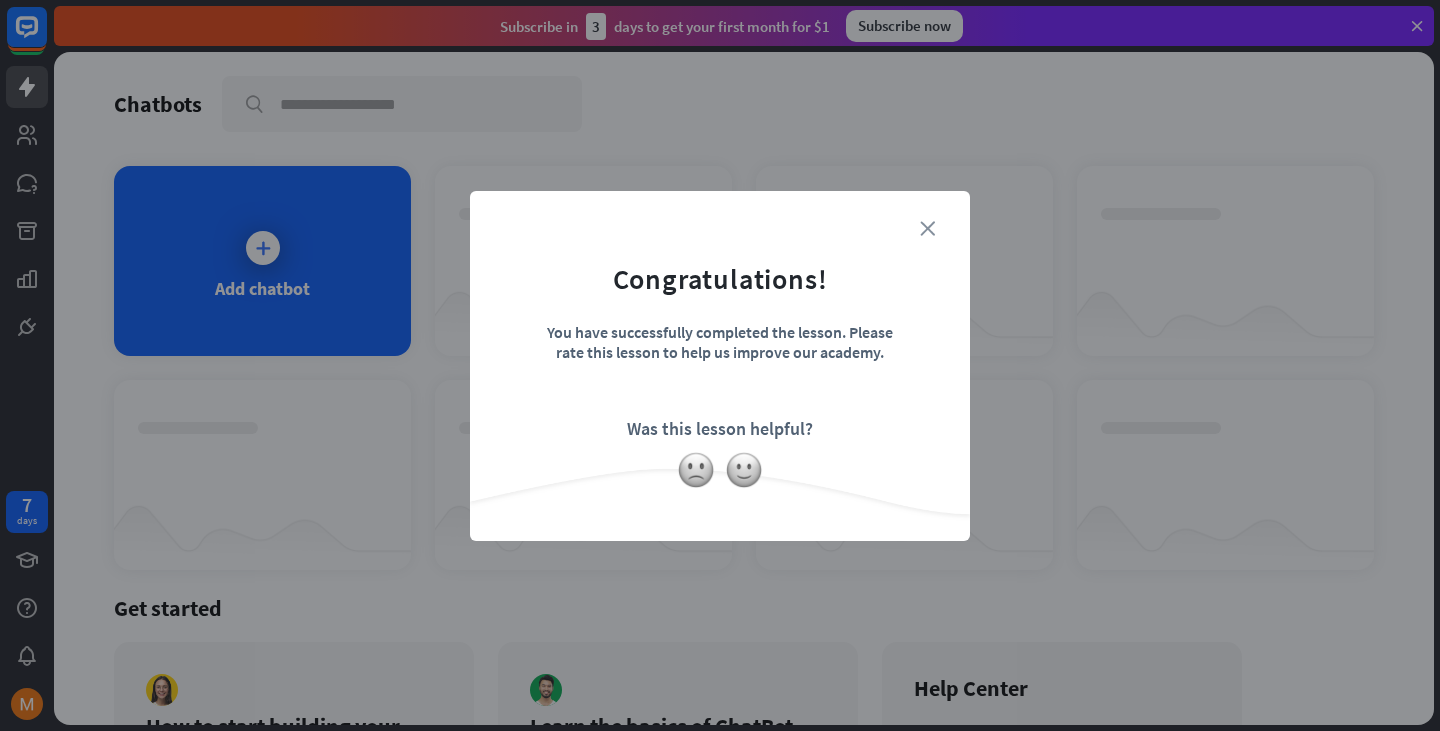 click on "close" at bounding box center [927, 228] 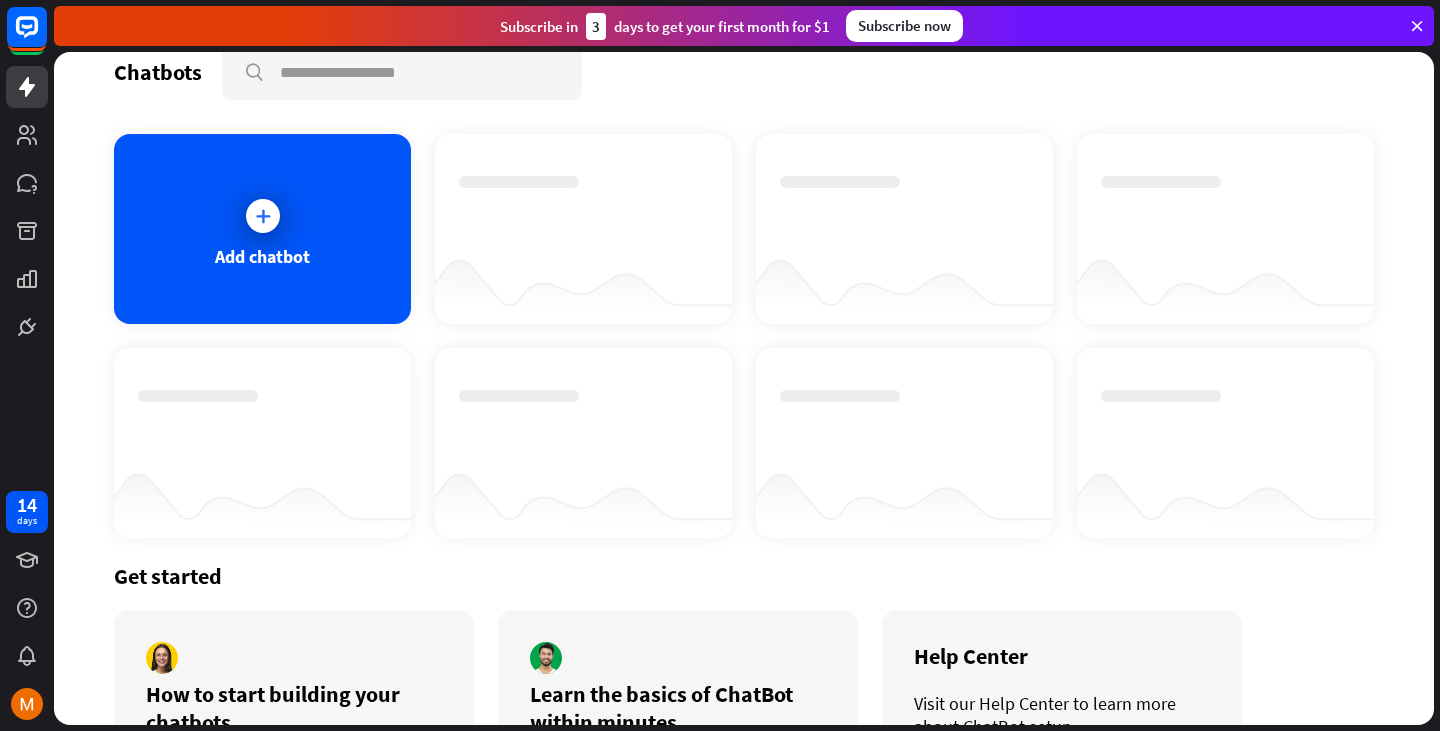 scroll, scrollTop: 0, scrollLeft: 0, axis: both 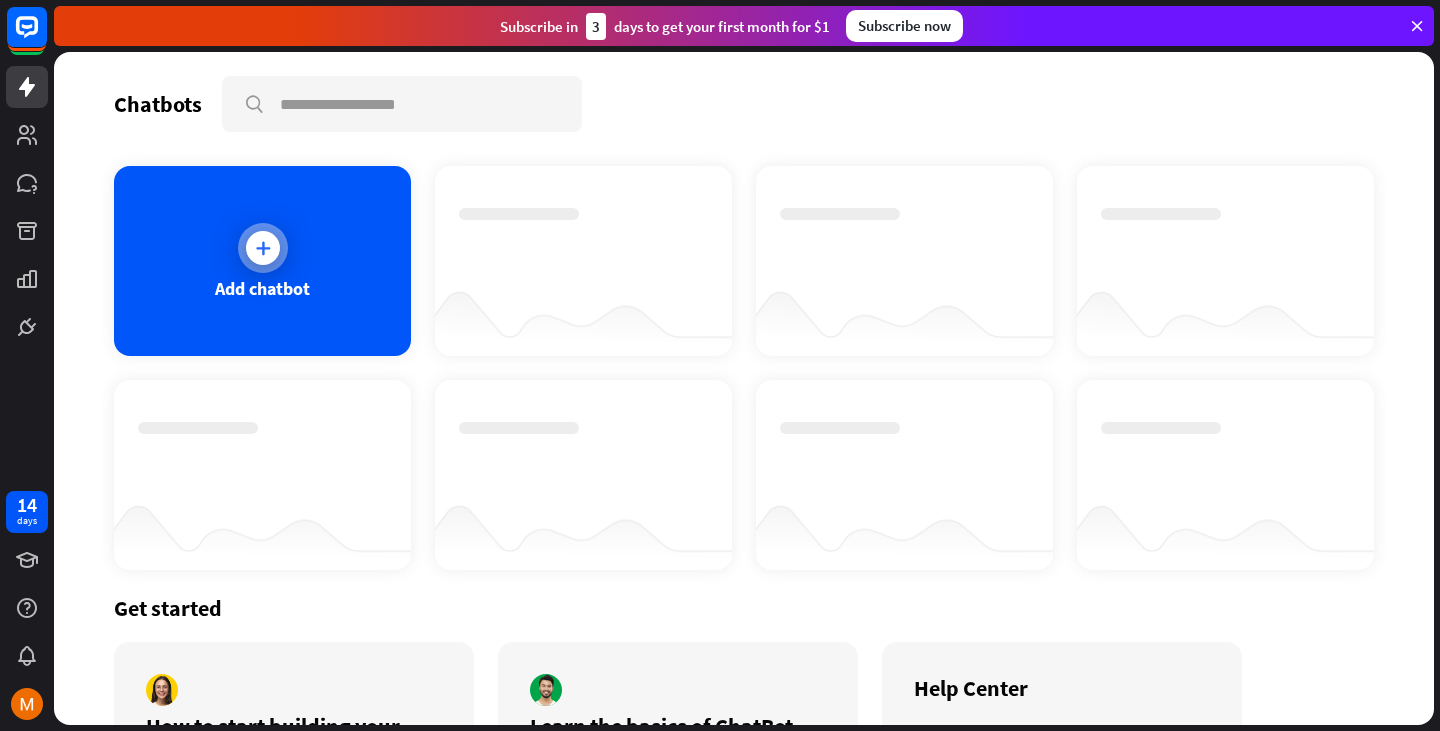 click at bounding box center (263, 248) 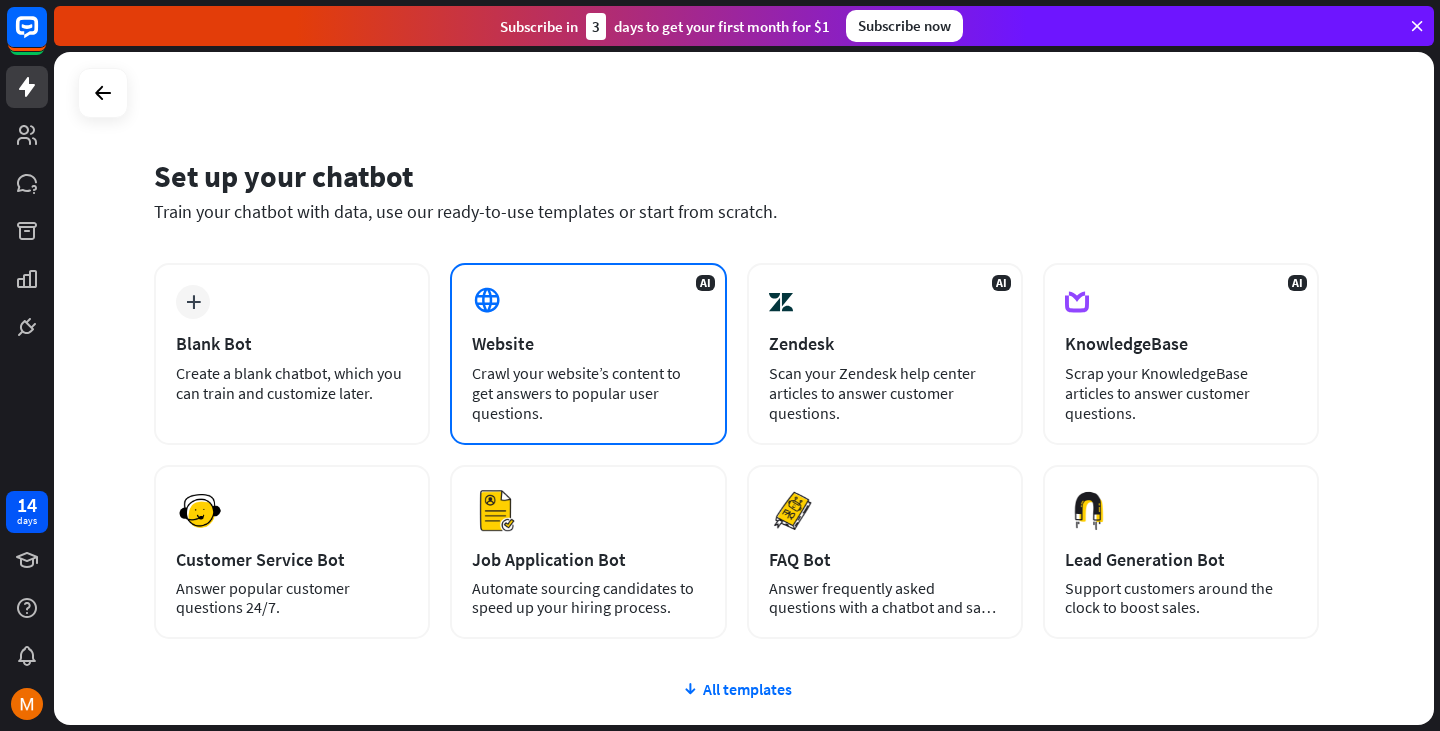 click on "Crawl your website’s content to get answers to
popular user questions." at bounding box center [588, 393] 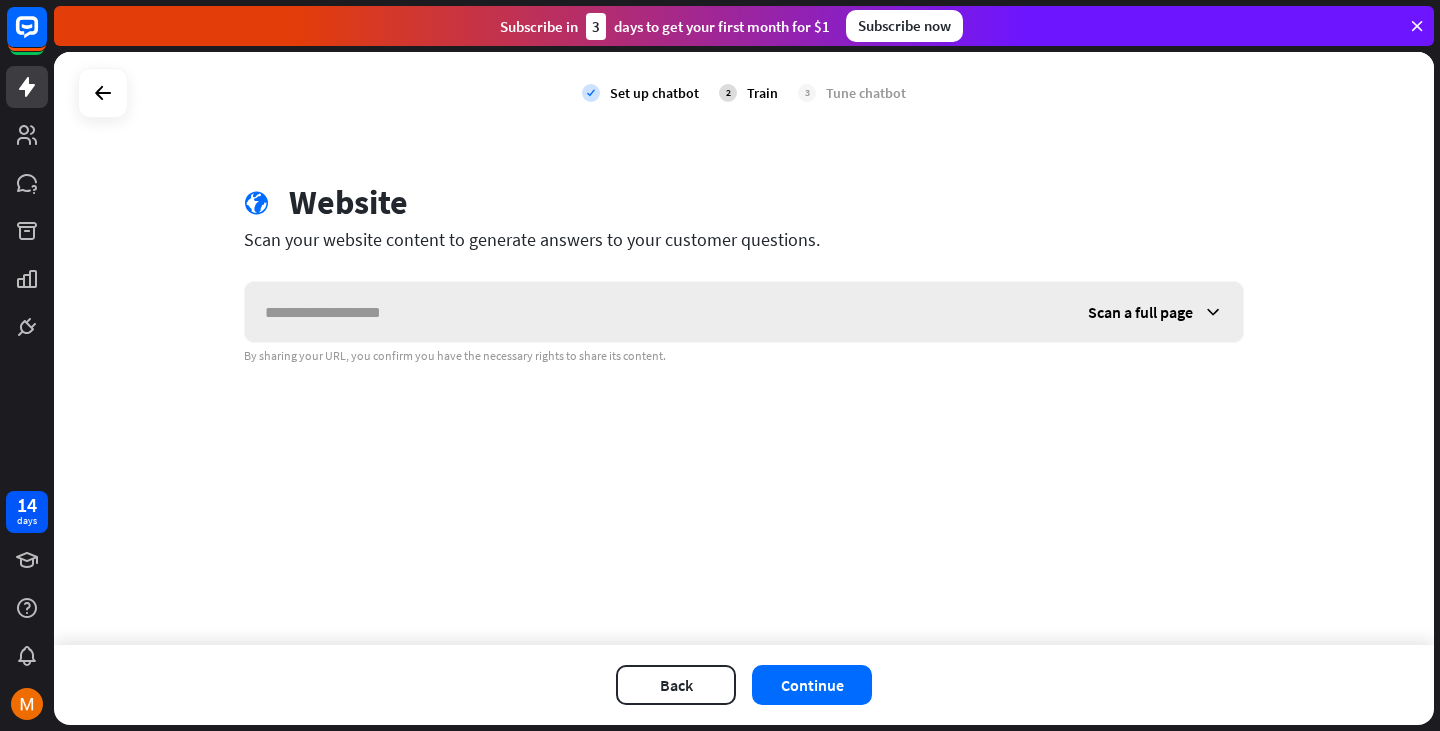 click on "Scan a full page" at bounding box center [1140, 312] 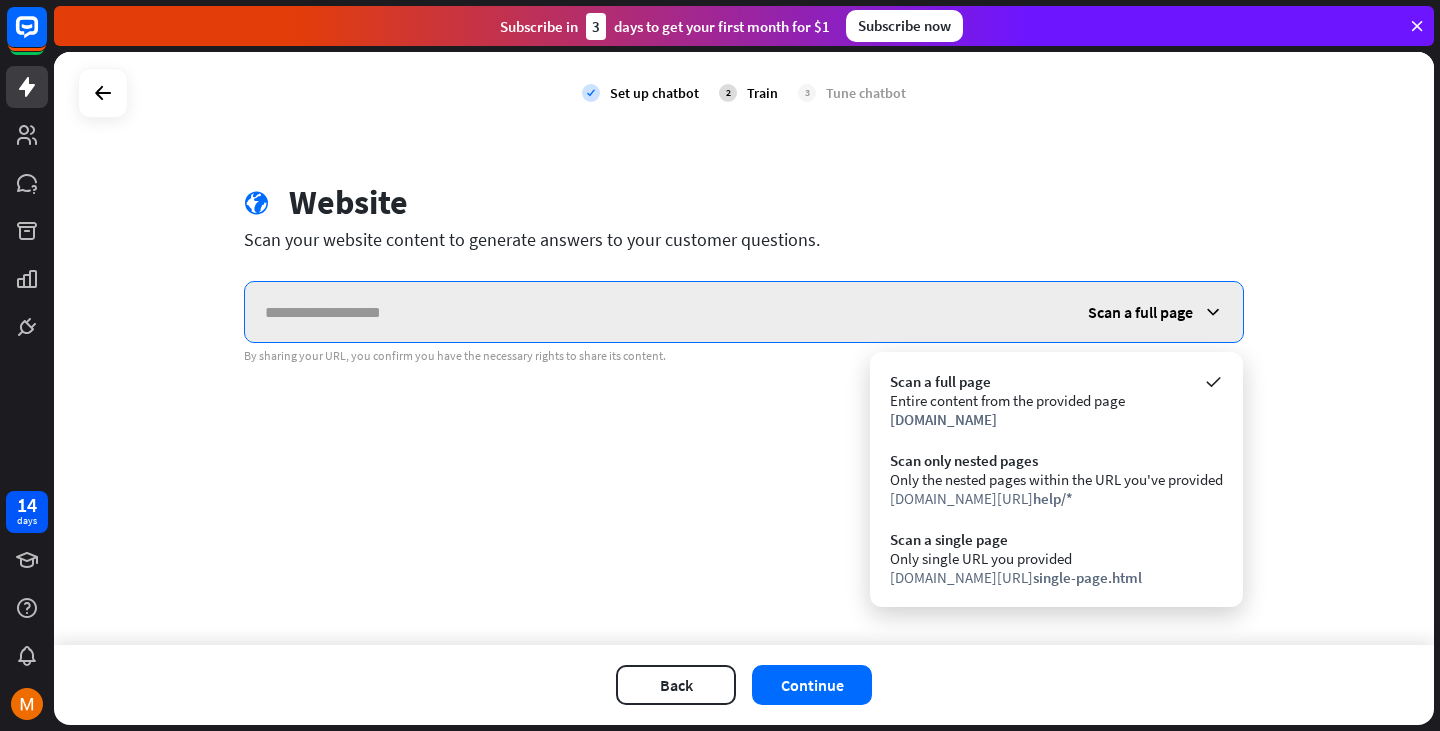 click at bounding box center (656, 312) 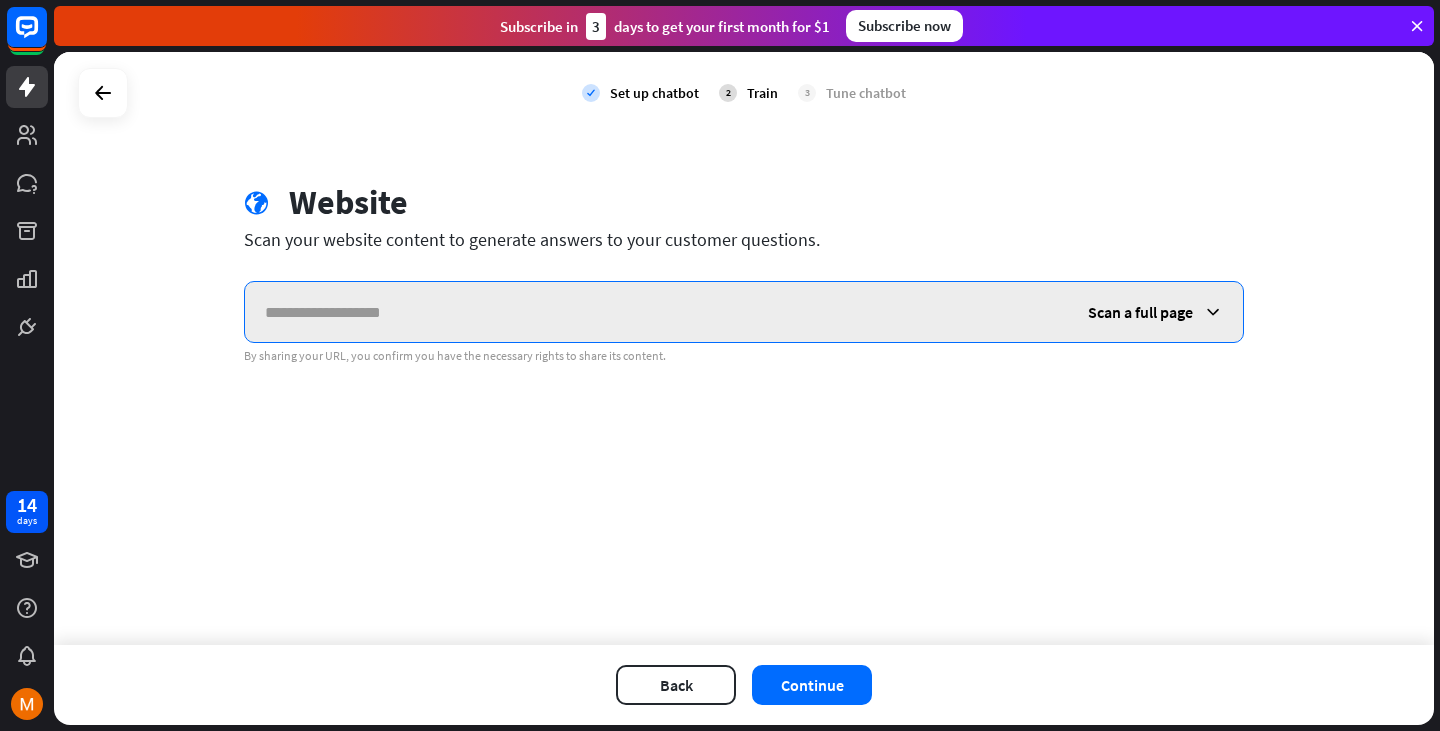 paste on "******" 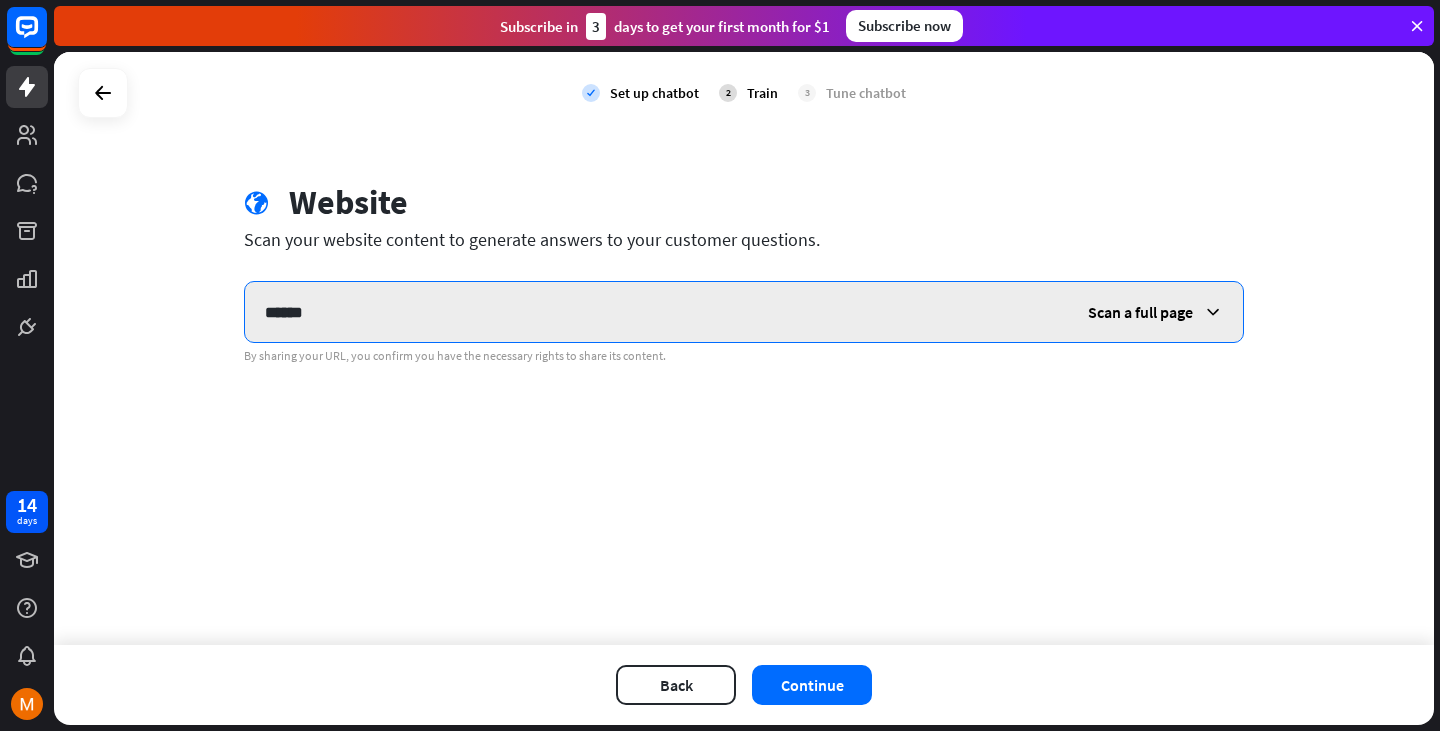 click on "******" at bounding box center (656, 312) 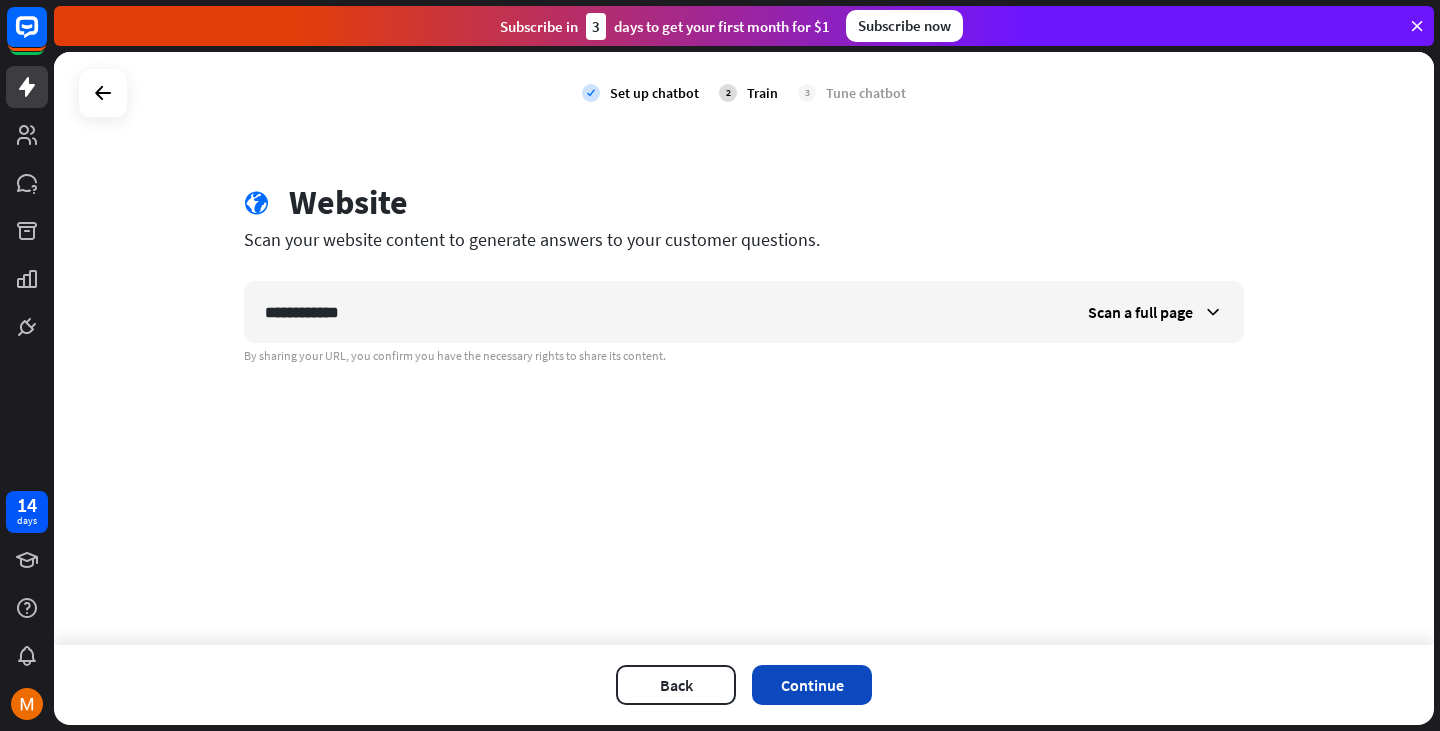 click on "Continue" at bounding box center (812, 685) 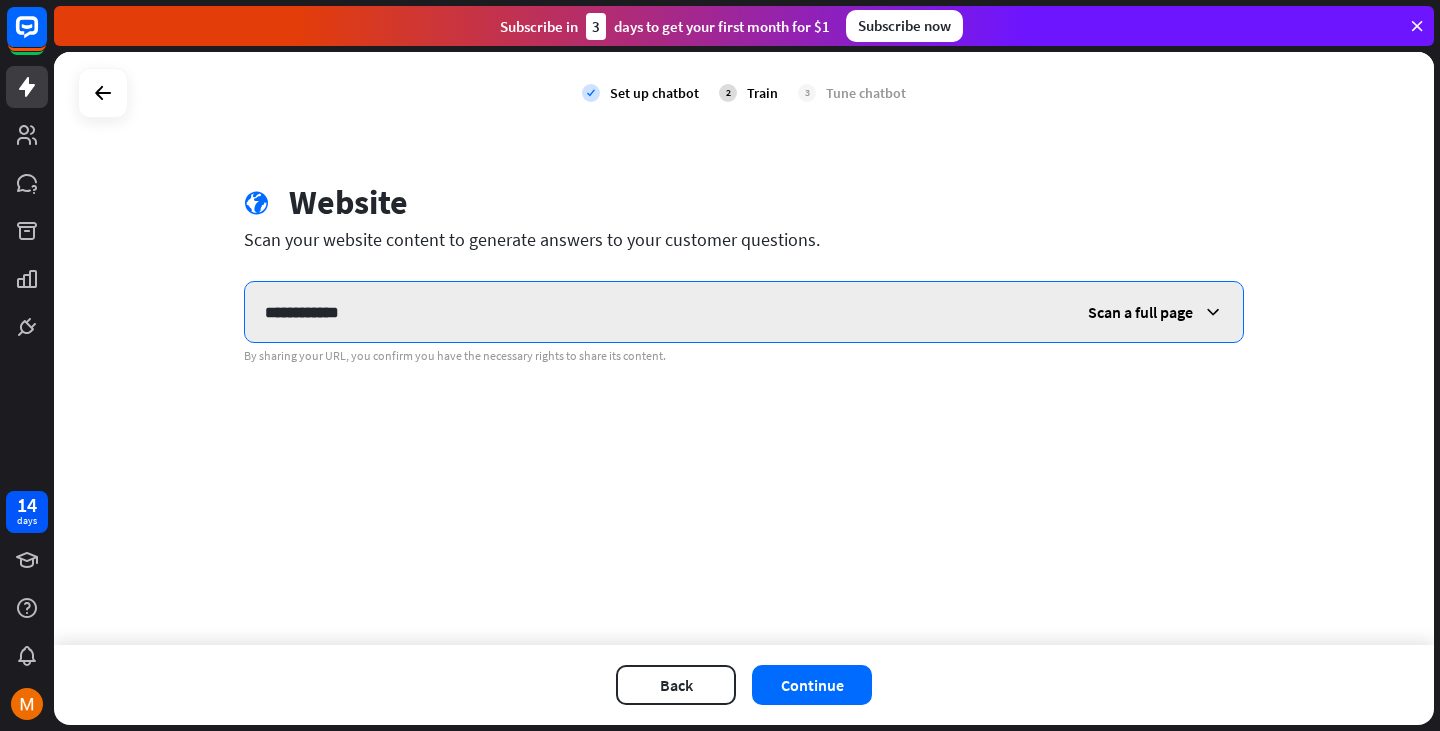 click on "**********" at bounding box center (656, 312) 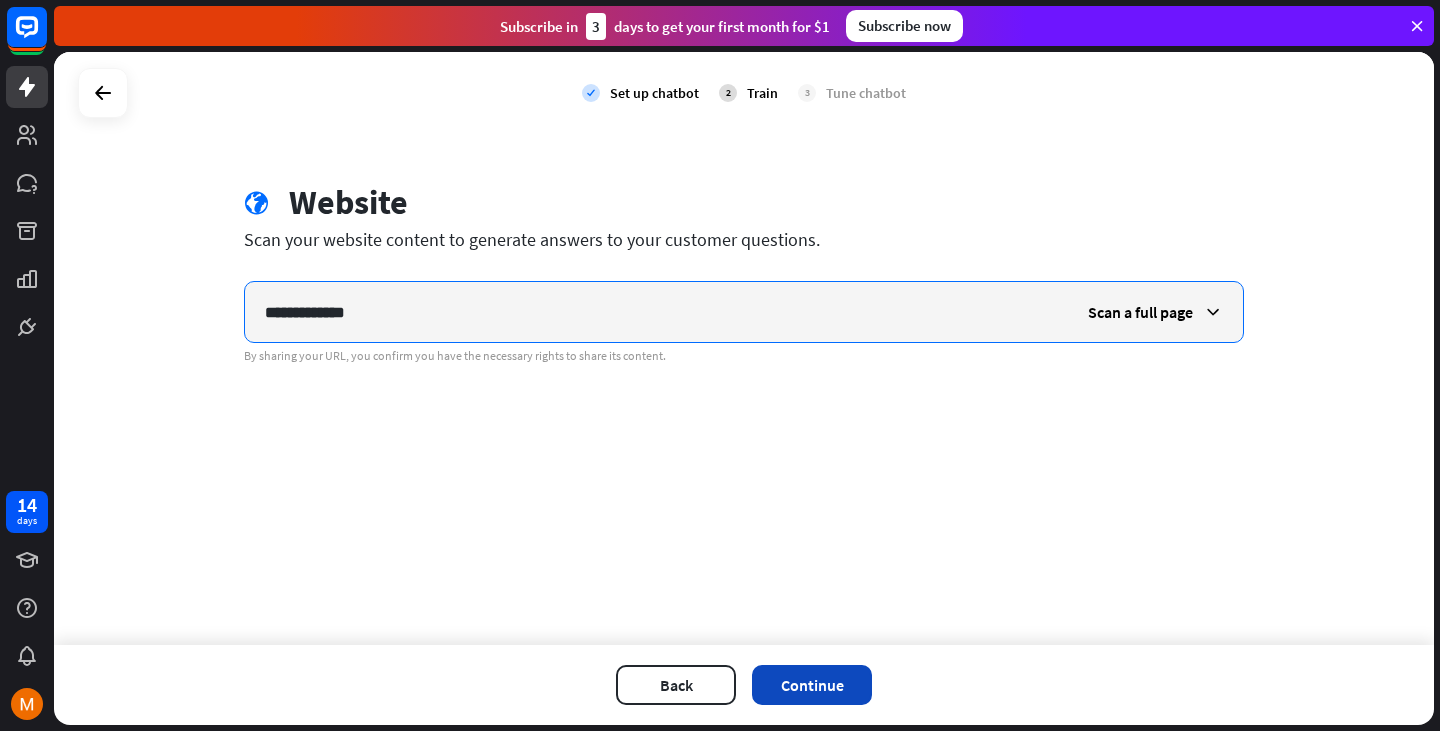 type on "**********" 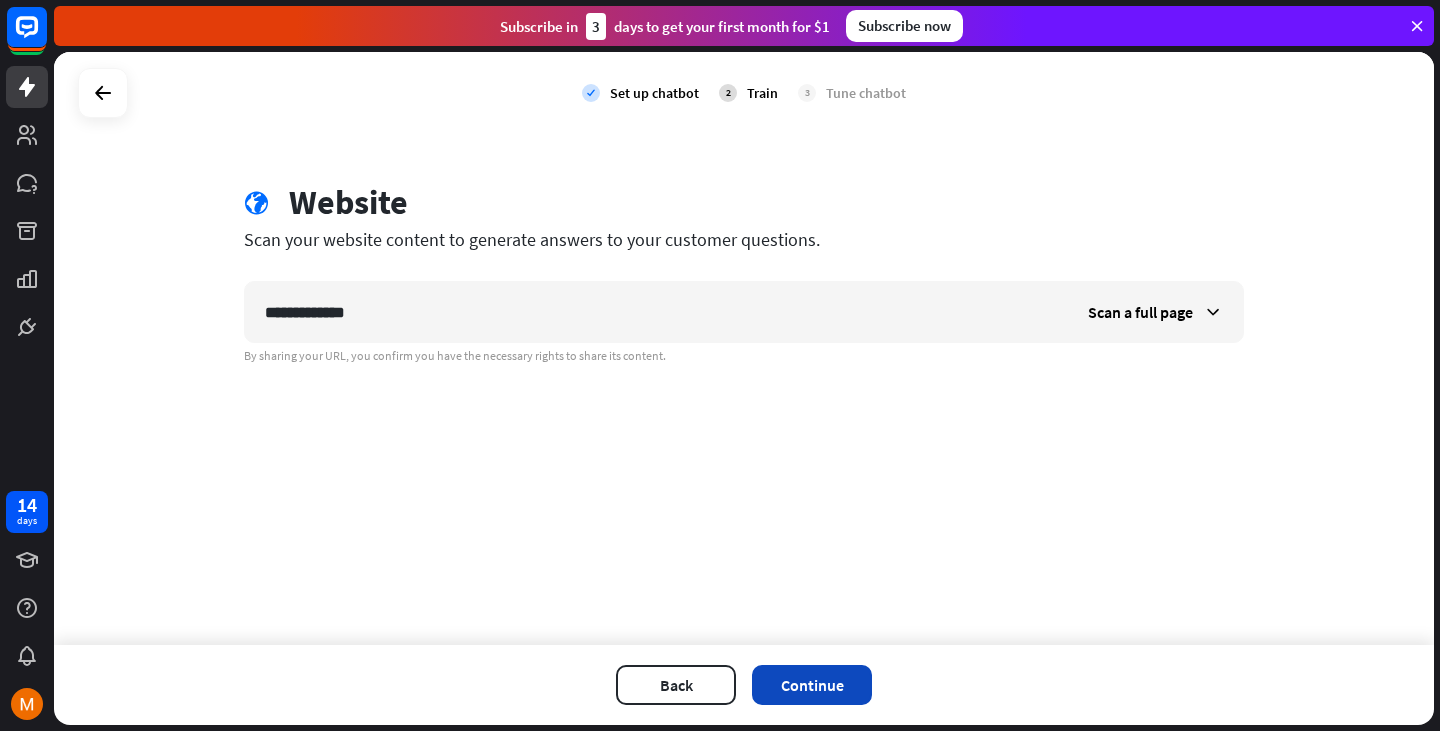 click on "Continue" at bounding box center (812, 685) 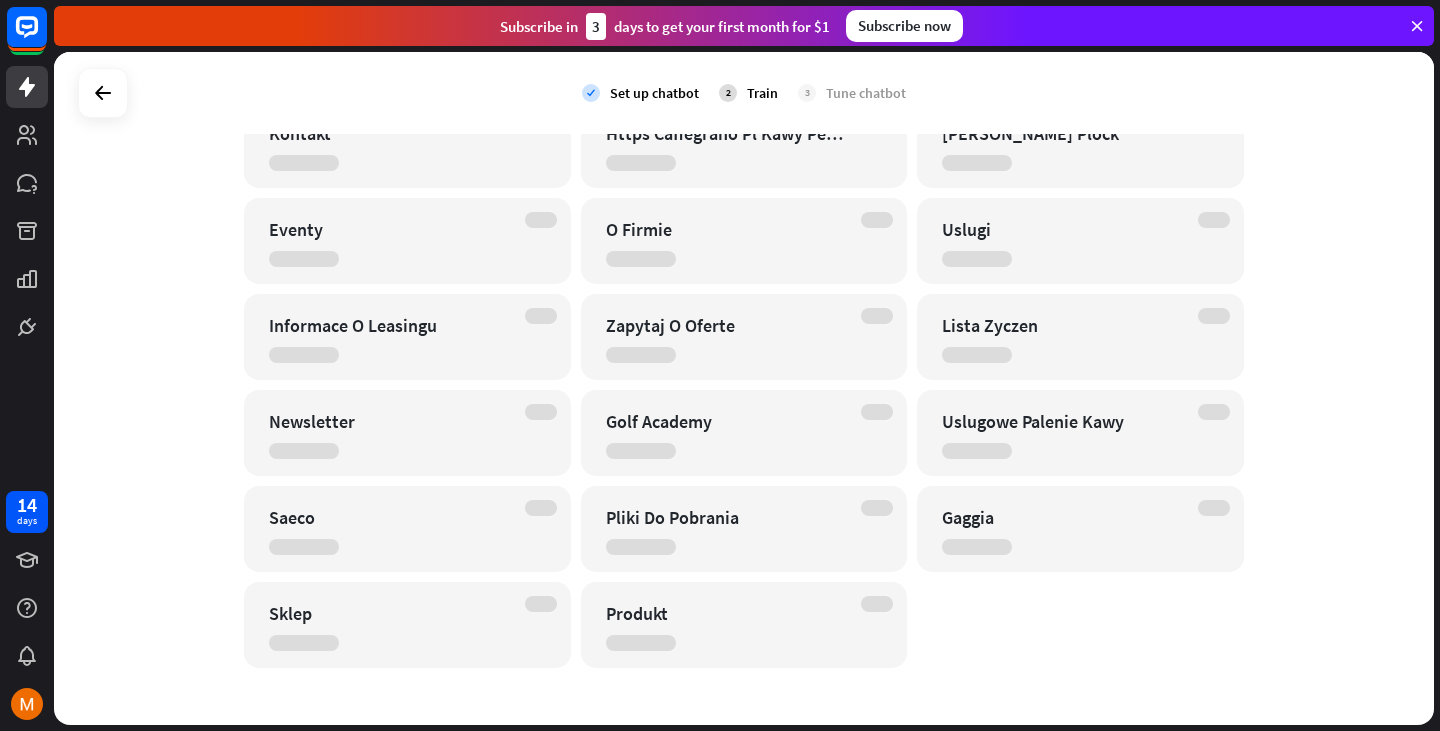 scroll, scrollTop: 388, scrollLeft: 0, axis: vertical 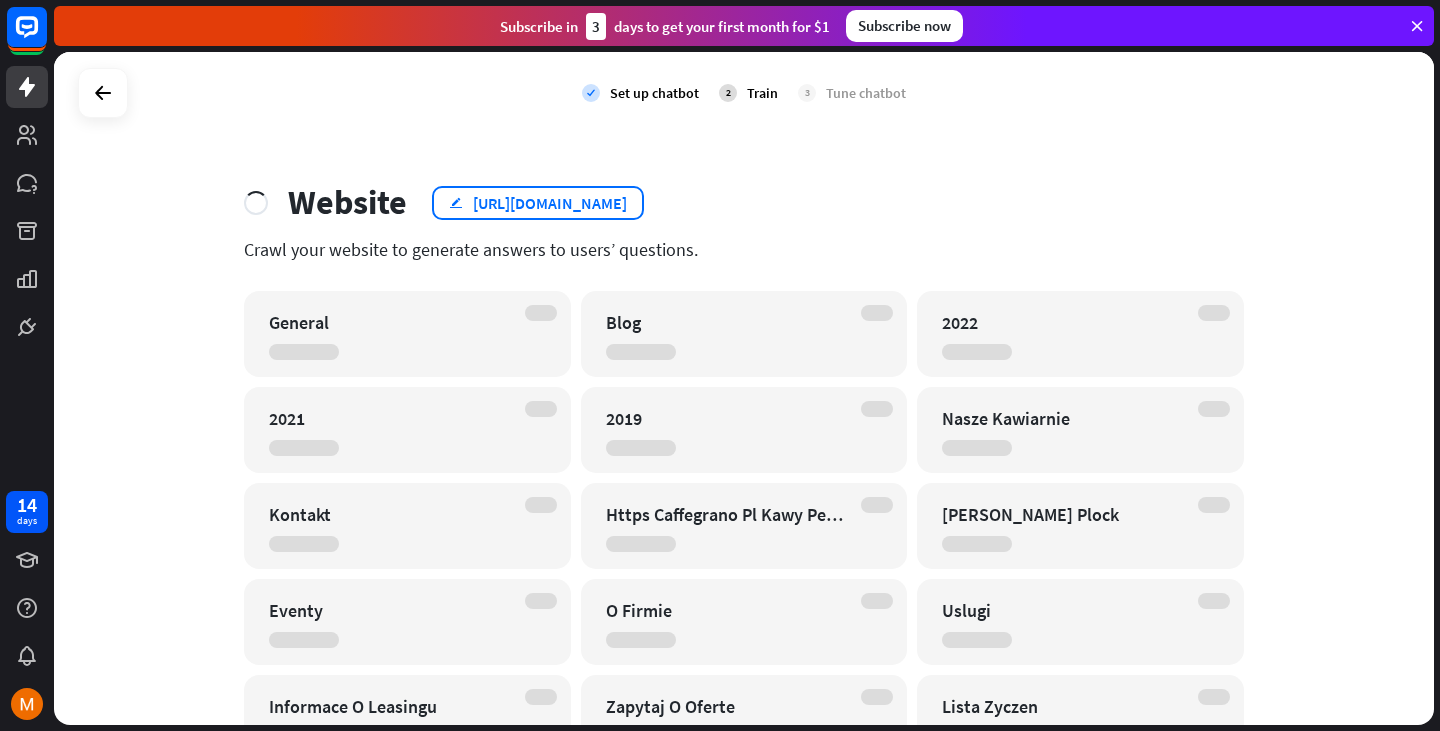 click on "[URL][DOMAIN_NAME]" at bounding box center (550, 203) 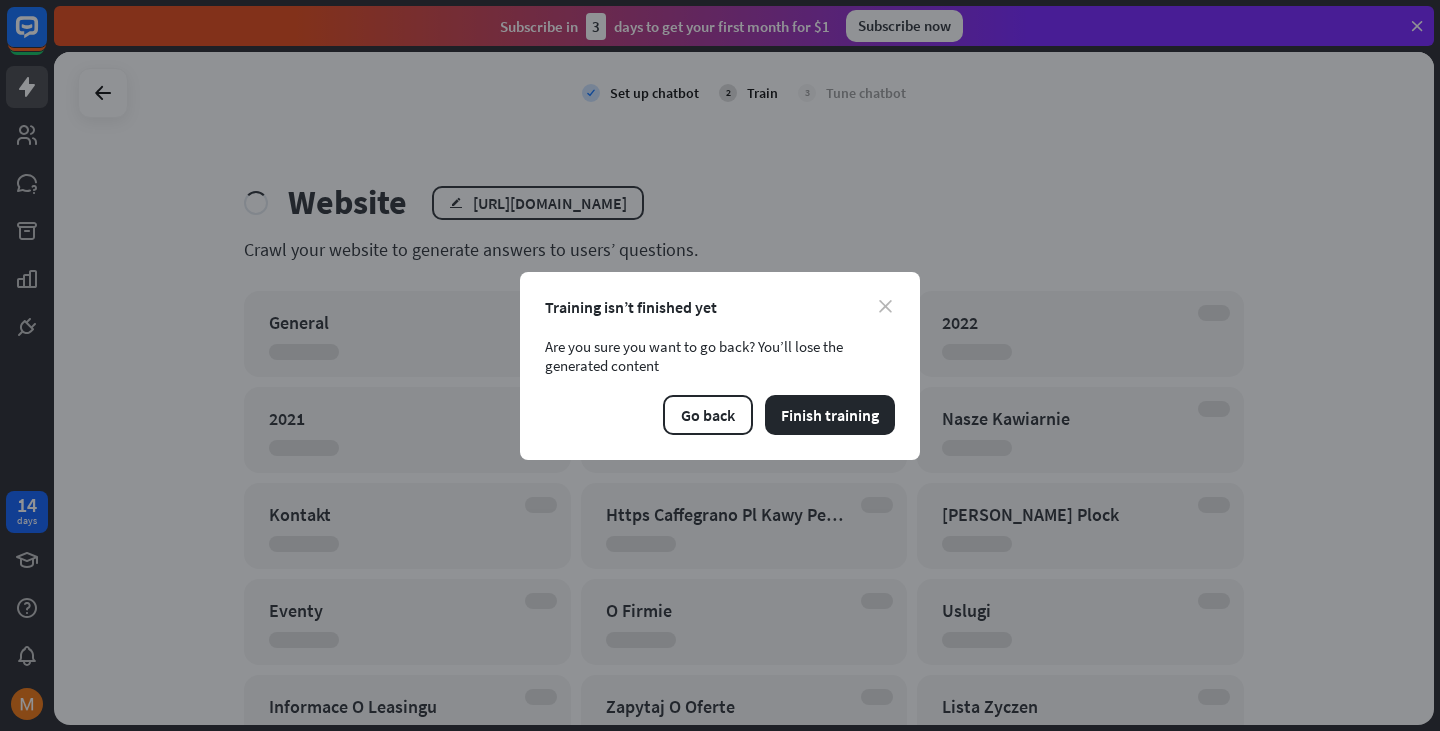click on "close" at bounding box center (885, 306) 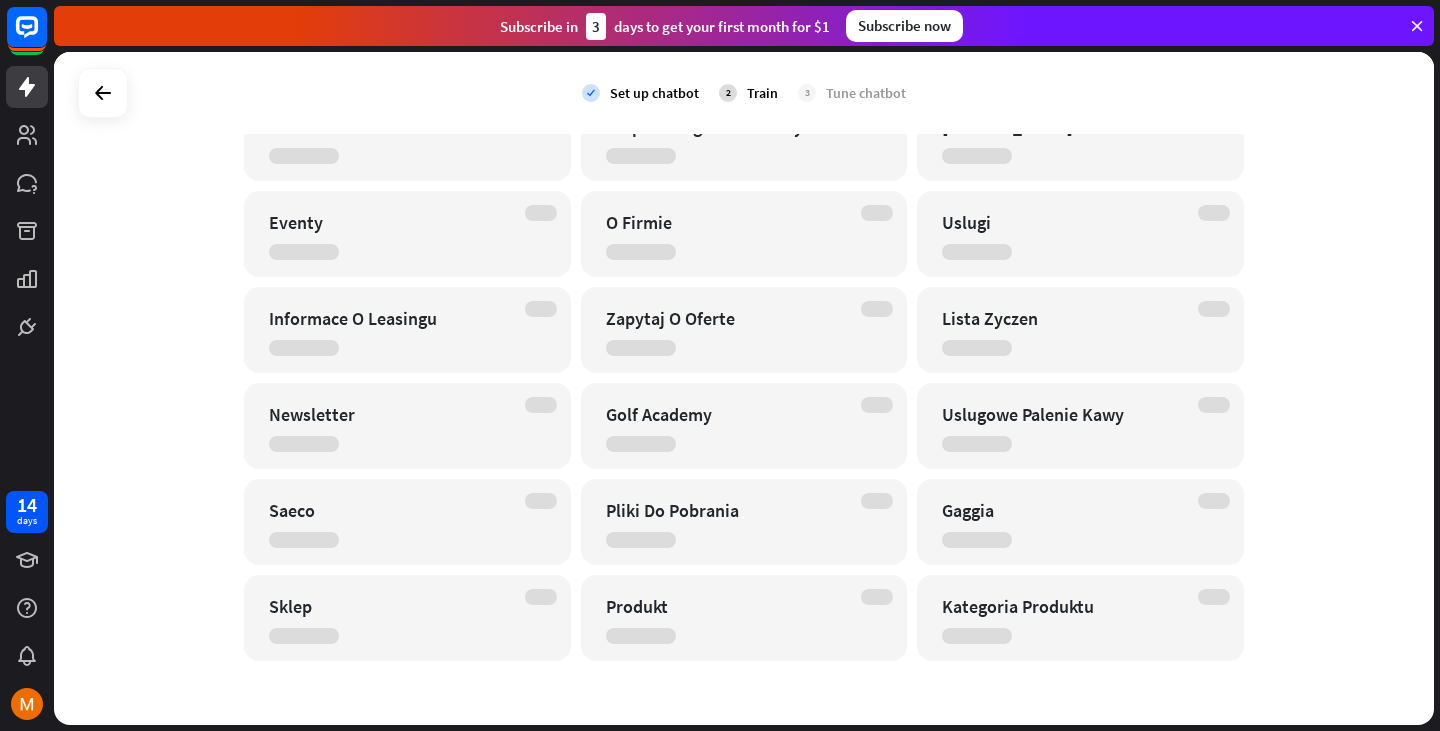 scroll, scrollTop: 0, scrollLeft: 0, axis: both 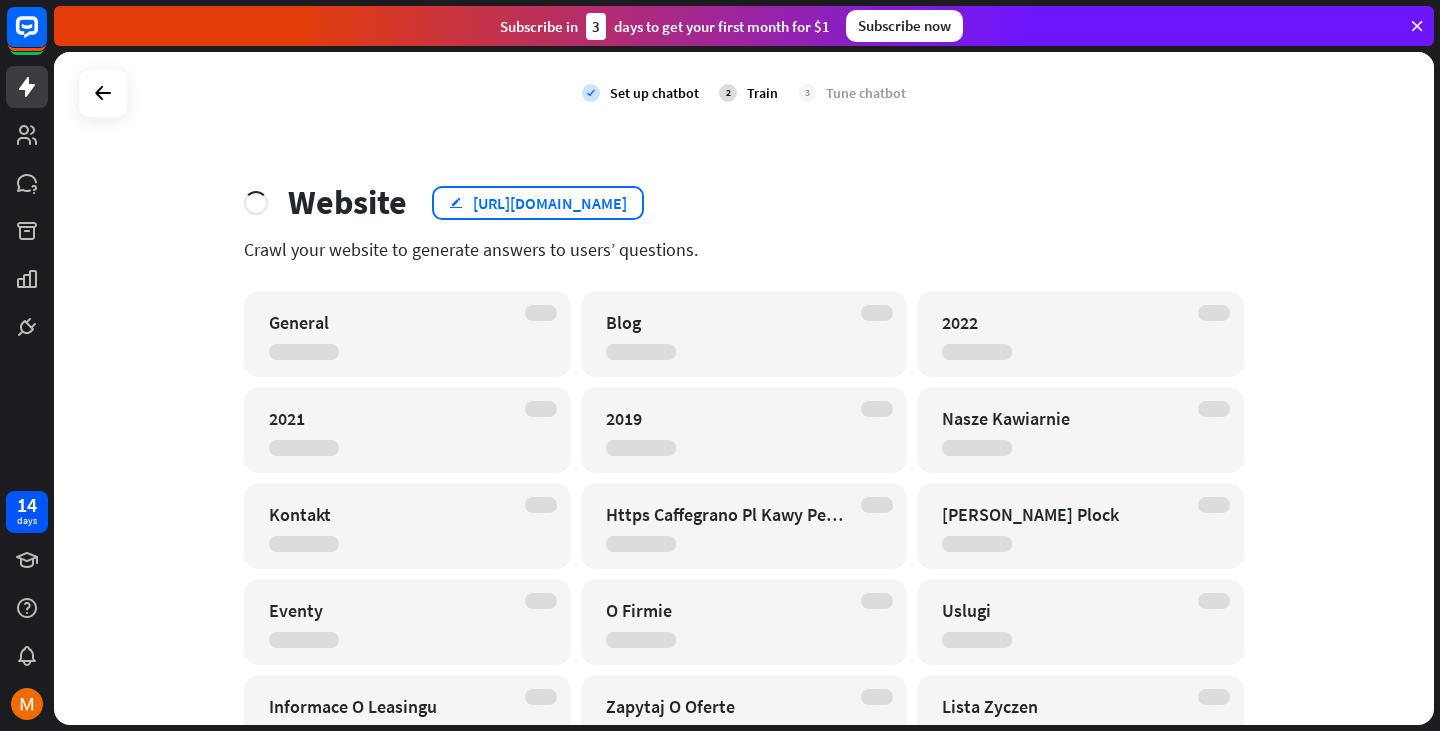 click on "edit" at bounding box center [456, 202] 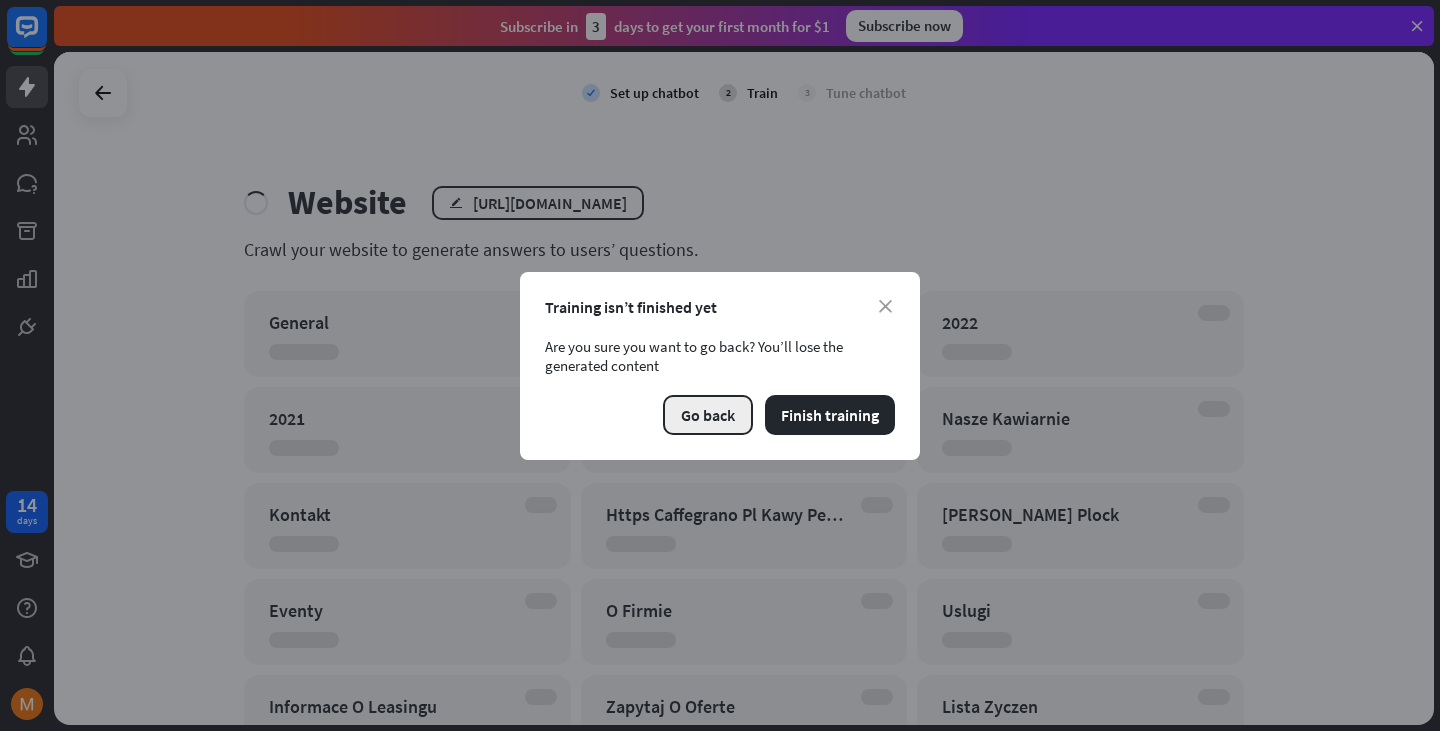 click on "Go back" at bounding box center [708, 415] 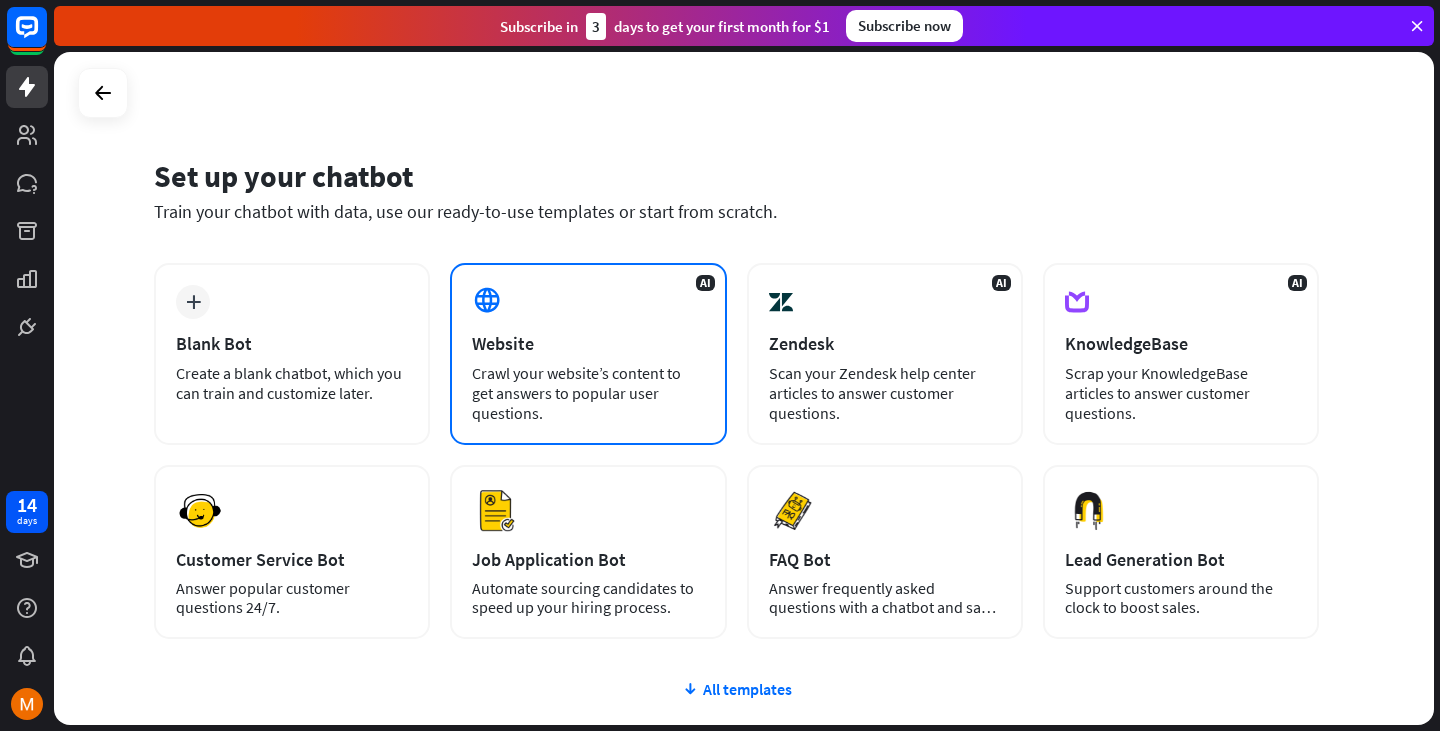 click on "Website" at bounding box center [588, 343] 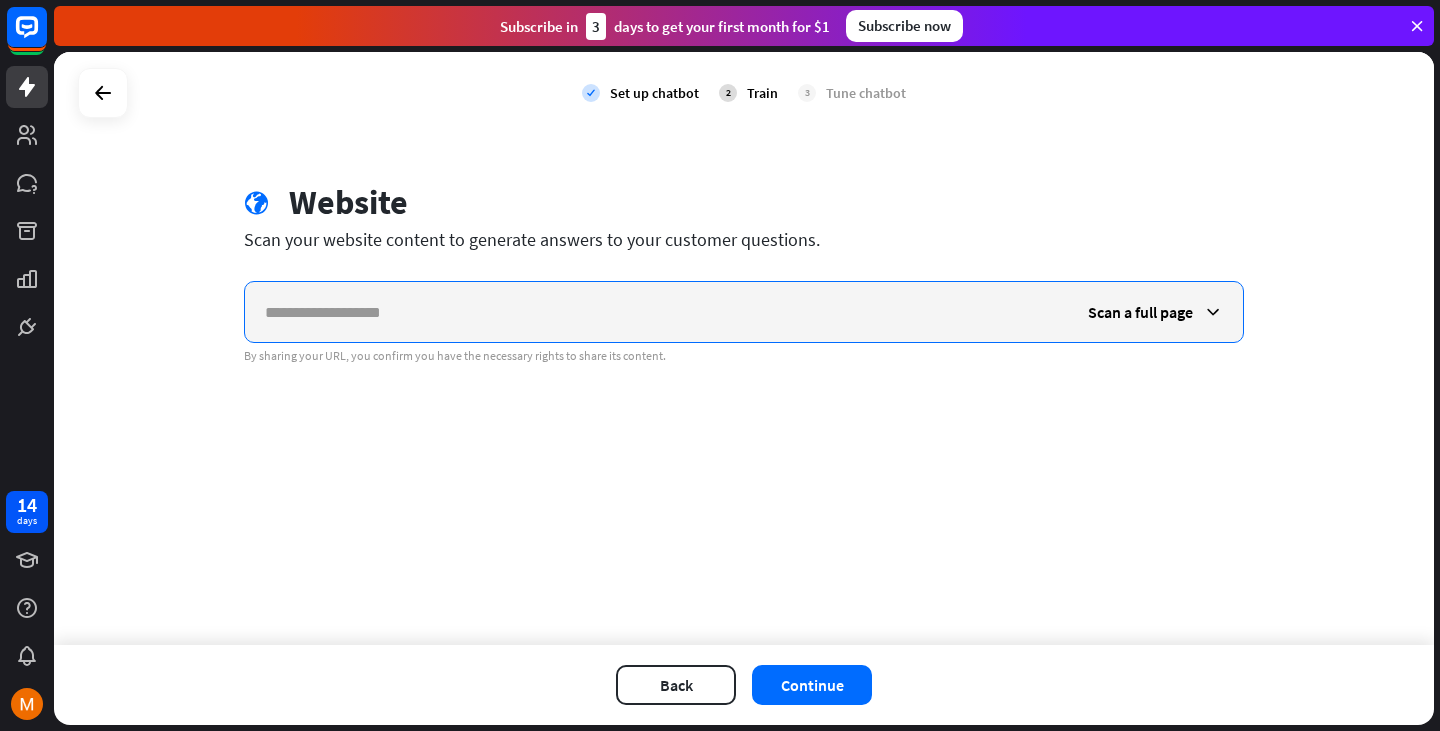 paste on "**********" 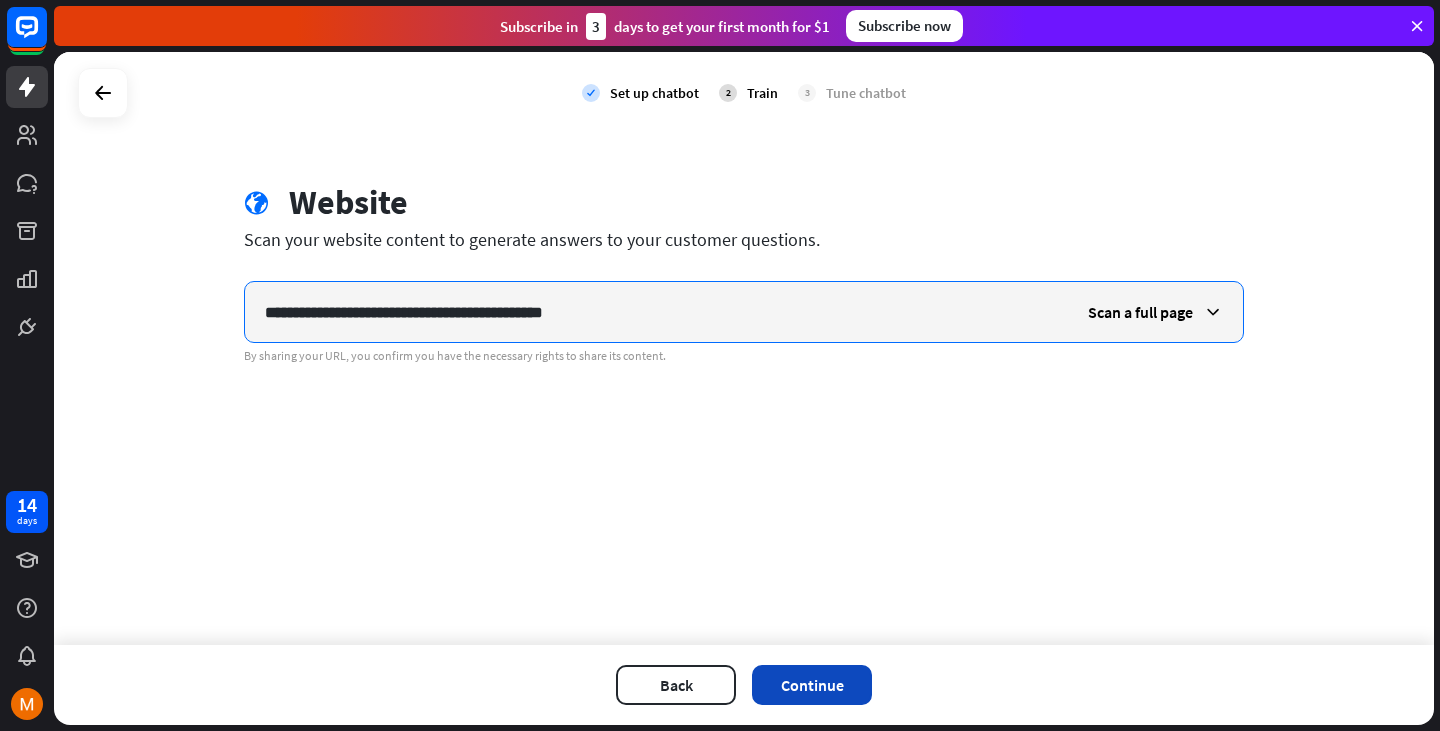 type on "**********" 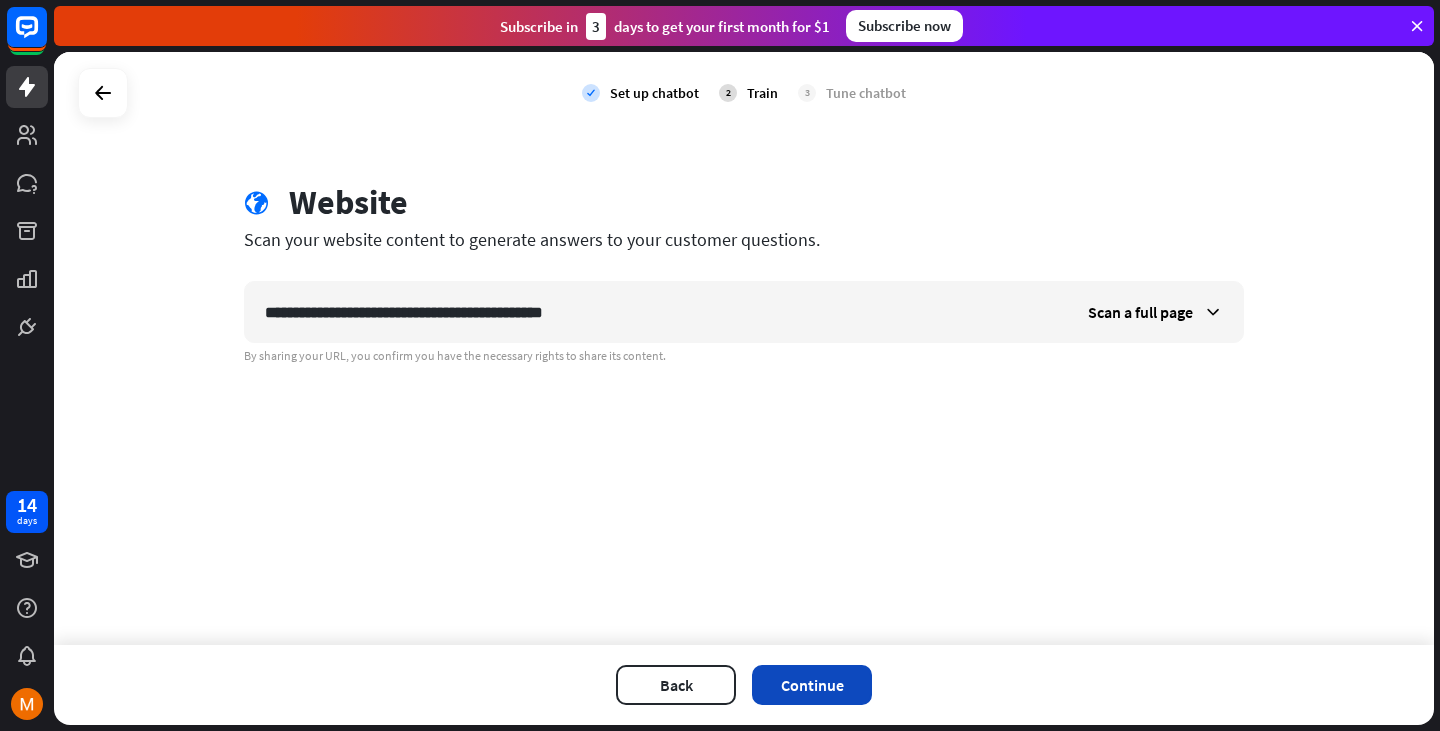 click on "Continue" at bounding box center (812, 685) 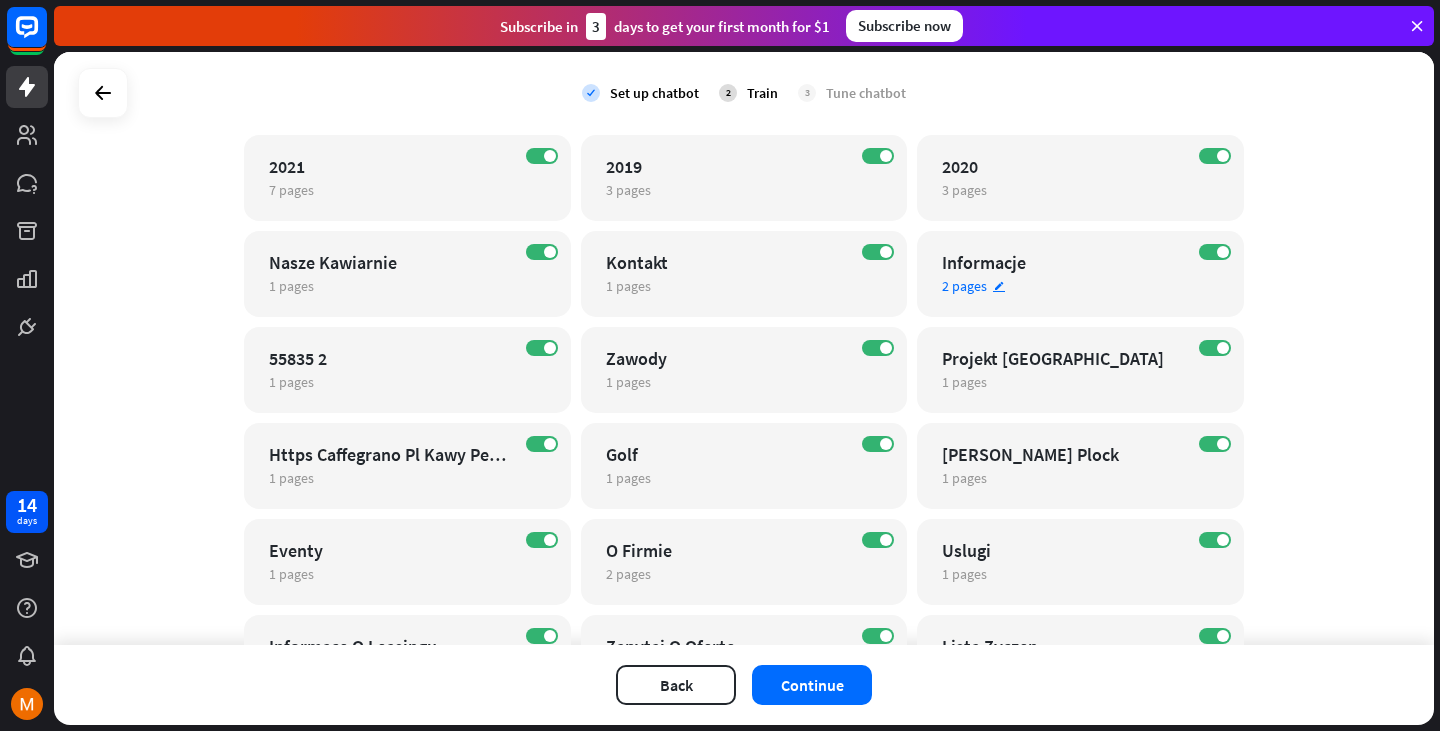 scroll, scrollTop: 0, scrollLeft: 0, axis: both 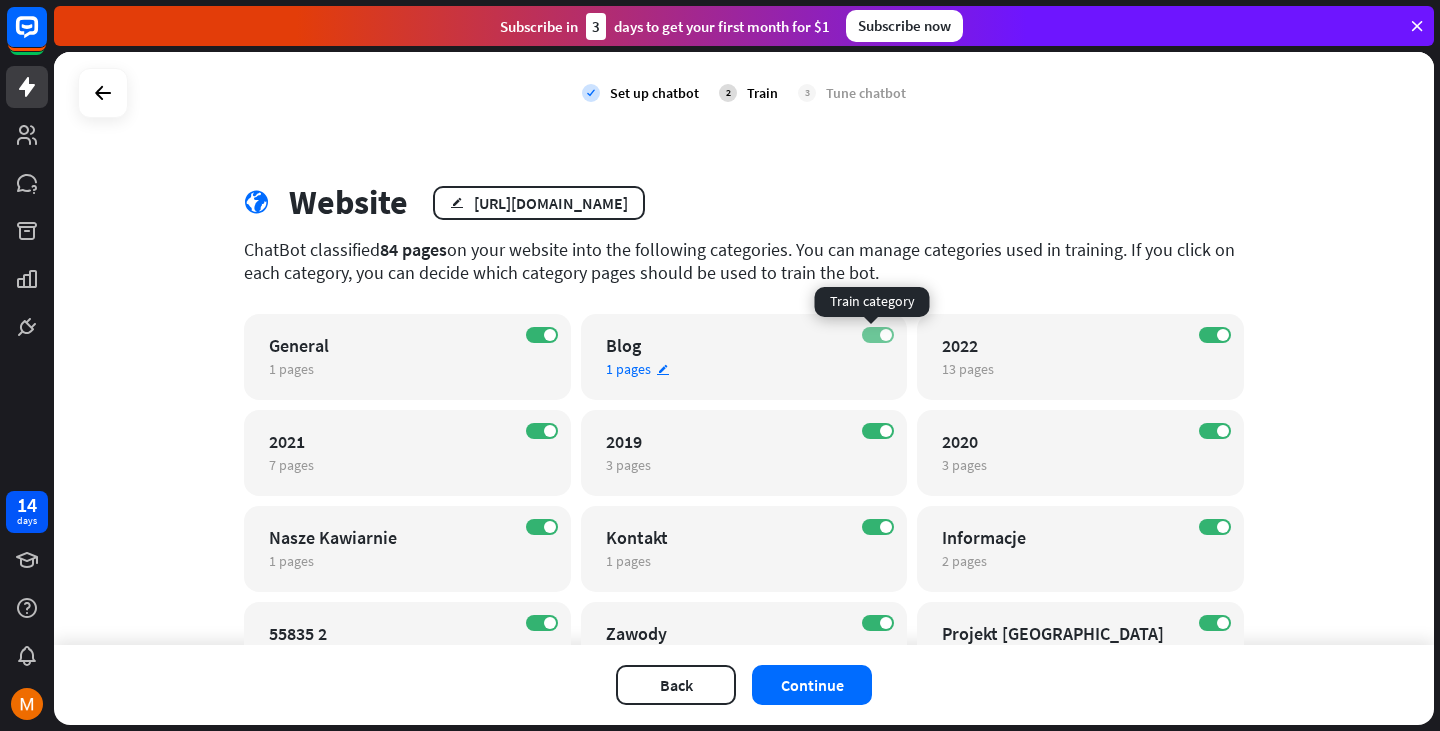 click at bounding box center [886, 335] 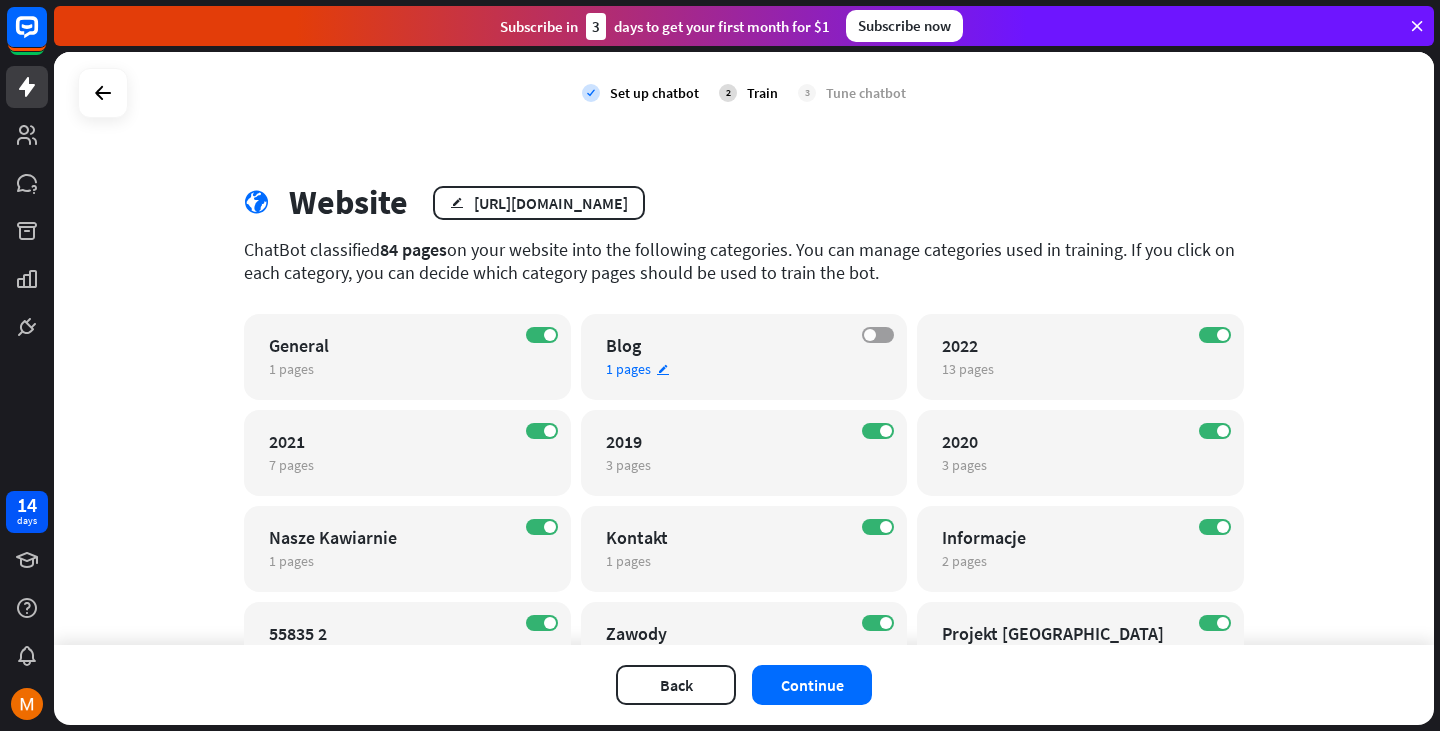 click on "OFF" at bounding box center [878, 335] 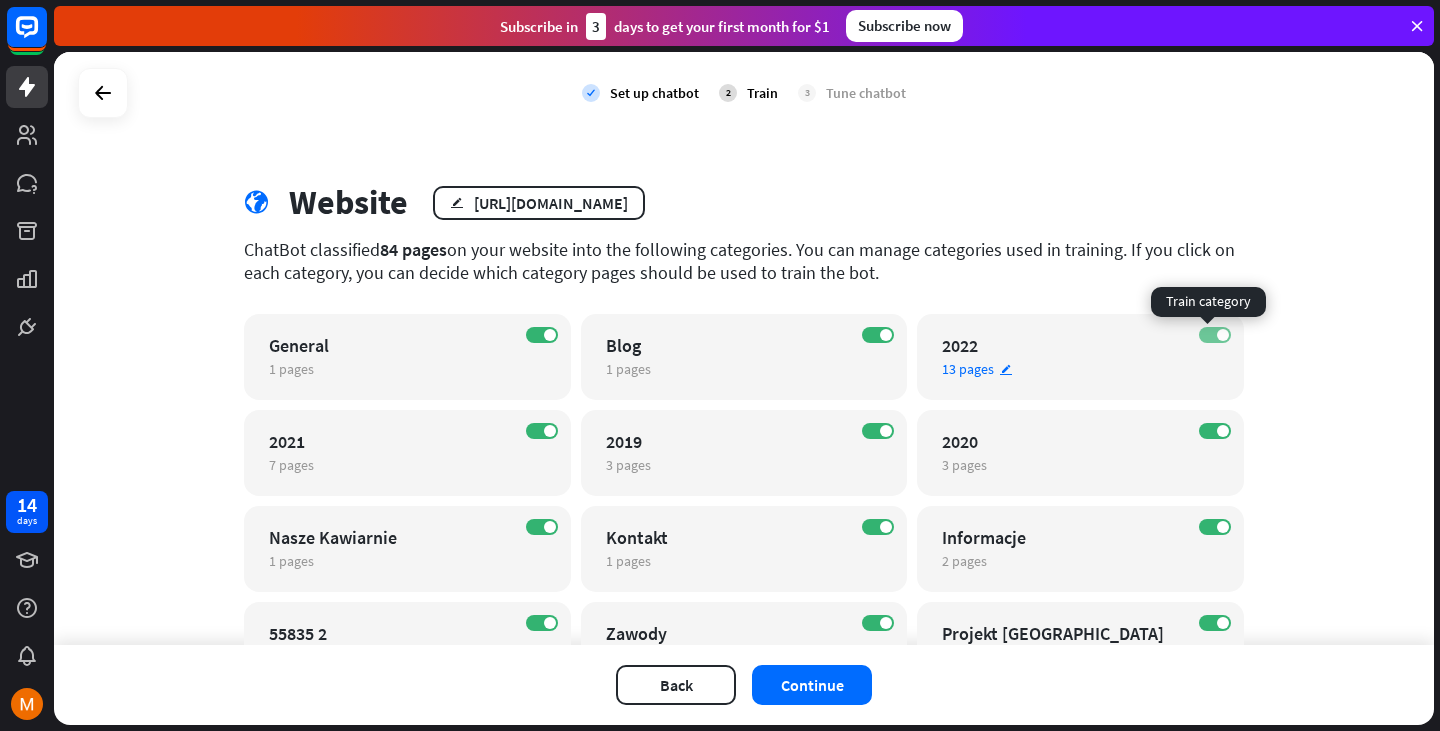 click on "ON" at bounding box center (1215, 335) 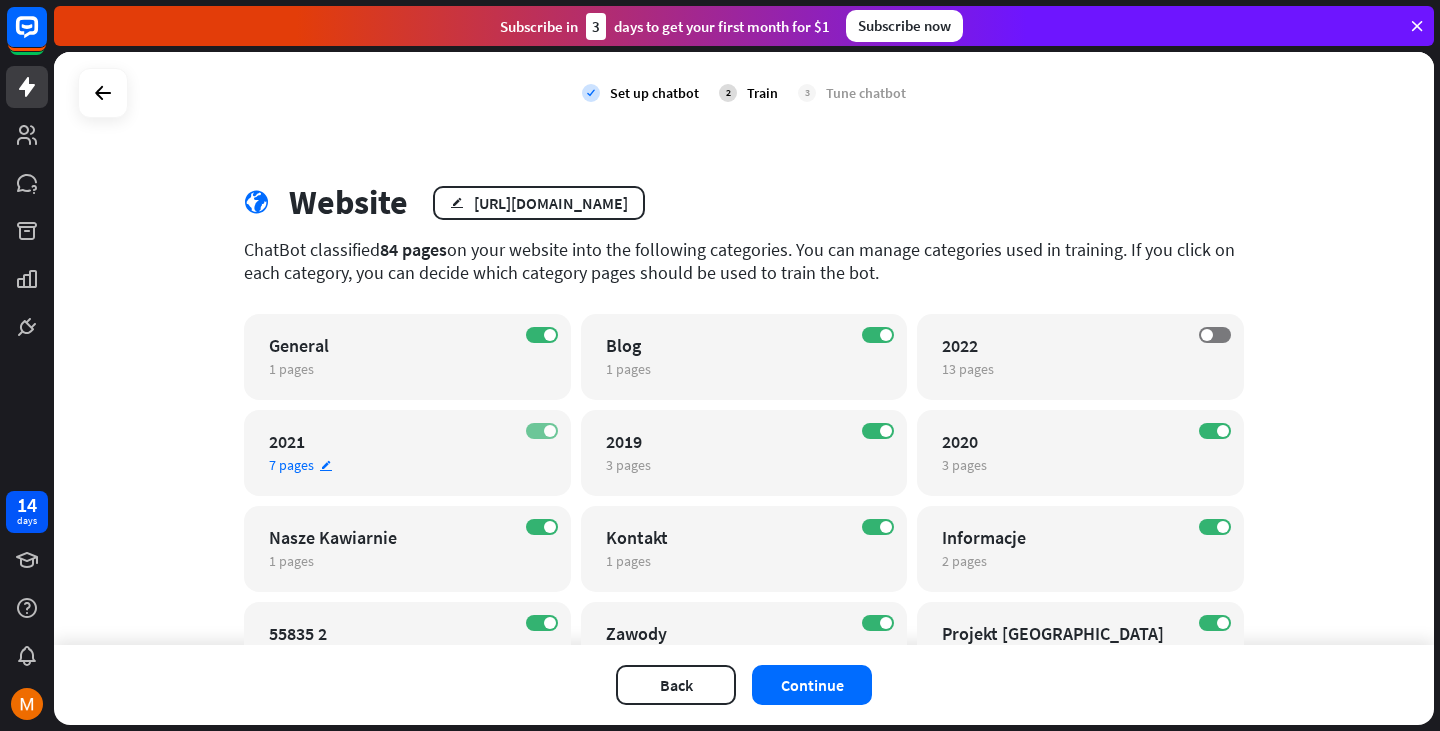 click at bounding box center [550, 431] 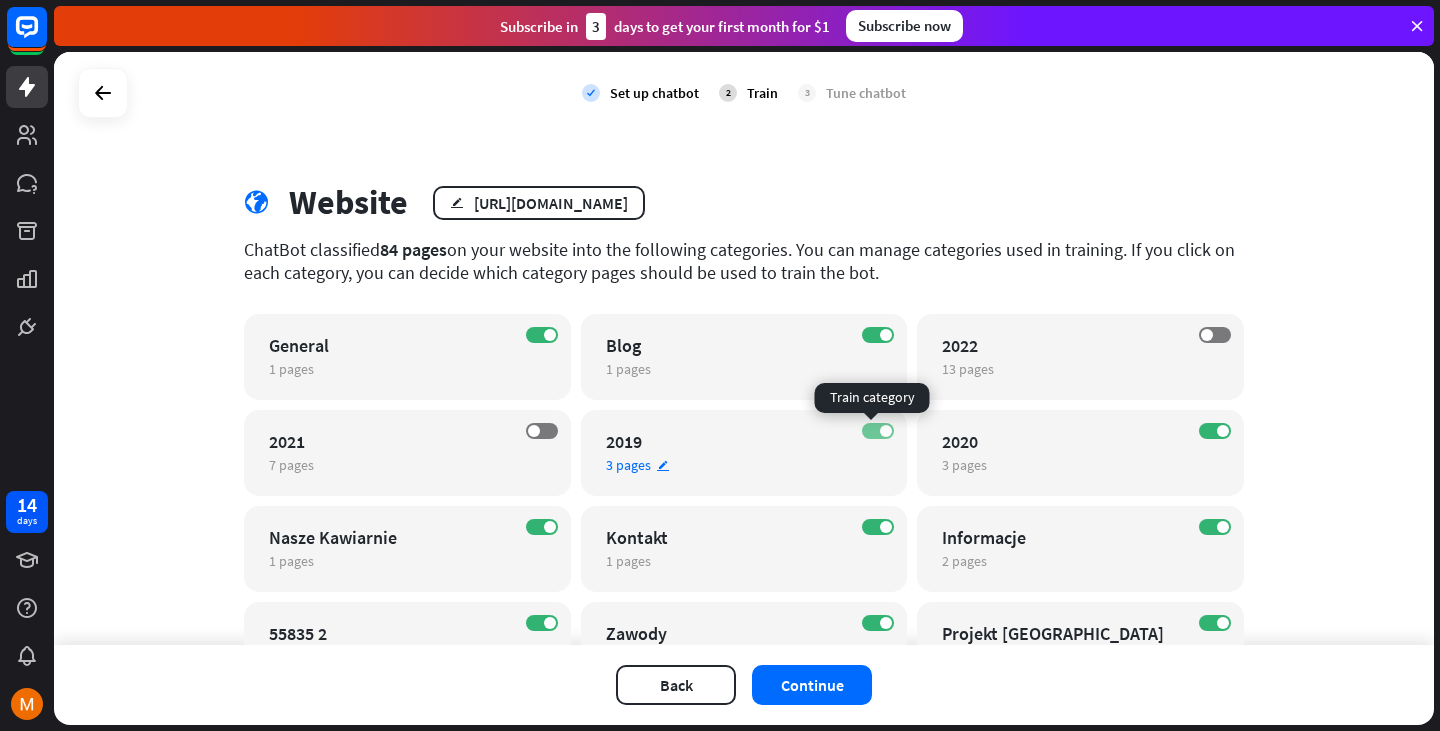 click at bounding box center [886, 431] 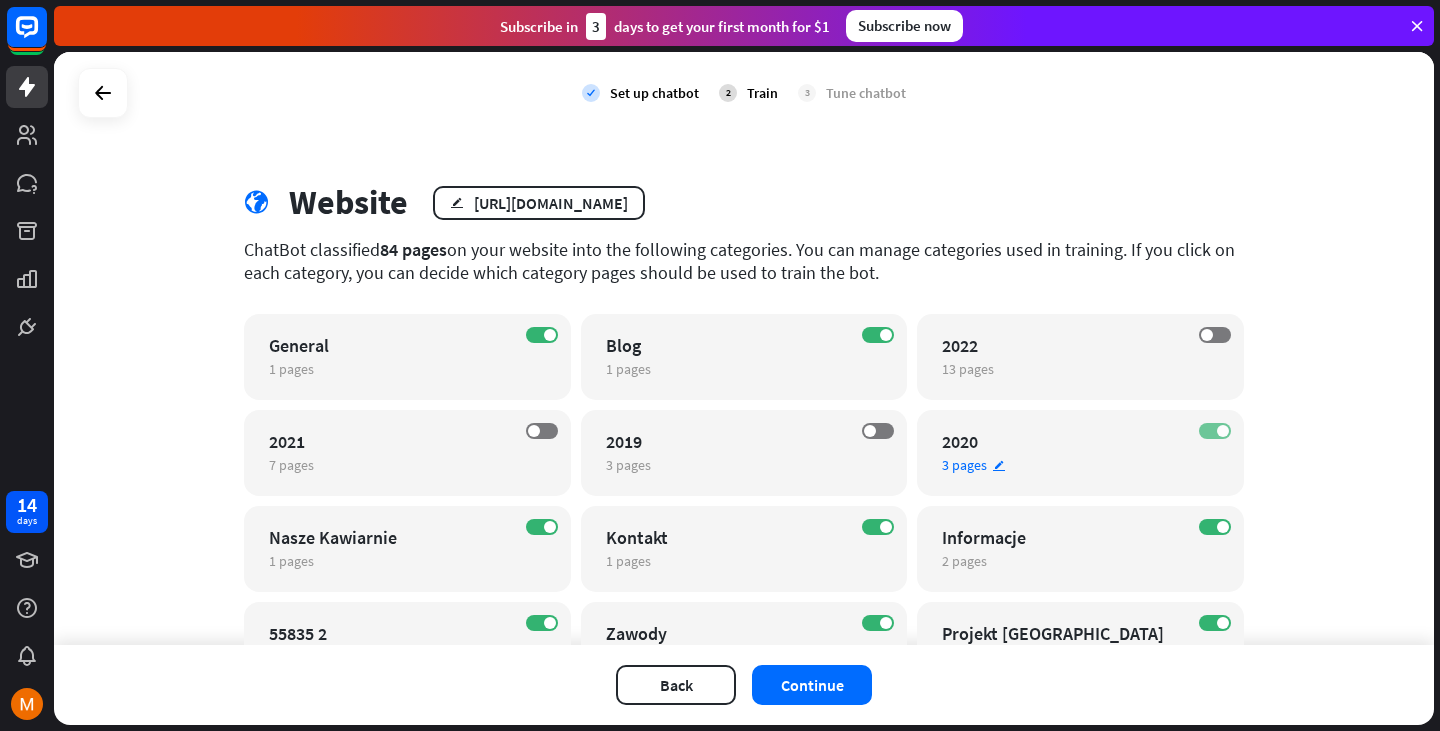 click on "ON" at bounding box center (1215, 431) 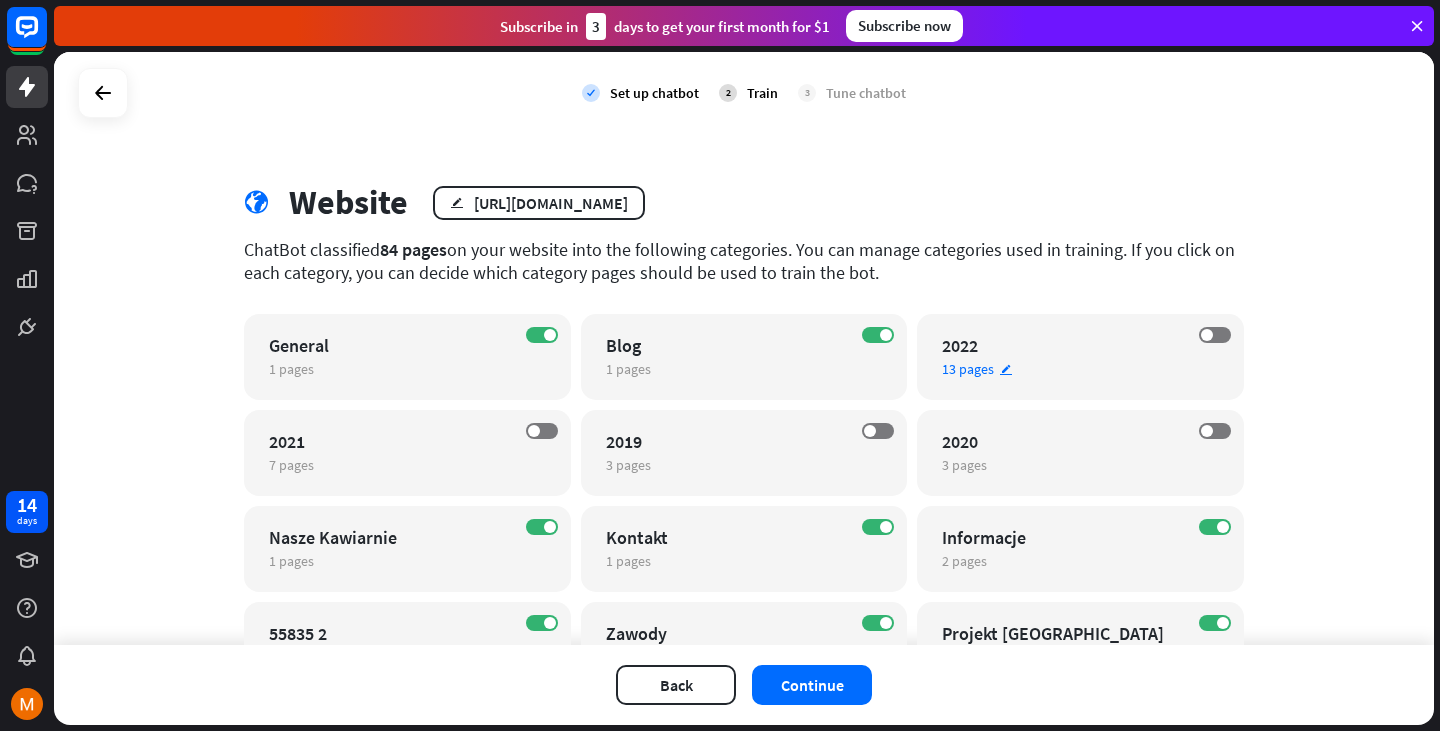 click on "13 pages" at bounding box center [968, 369] 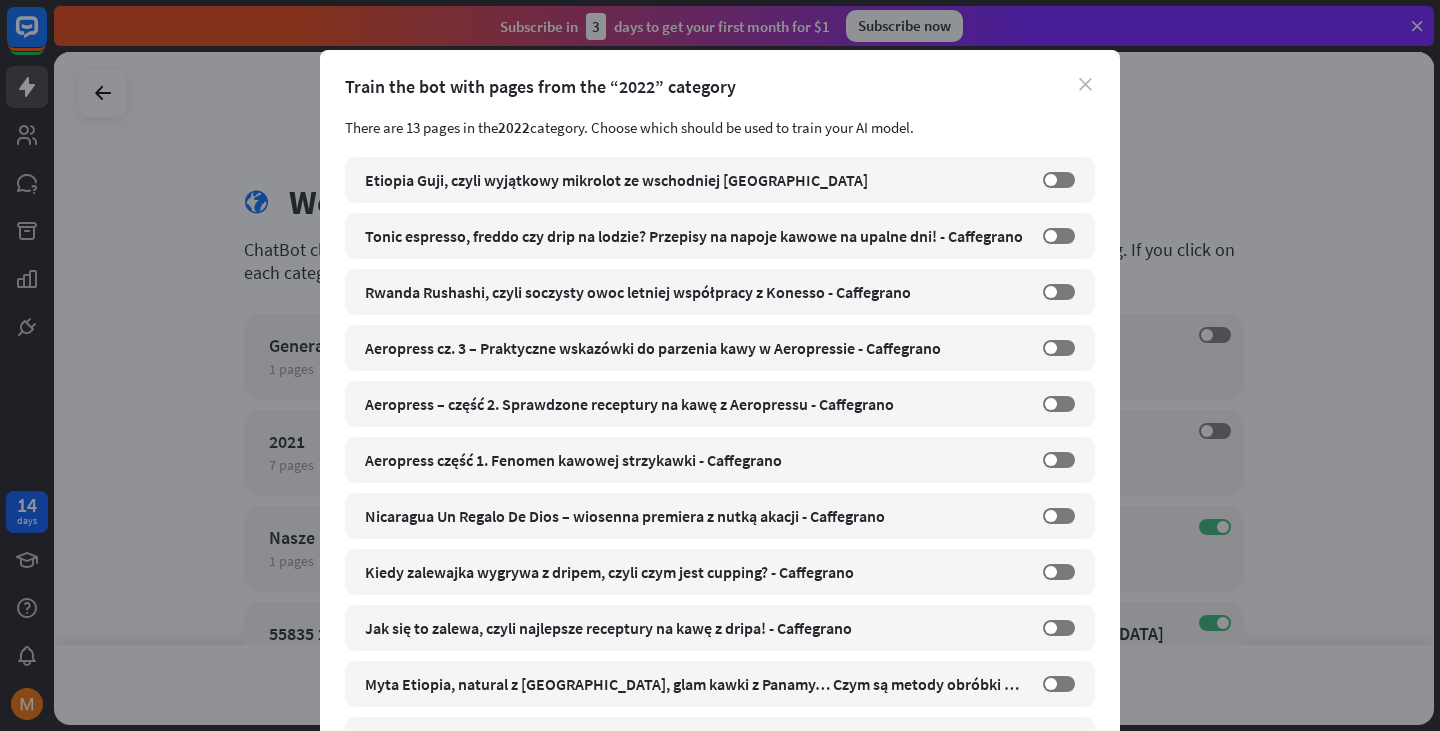 click on "close" at bounding box center [1085, 84] 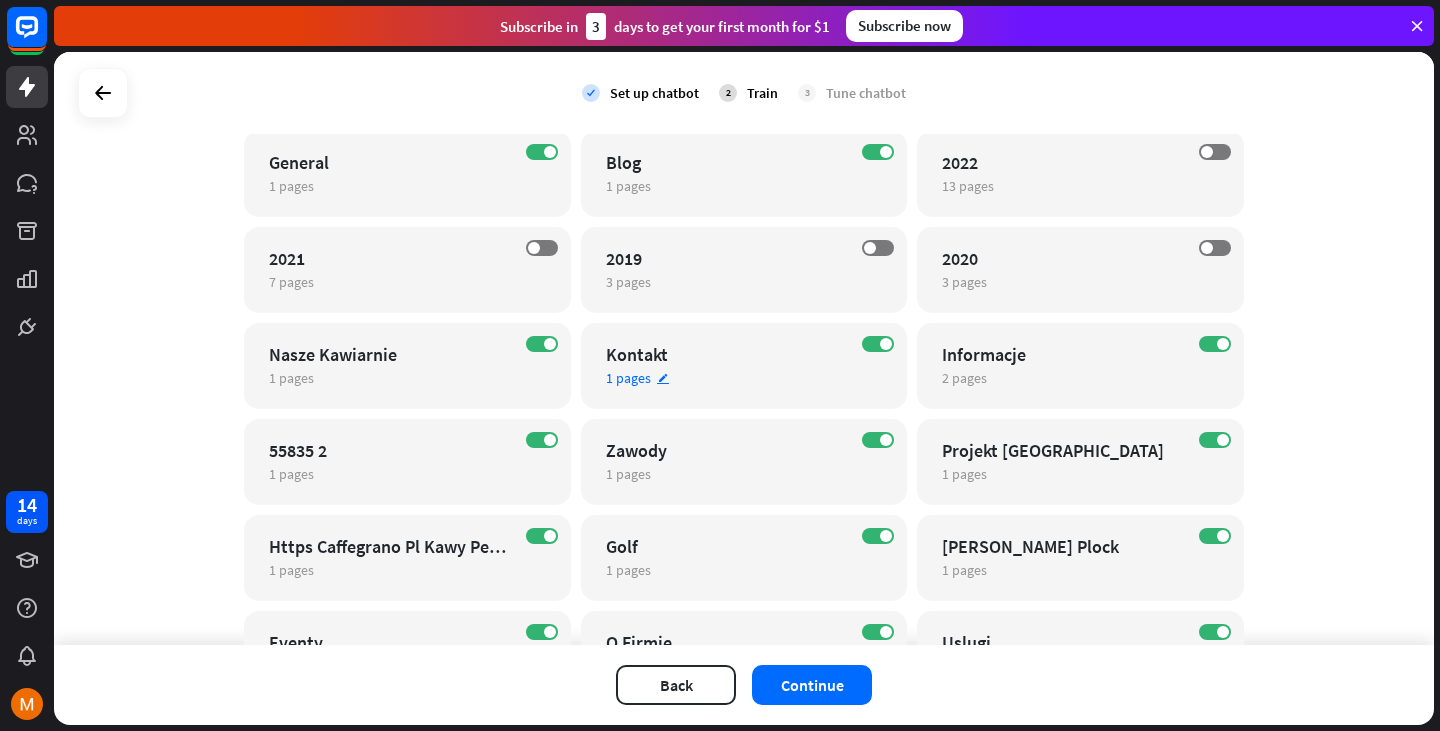 scroll, scrollTop: 200, scrollLeft: 0, axis: vertical 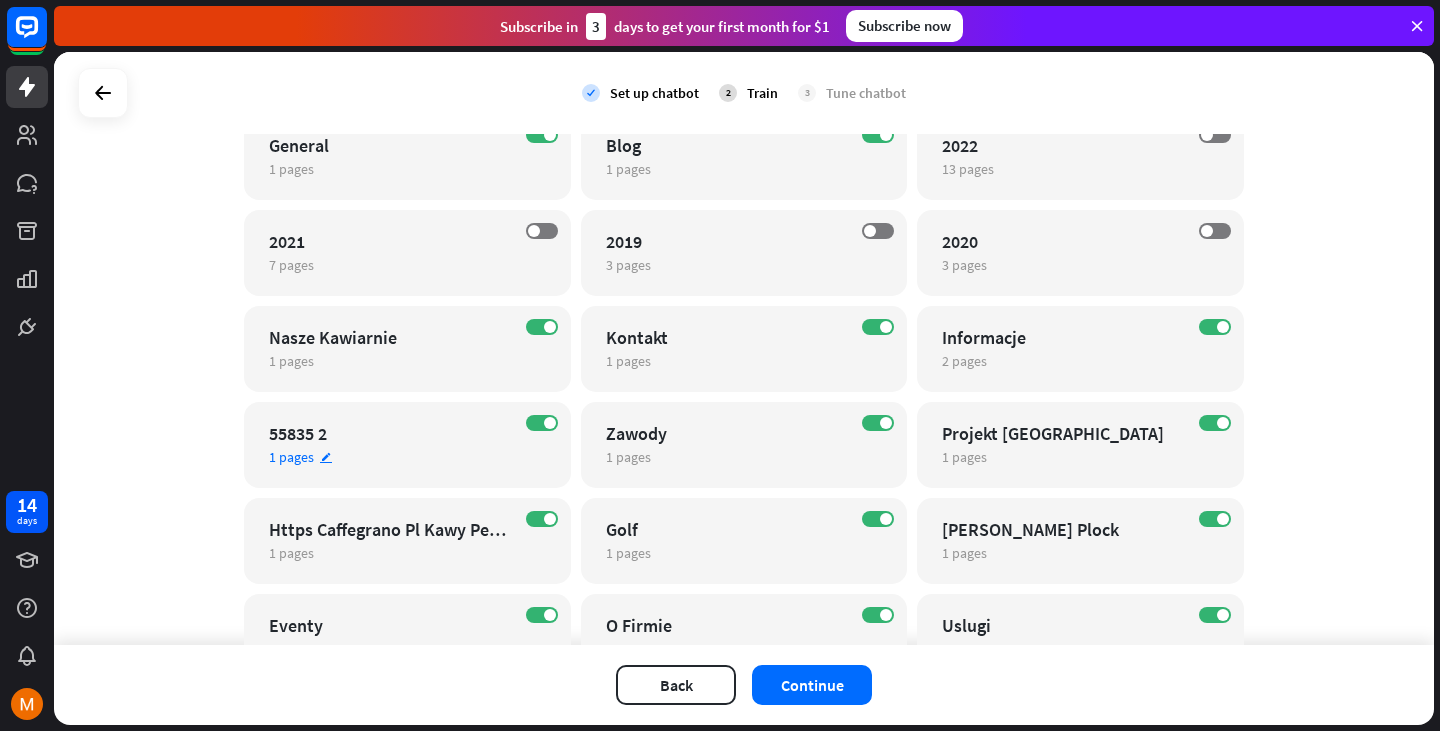 click on "1 pages" at bounding box center (291, 457) 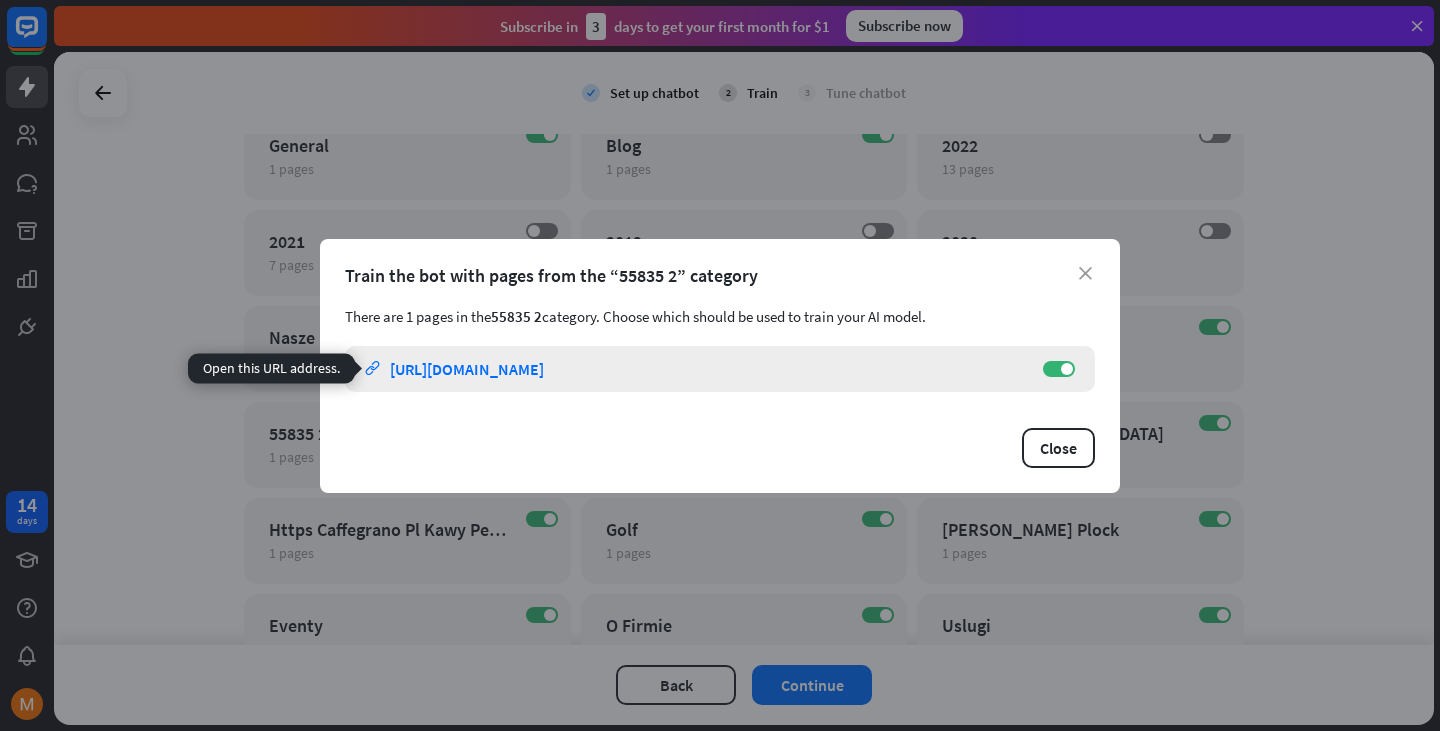 click on "[URL][DOMAIN_NAME]" at bounding box center (467, 369) 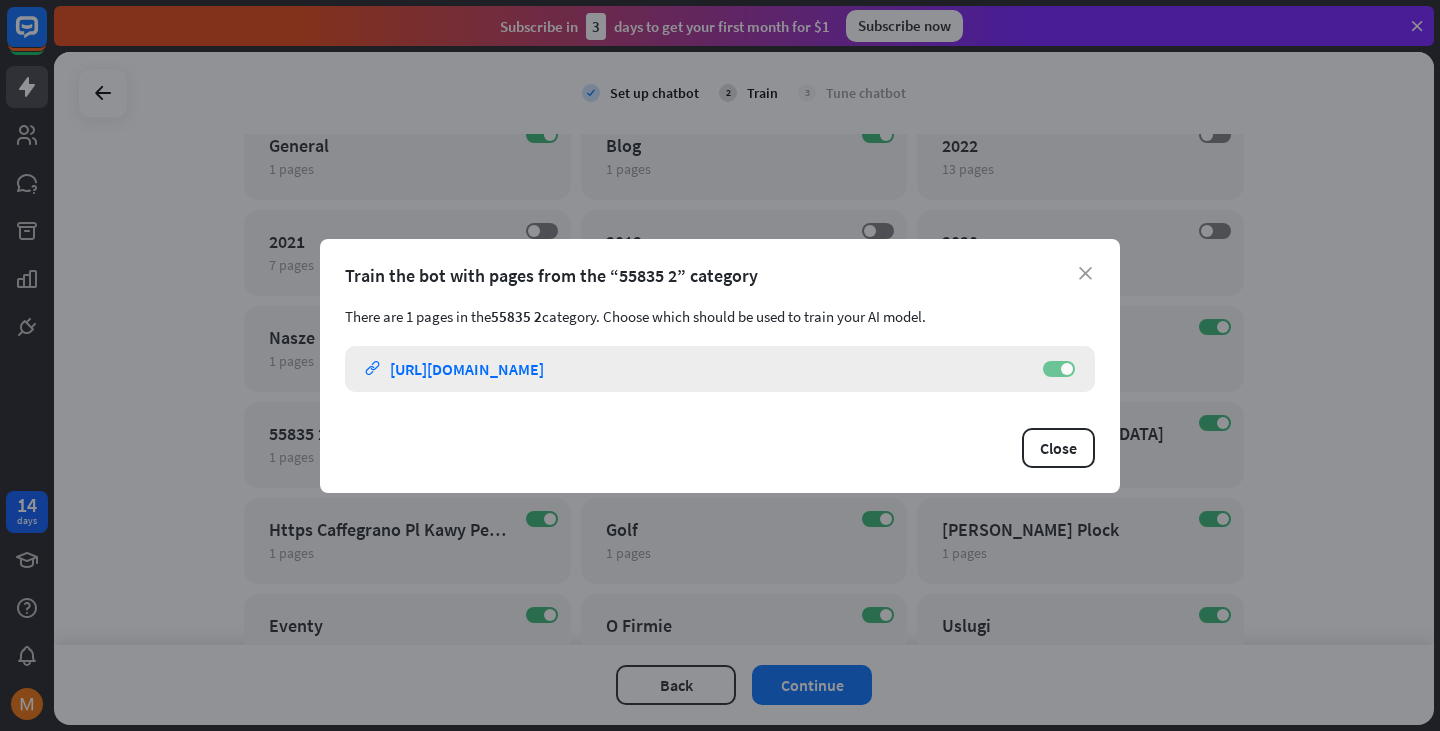click at bounding box center [1067, 369] 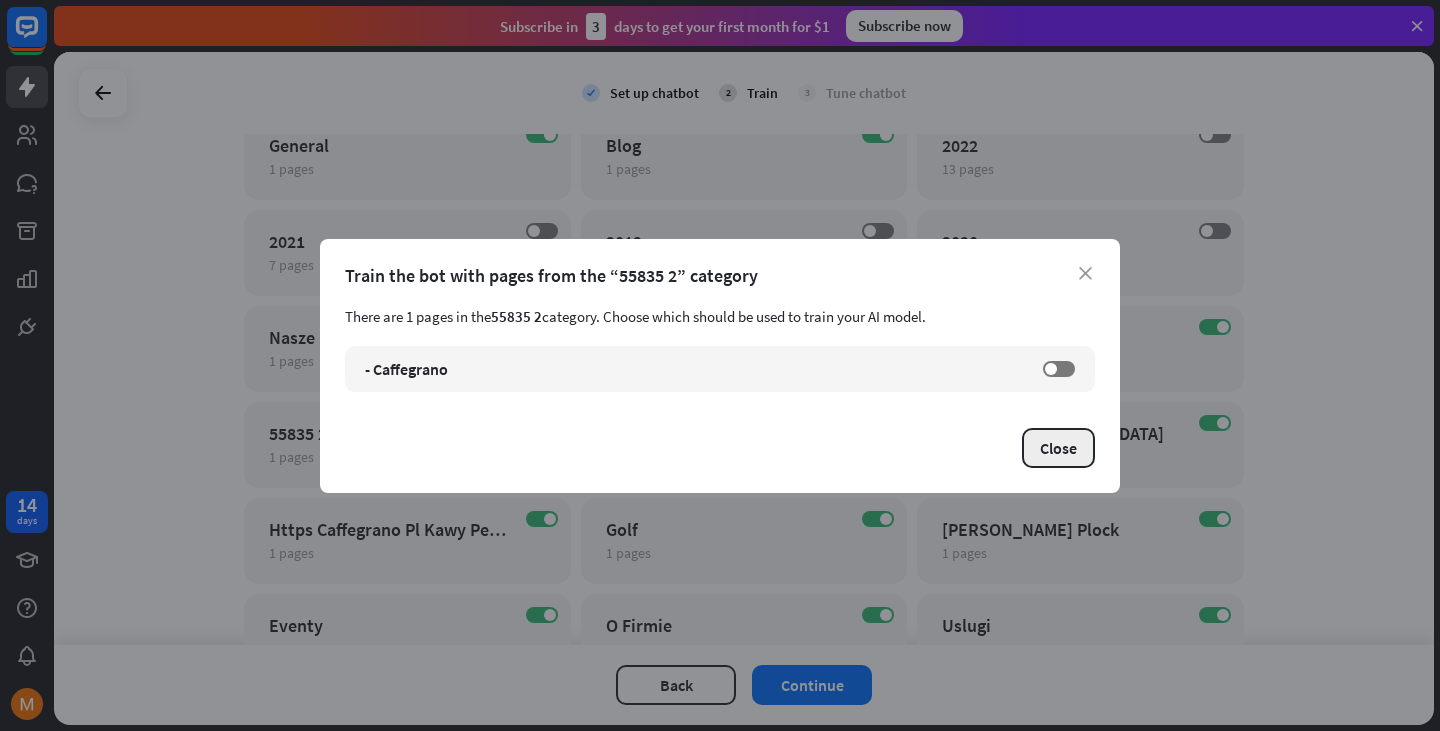 click on "Close" at bounding box center (1058, 448) 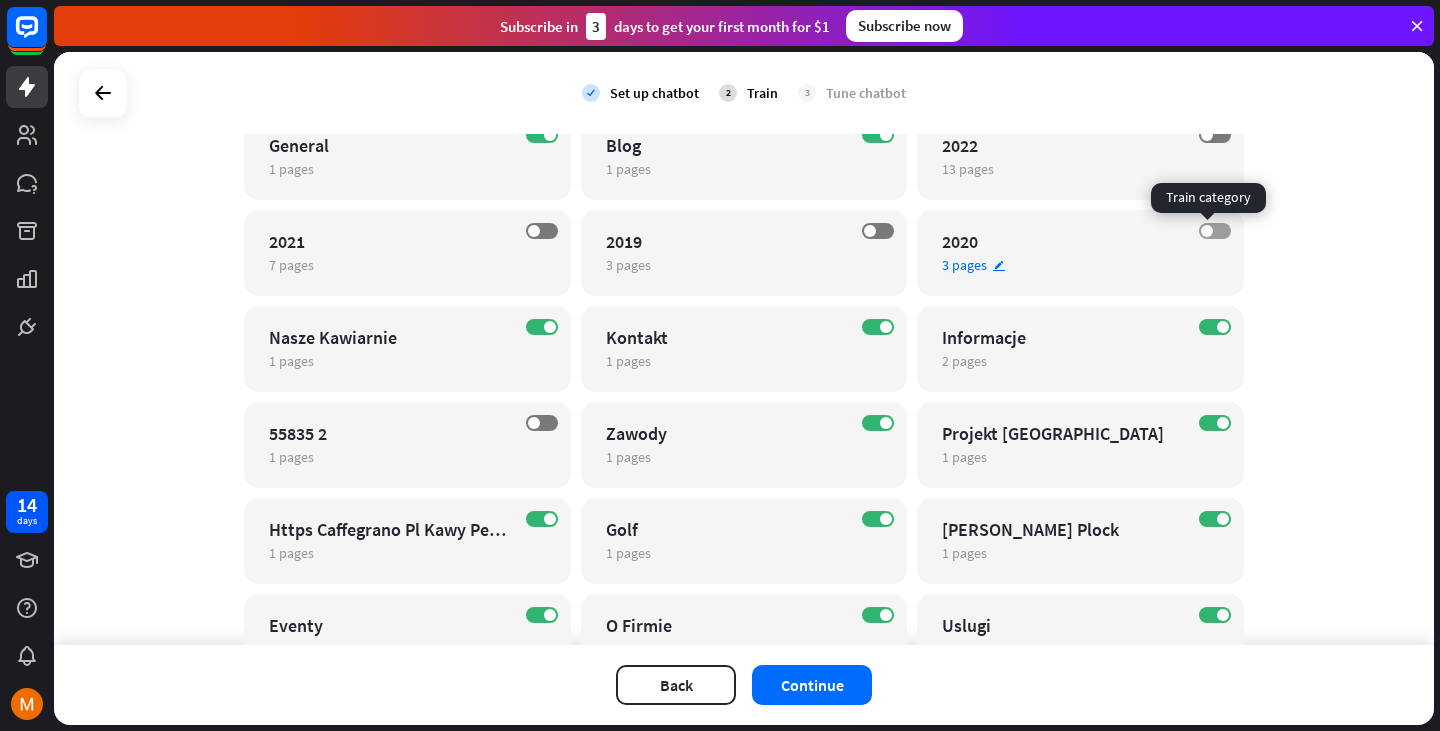 click on "OFF" at bounding box center (1215, 231) 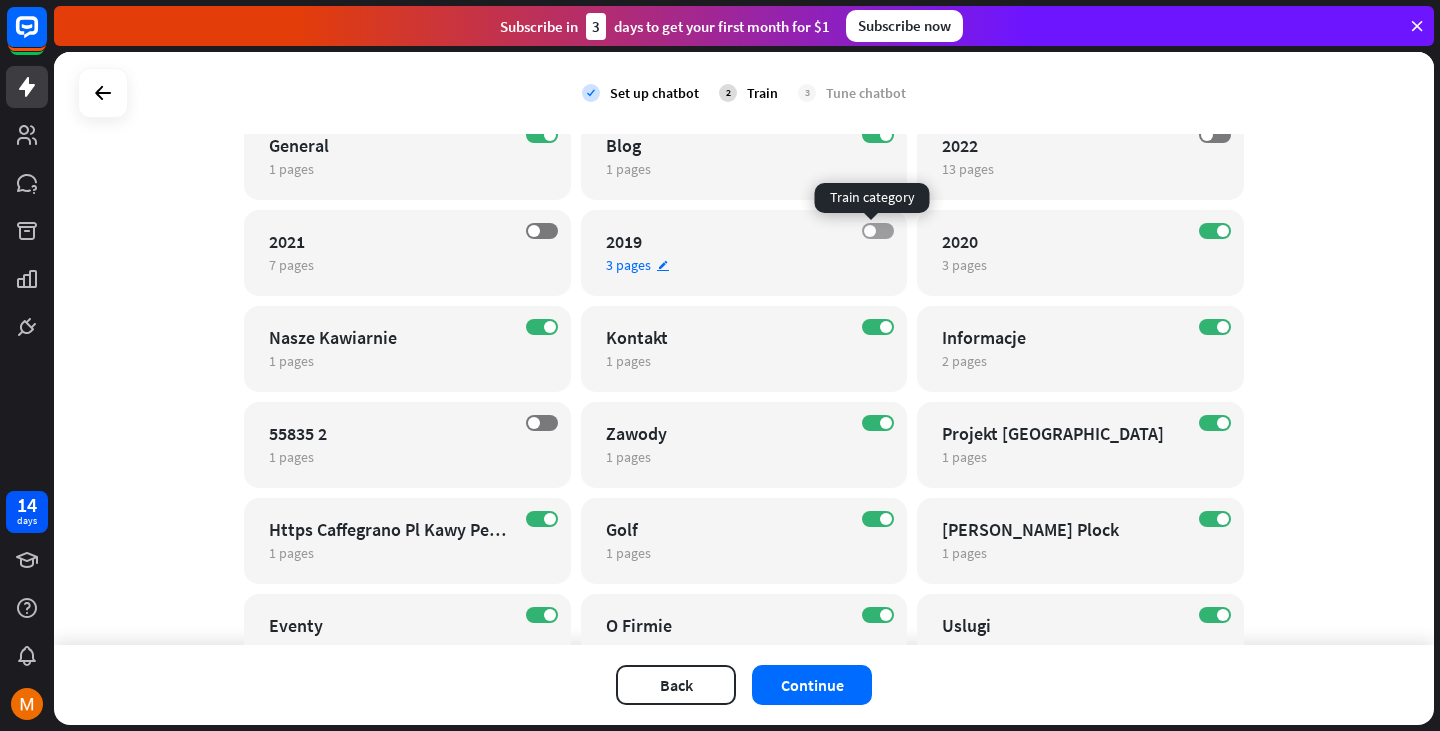 click on "OFF" at bounding box center (878, 231) 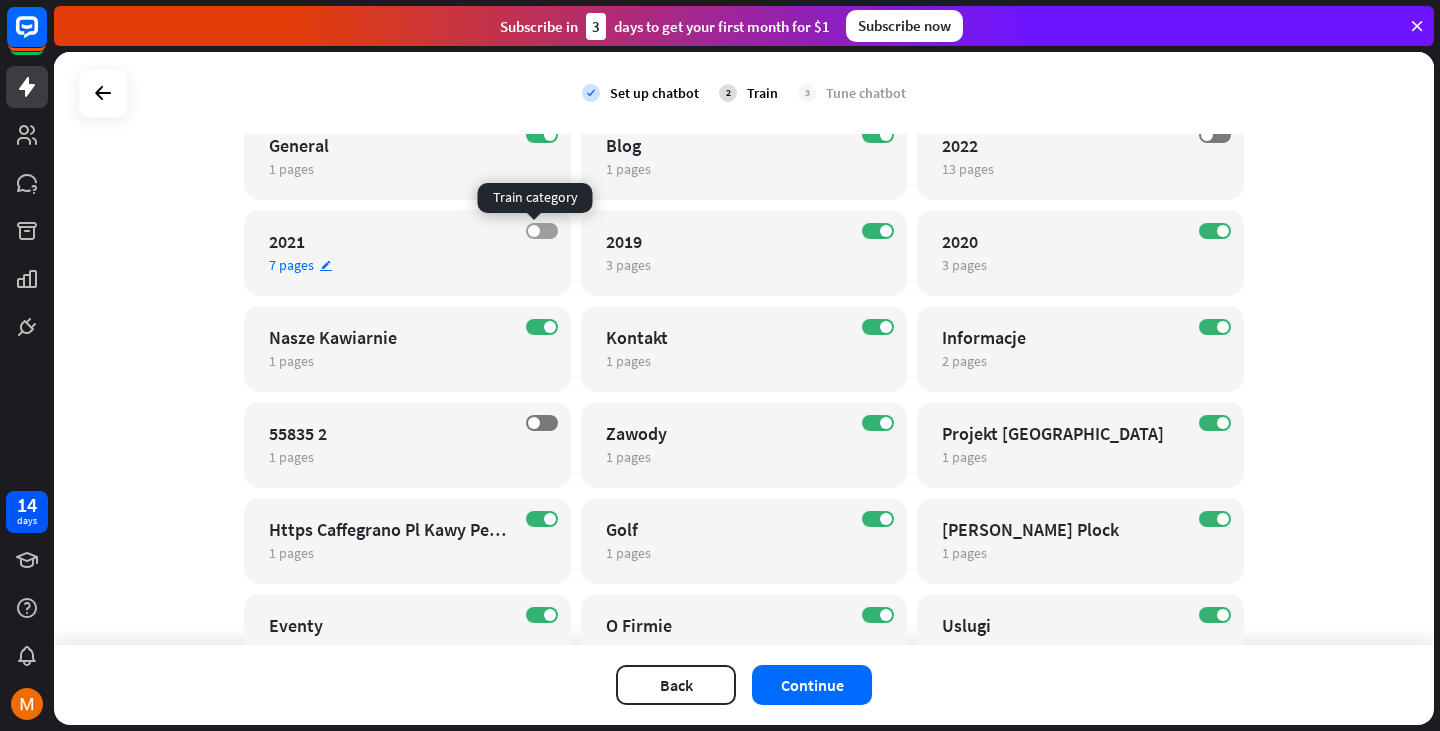 click on "OFF" at bounding box center (542, 231) 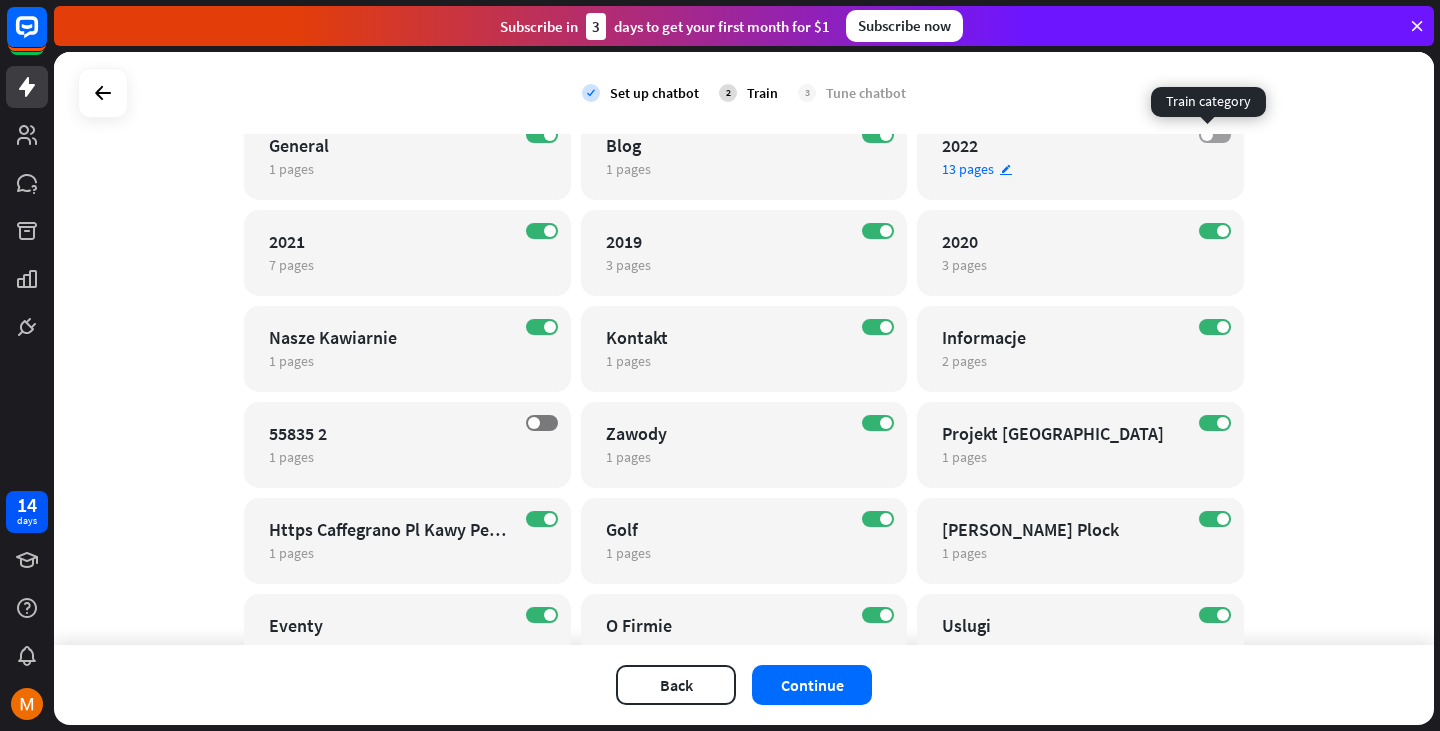 click on "OFF" at bounding box center (1215, 135) 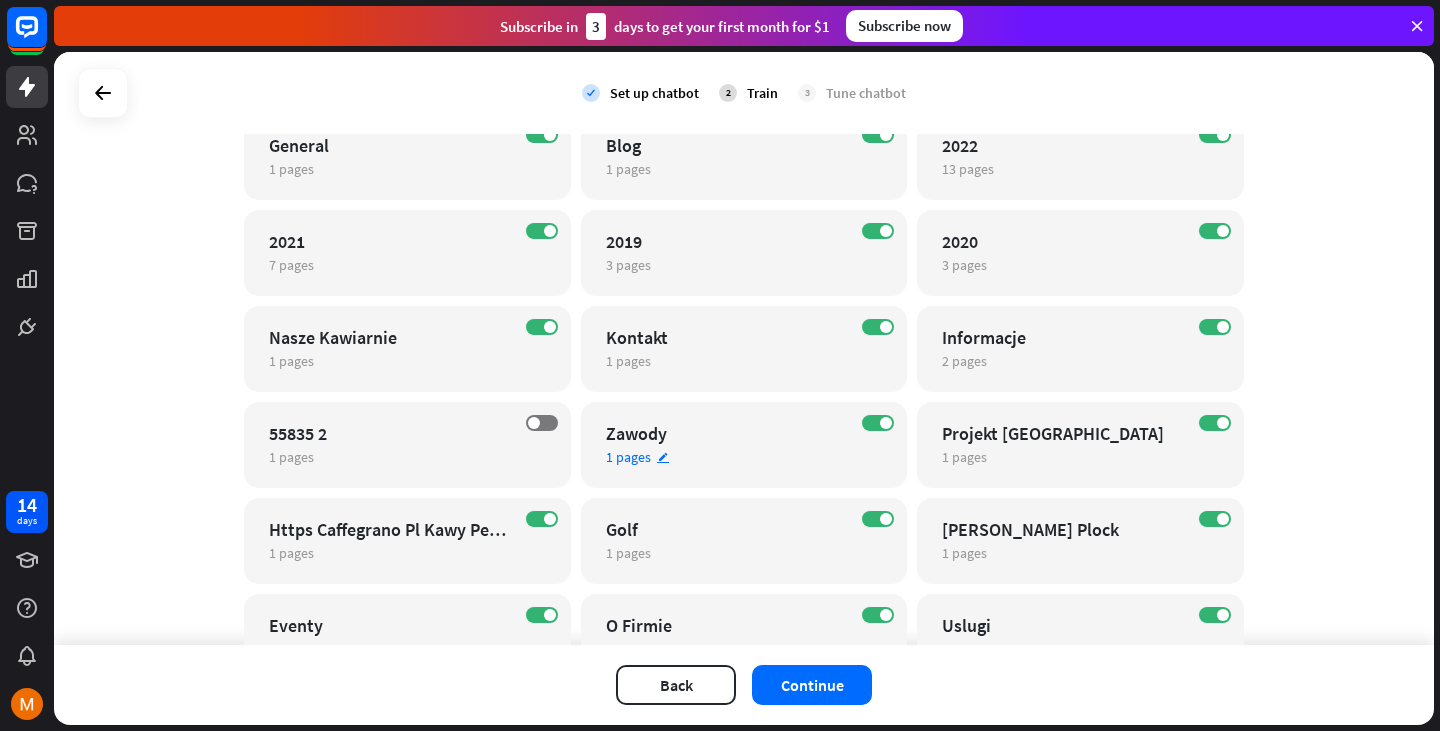 scroll, scrollTop: 400, scrollLeft: 0, axis: vertical 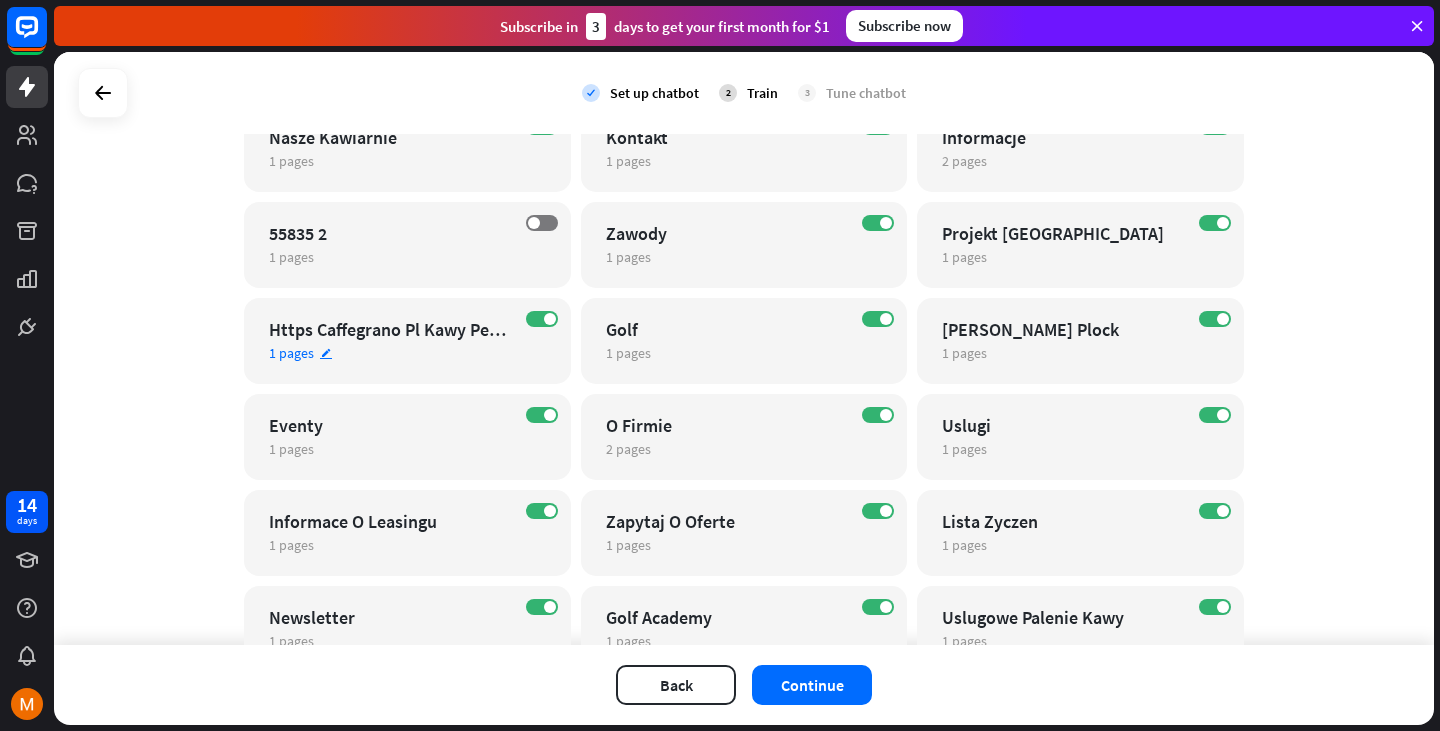 click on "Https Caffegrano Pl Kawy Personalizowane" at bounding box center [390, 329] 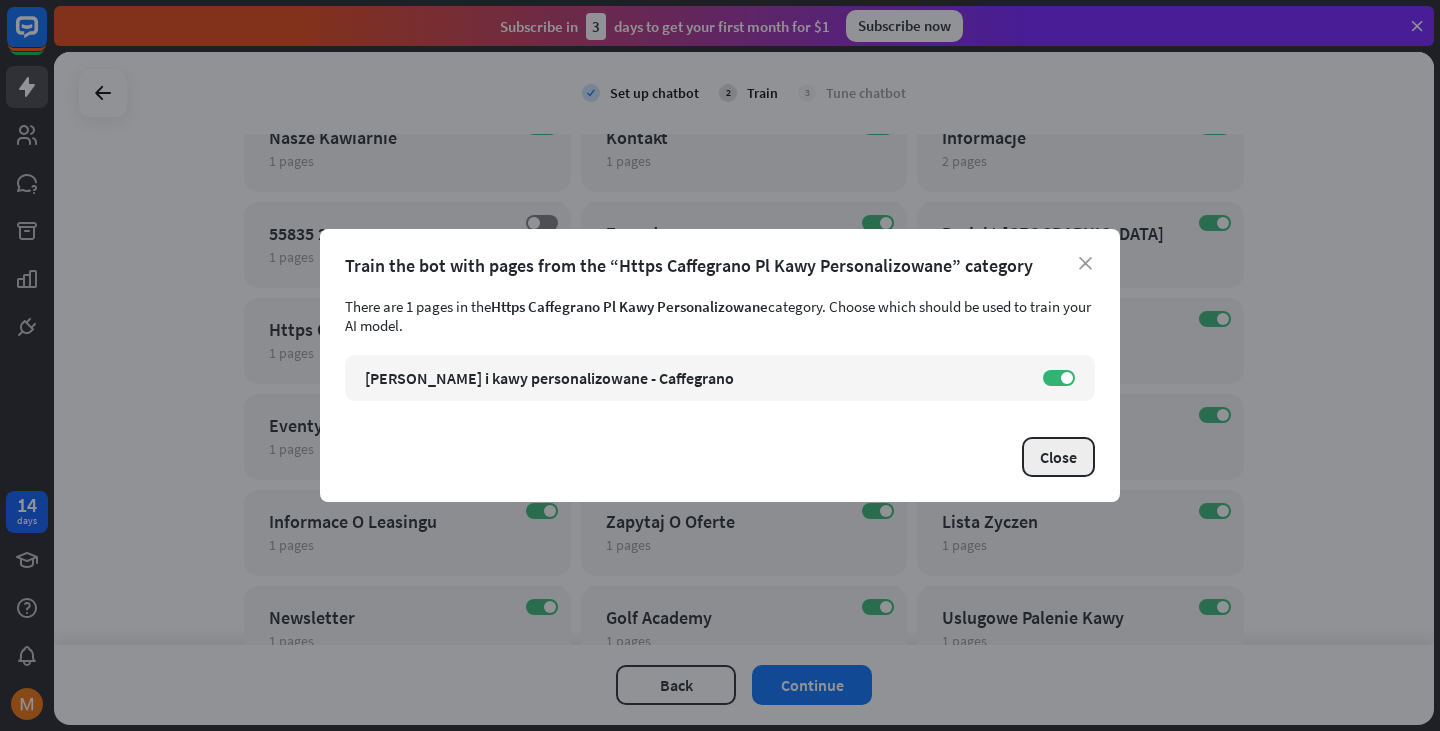 click on "Close" at bounding box center [1058, 457] 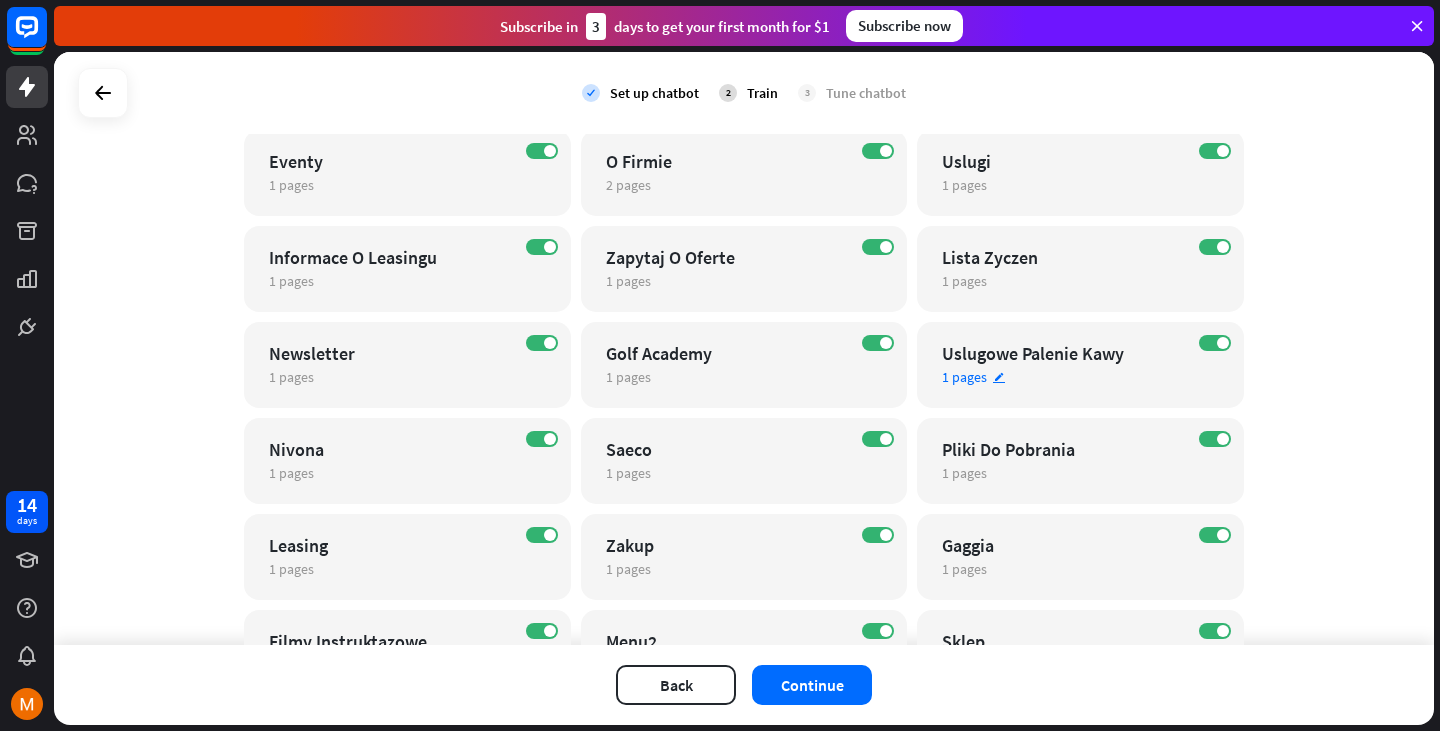 scroll, scrollTop: 700, scrollLeft: 0, axis: vertical 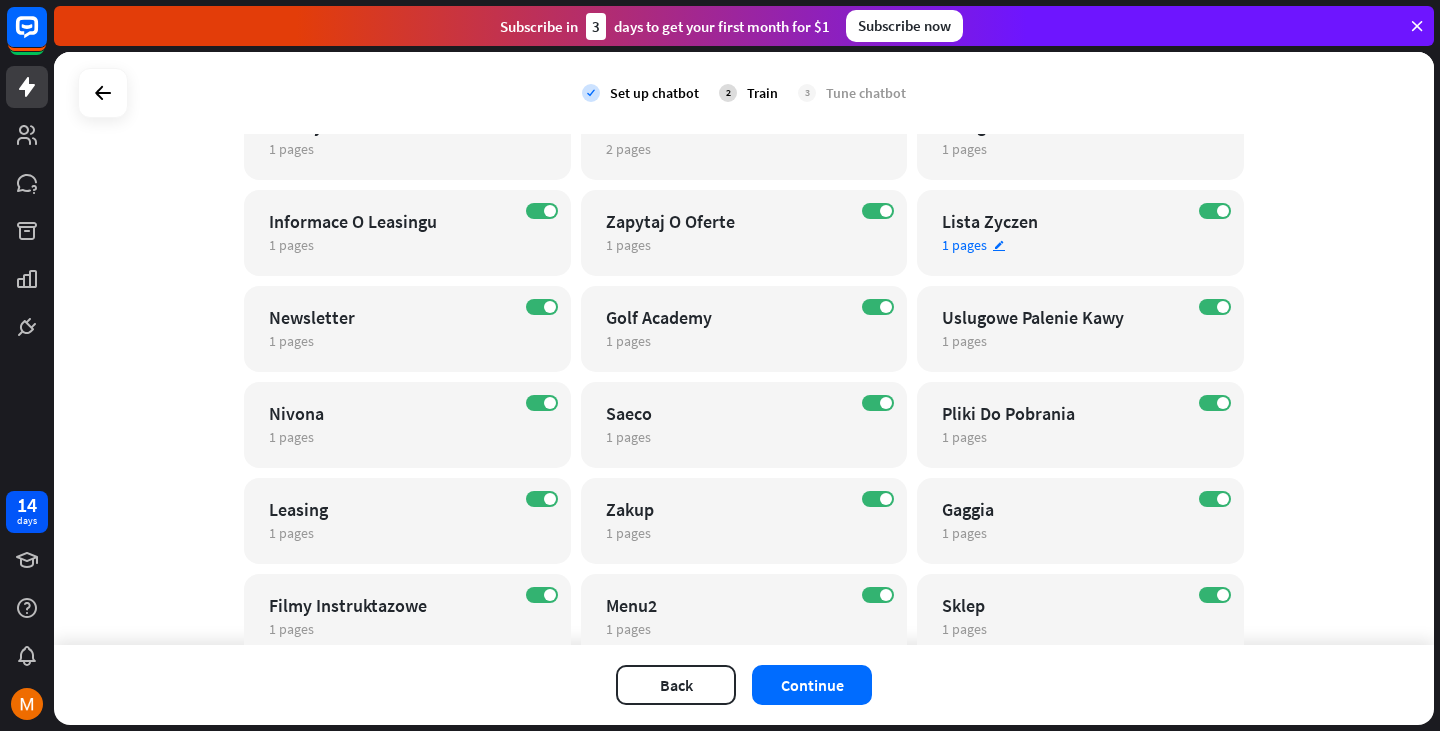 click on "Lista Zyczen" at bounding box center [1063, 221] 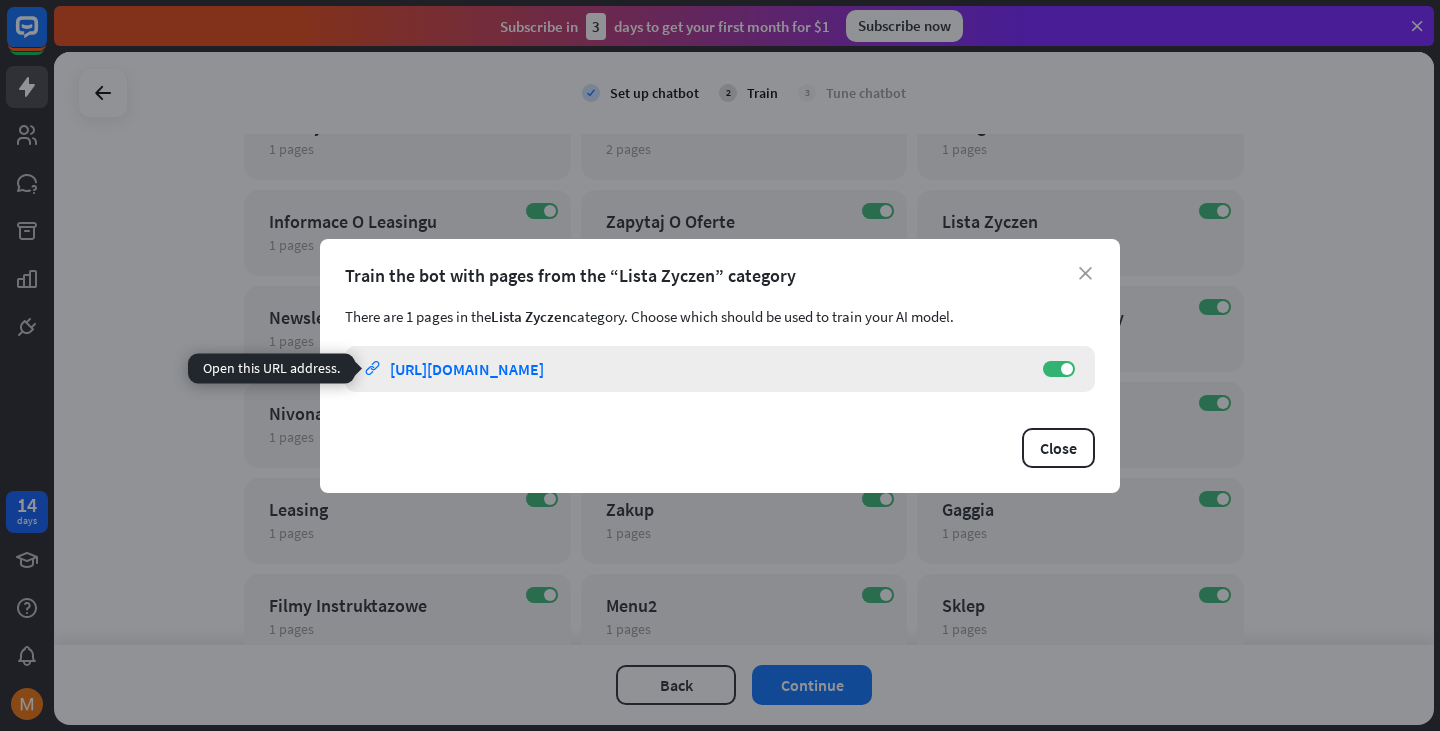 click on "[URL][DOMAIN_NAME]" at bounding box center (467, 369) 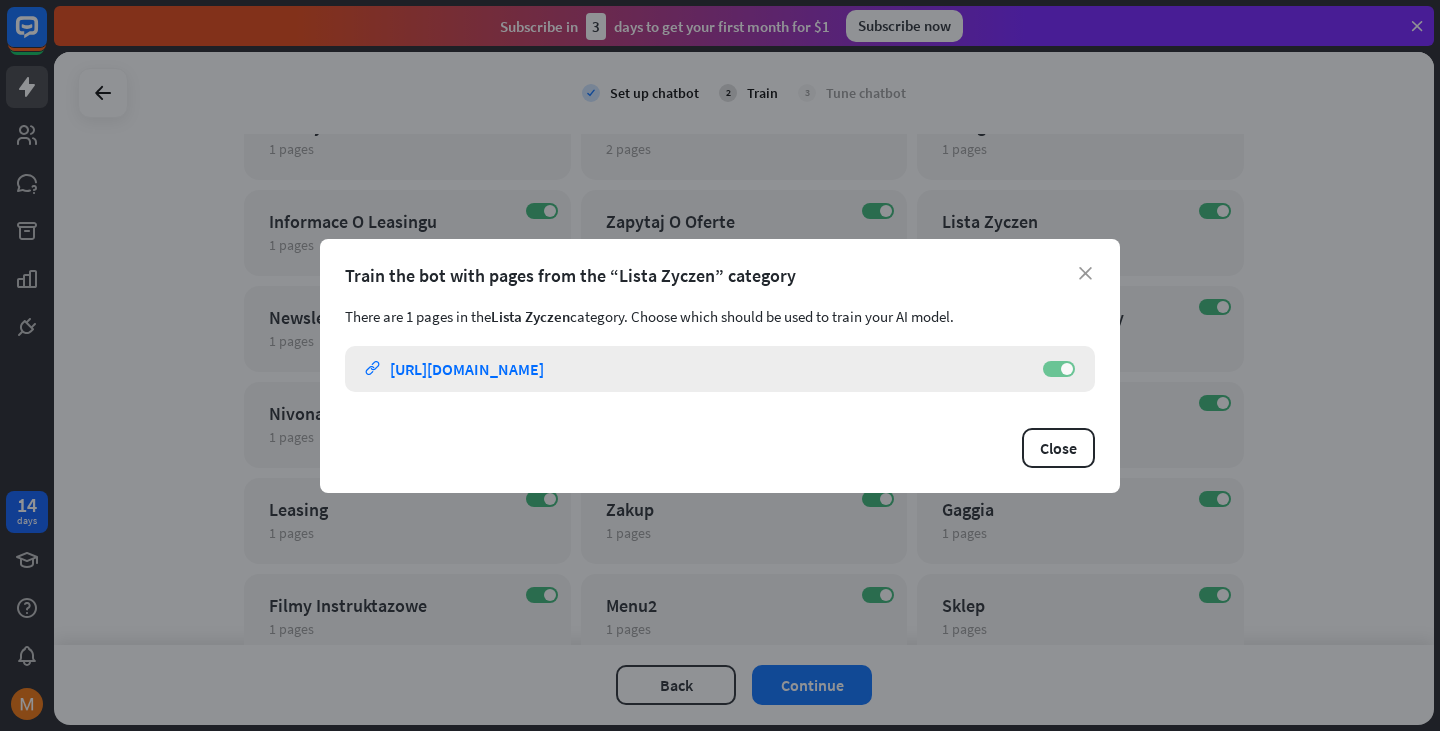 click at bounding box center (1067, 369) 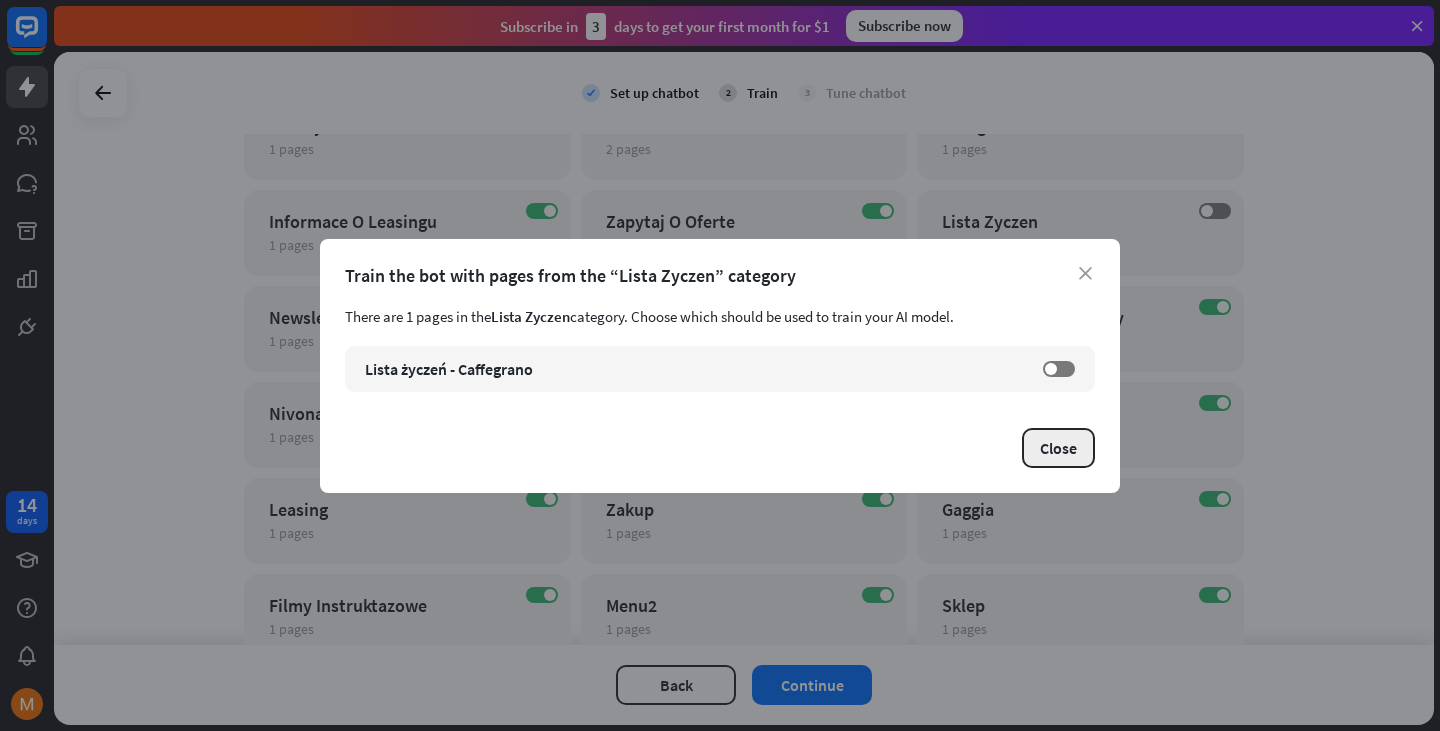 click on "Close" at bounding box center (1058, 448) 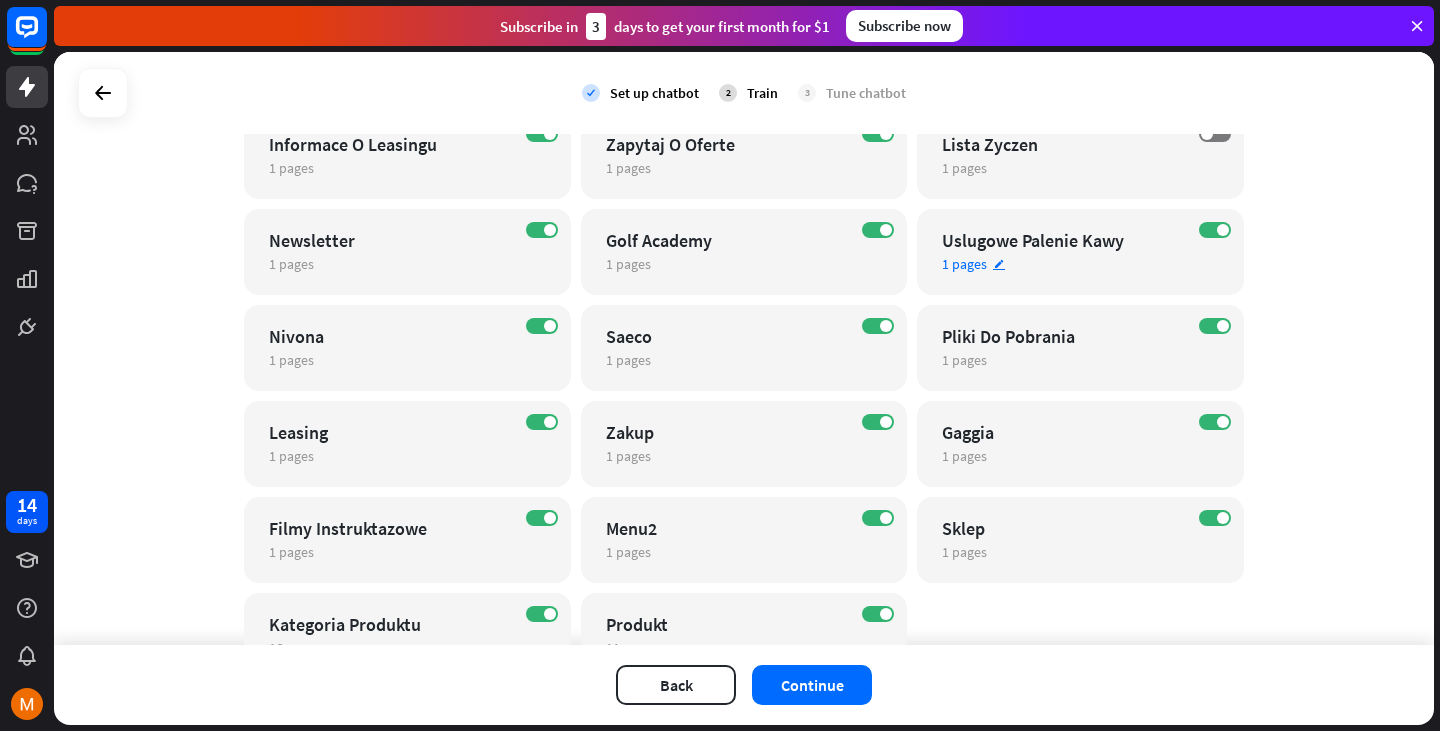scroll, scrollTop: 800, scrollLeft: 0, axis: vertical 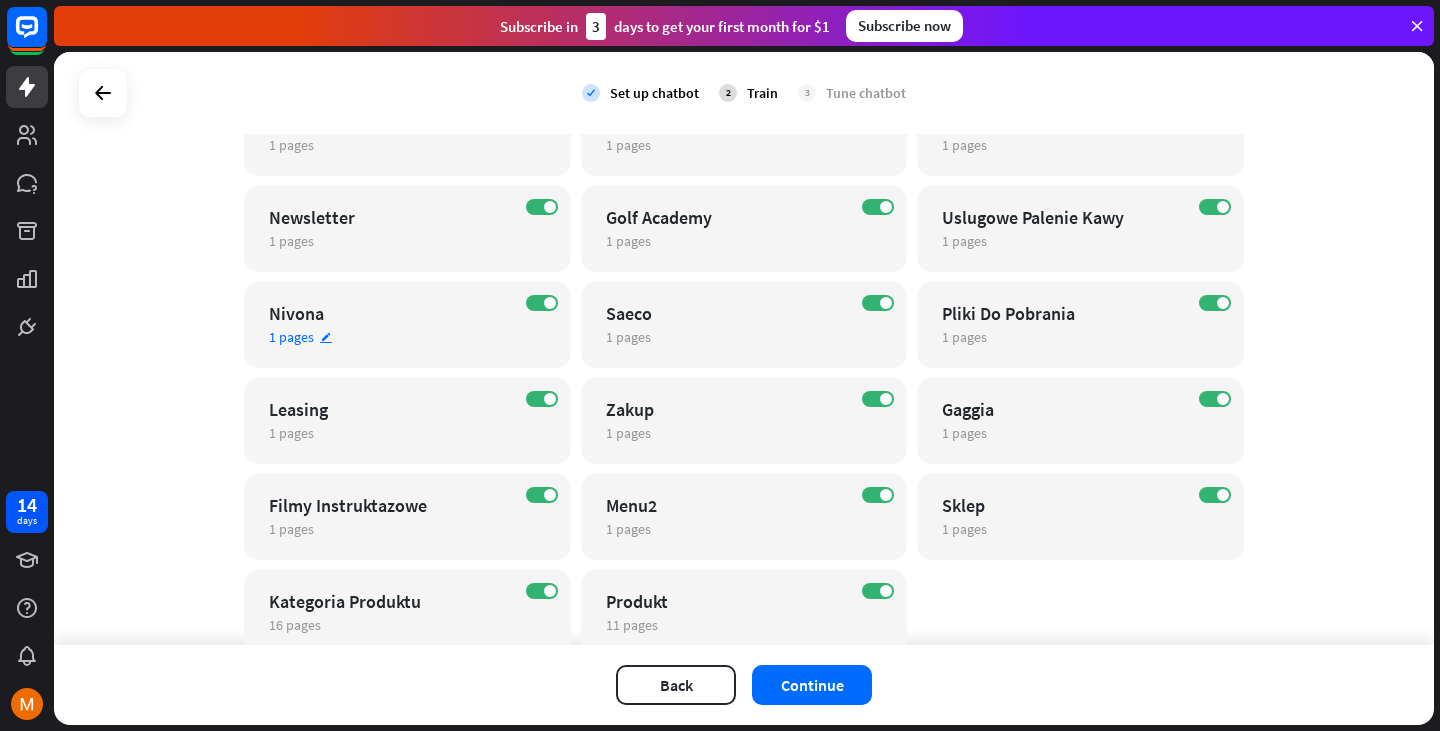 click on "Nivona" at bounding box center [390, 313] 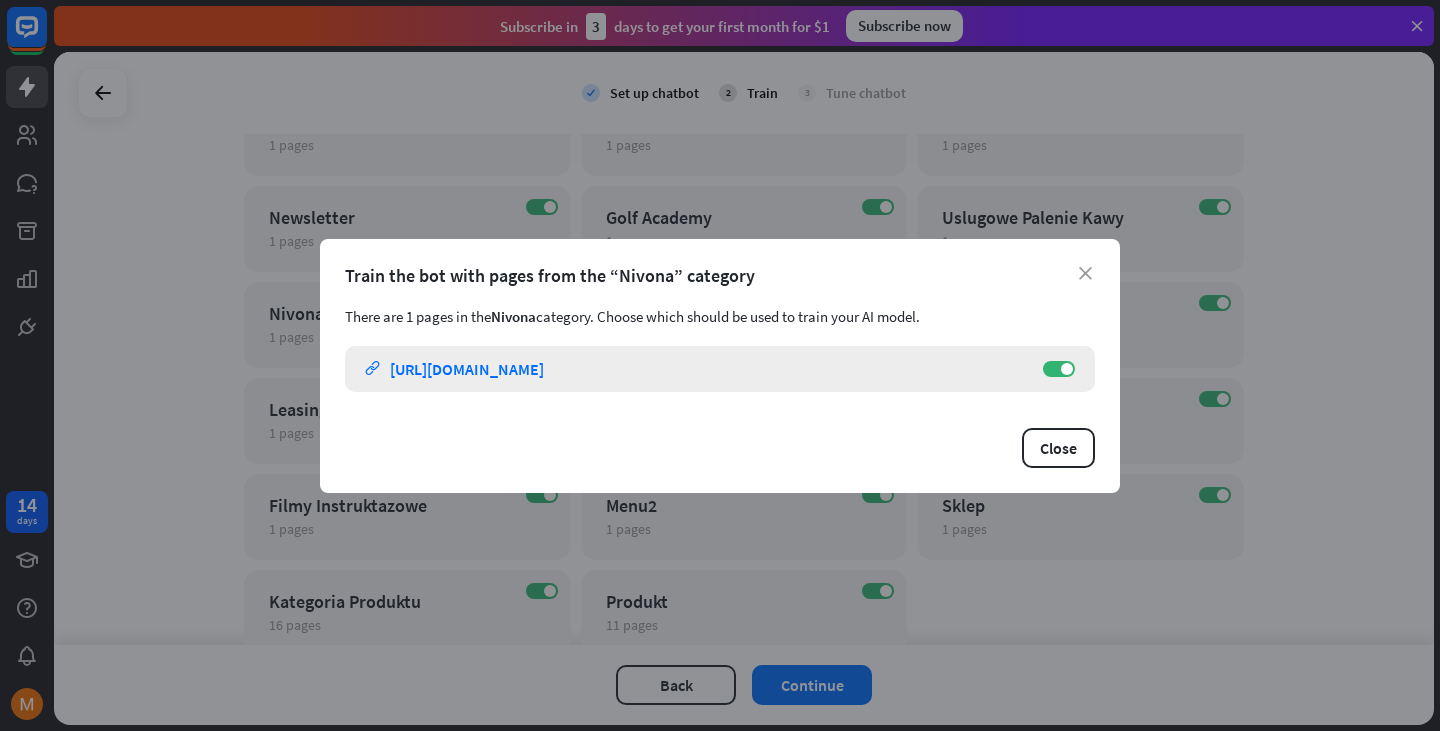 click on "[URL][DOMAIN_NAME]" at bounding box center [467, 369] 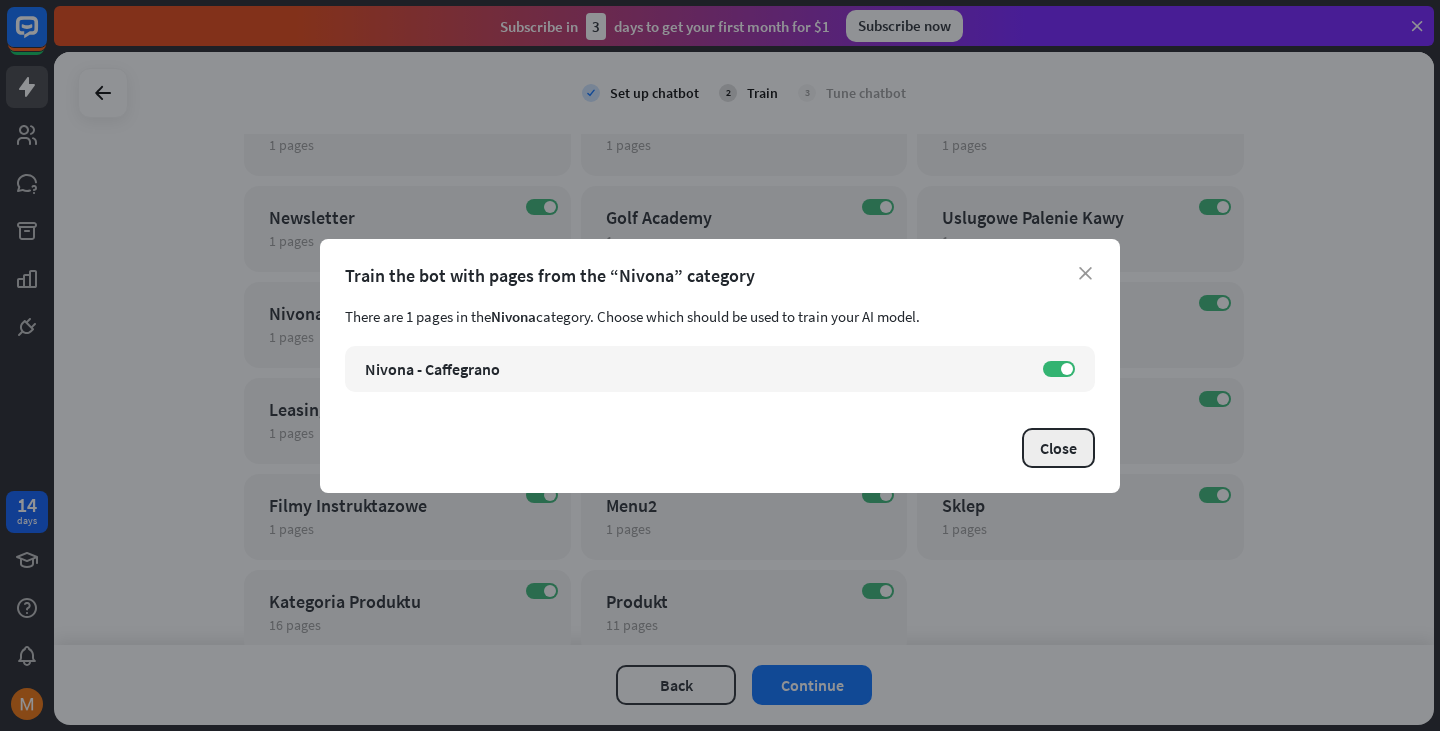 click on "Close" at bounding box center [1058, 448] 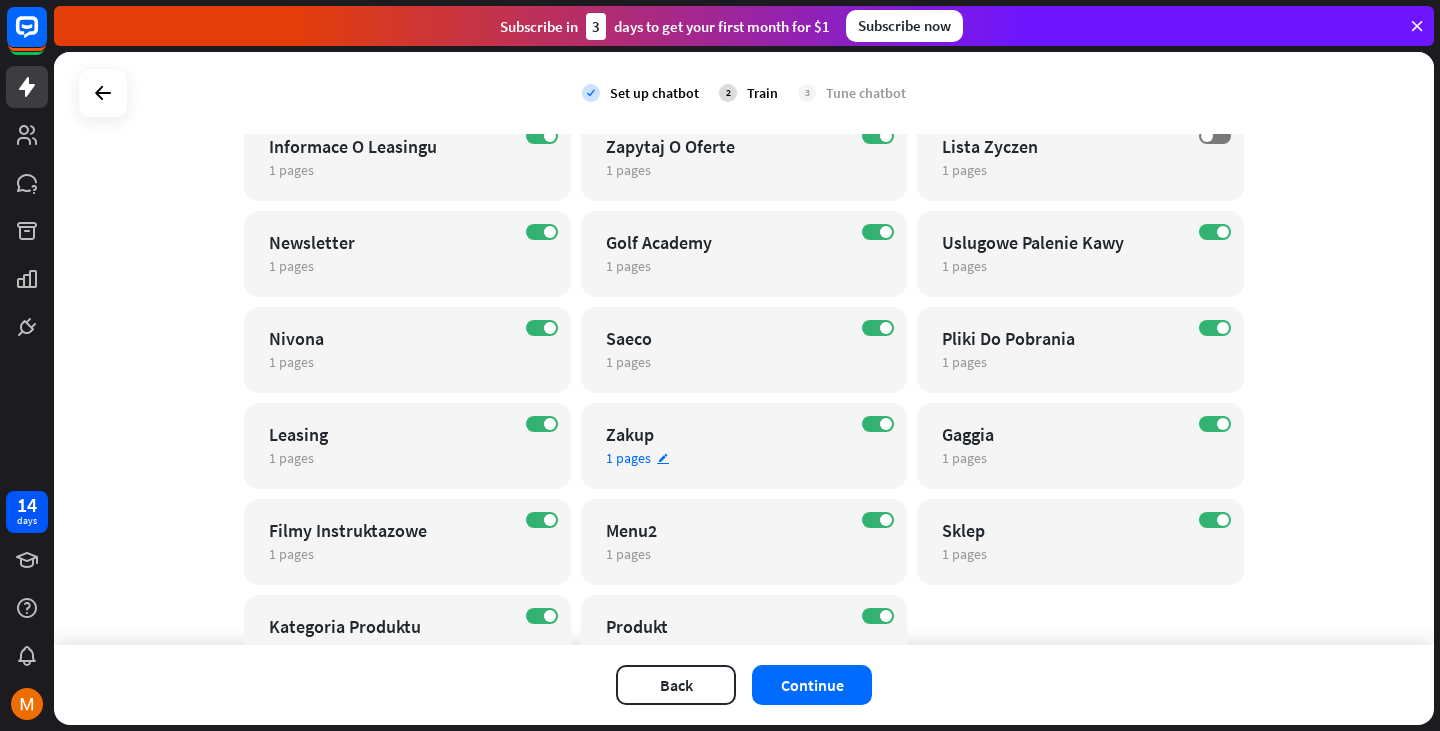 scroll, scrollTop: 875, scrollLeft: 0, axis: vertical 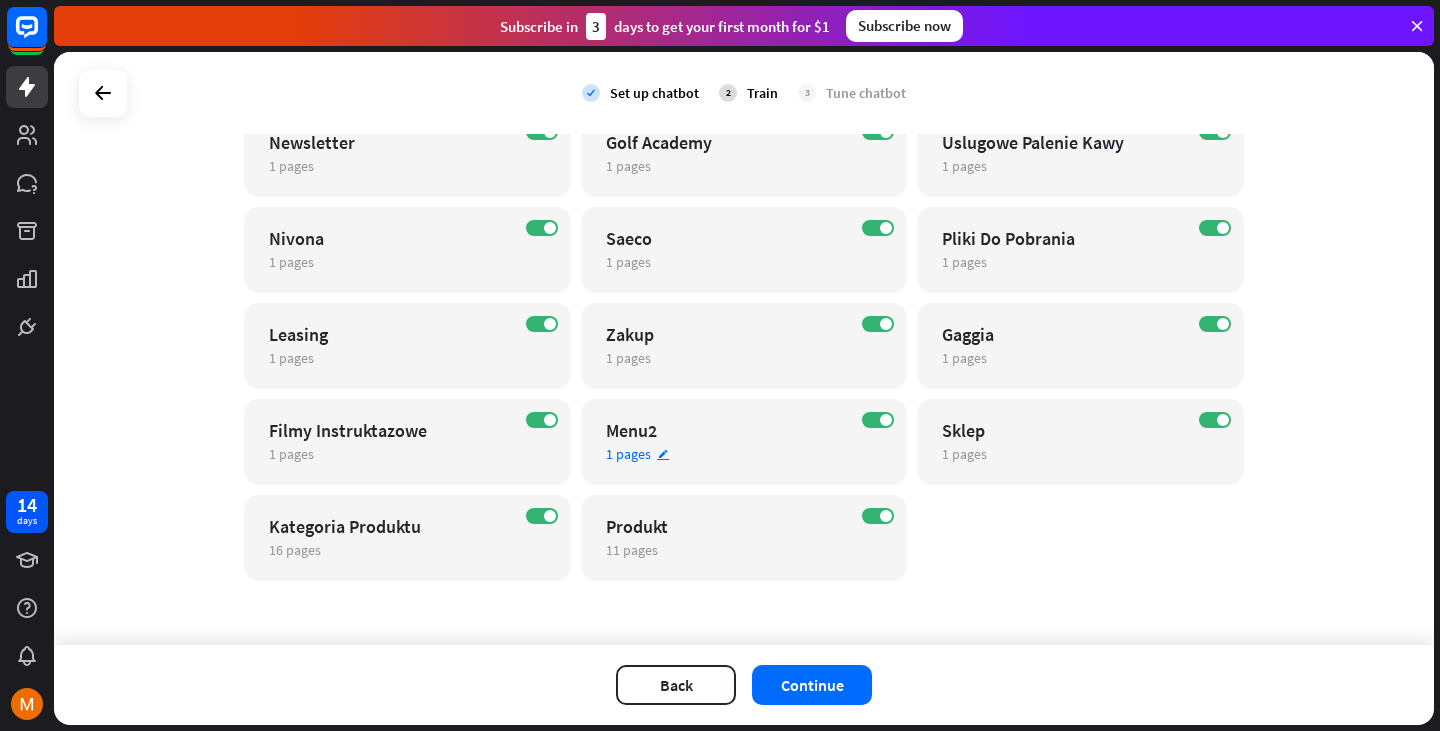click on "Menu2" at bounding box center [727, 430] 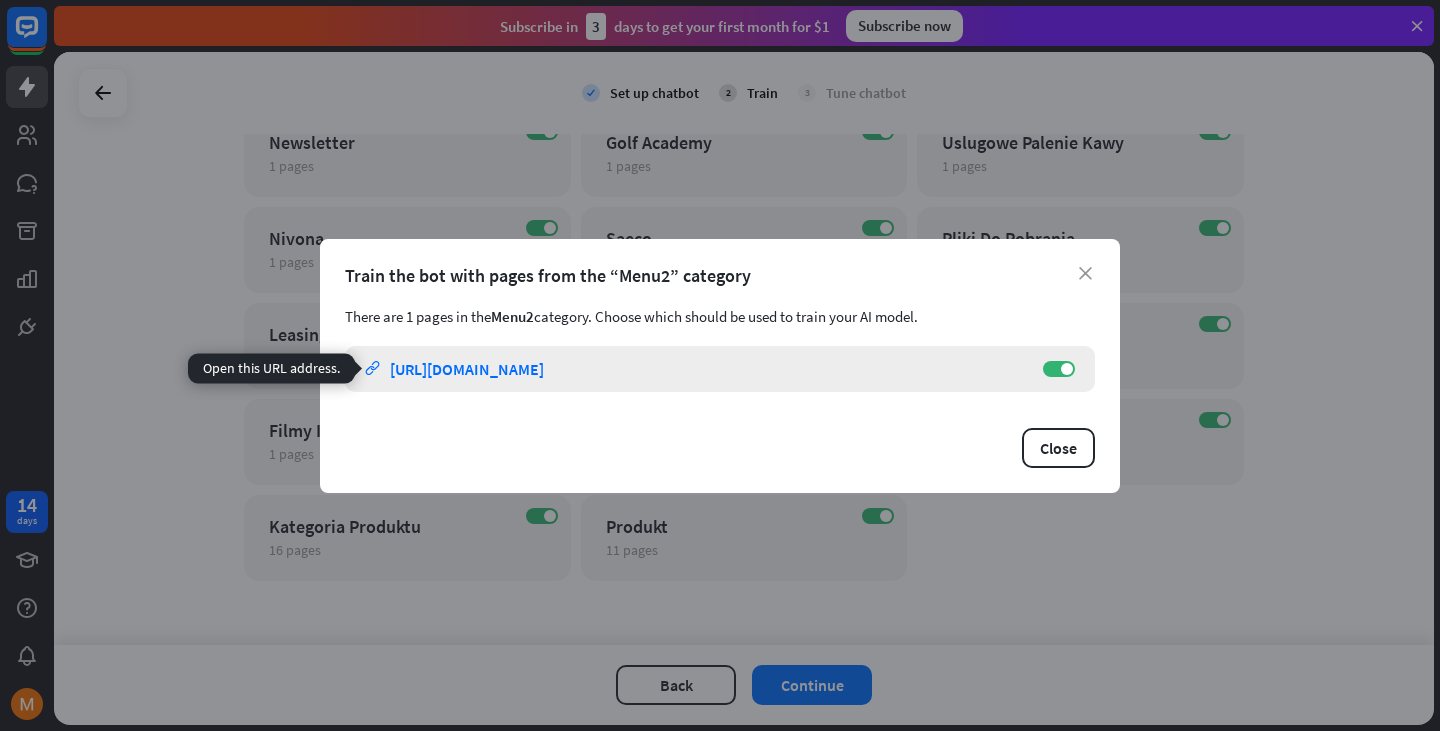 click on "[URL][DOMAIN_NAME]" at bounding box center [467, 369] 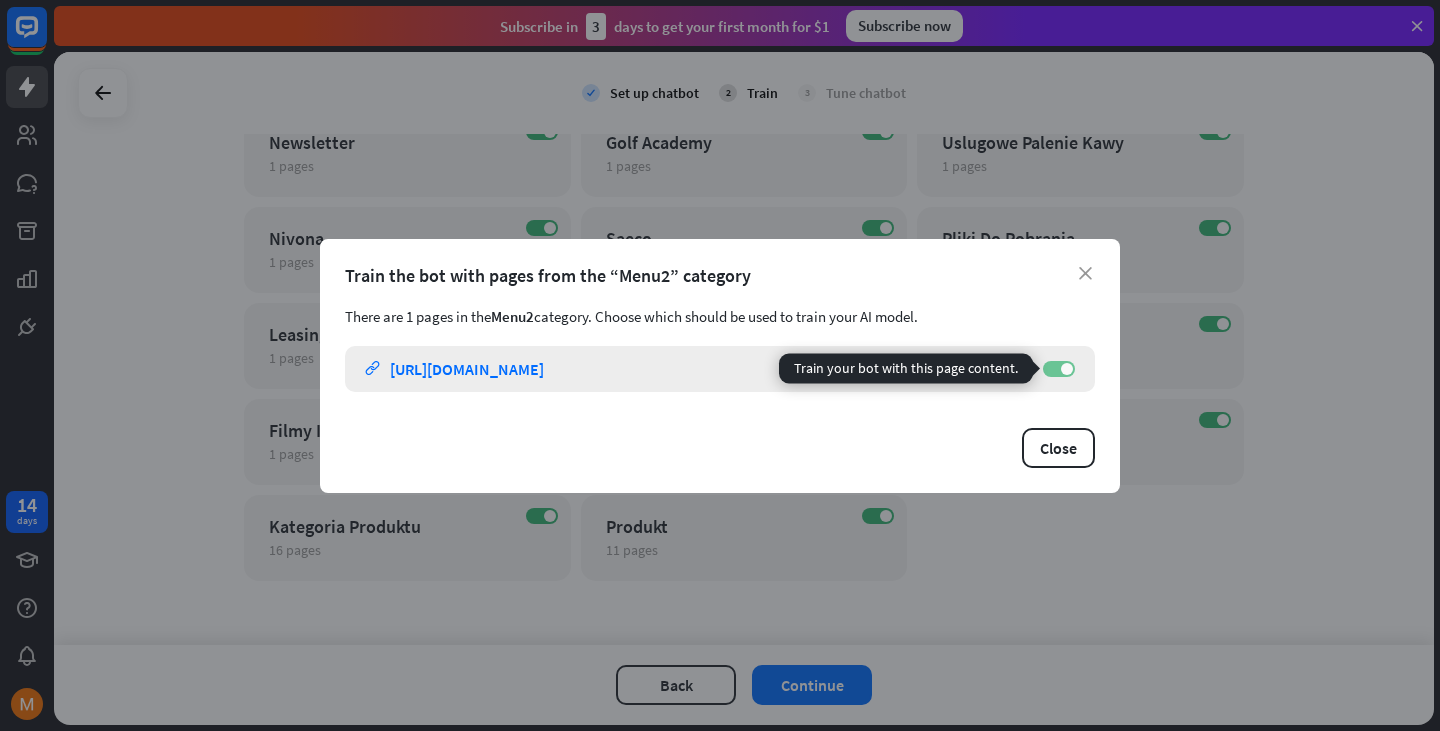 click at bounding box center [1067, 369] 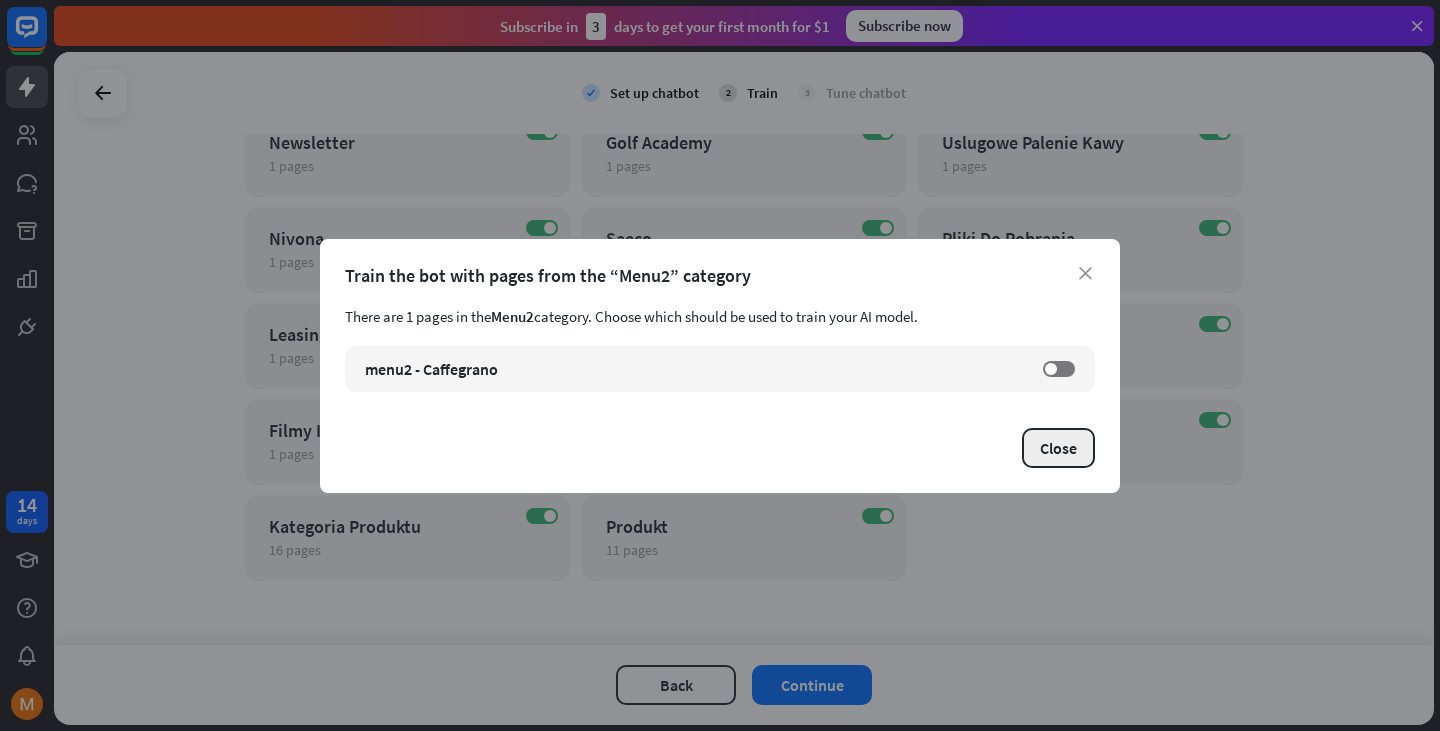 drag, startPoint x: 1066, startPoint y: 450, endPoint x: 1066, endPoint y: 428, distance: 22 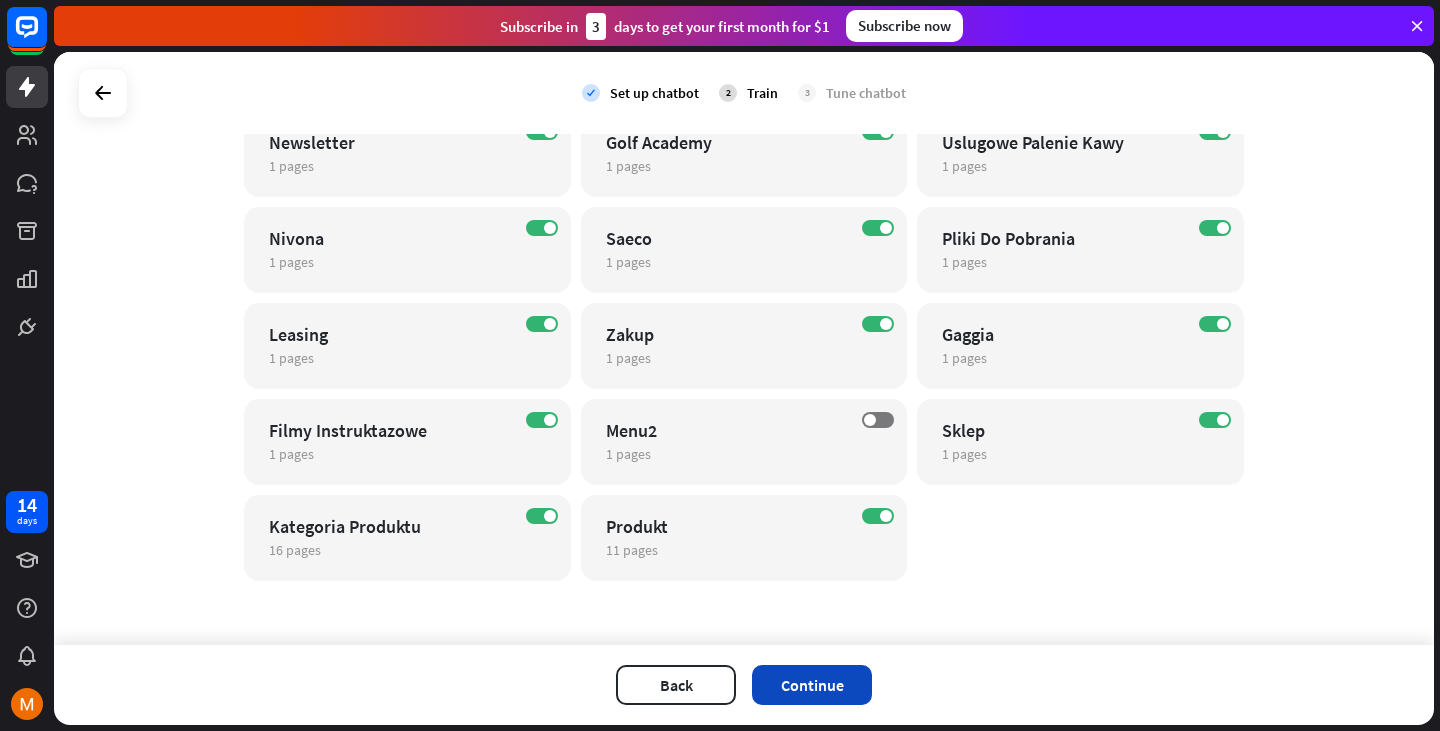 click on "Continue" at bounding box center [812, 685] 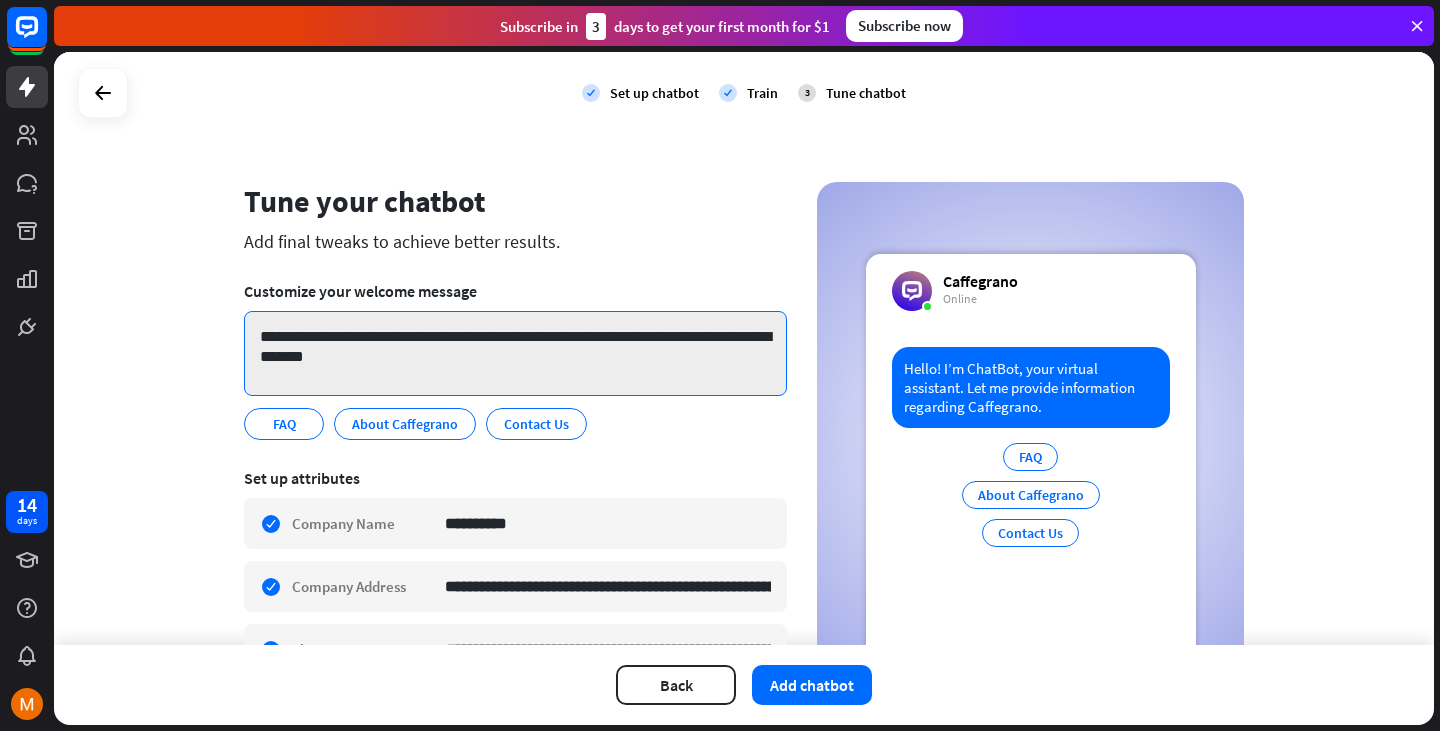 click on "**********" at bounding box center [515, 353] 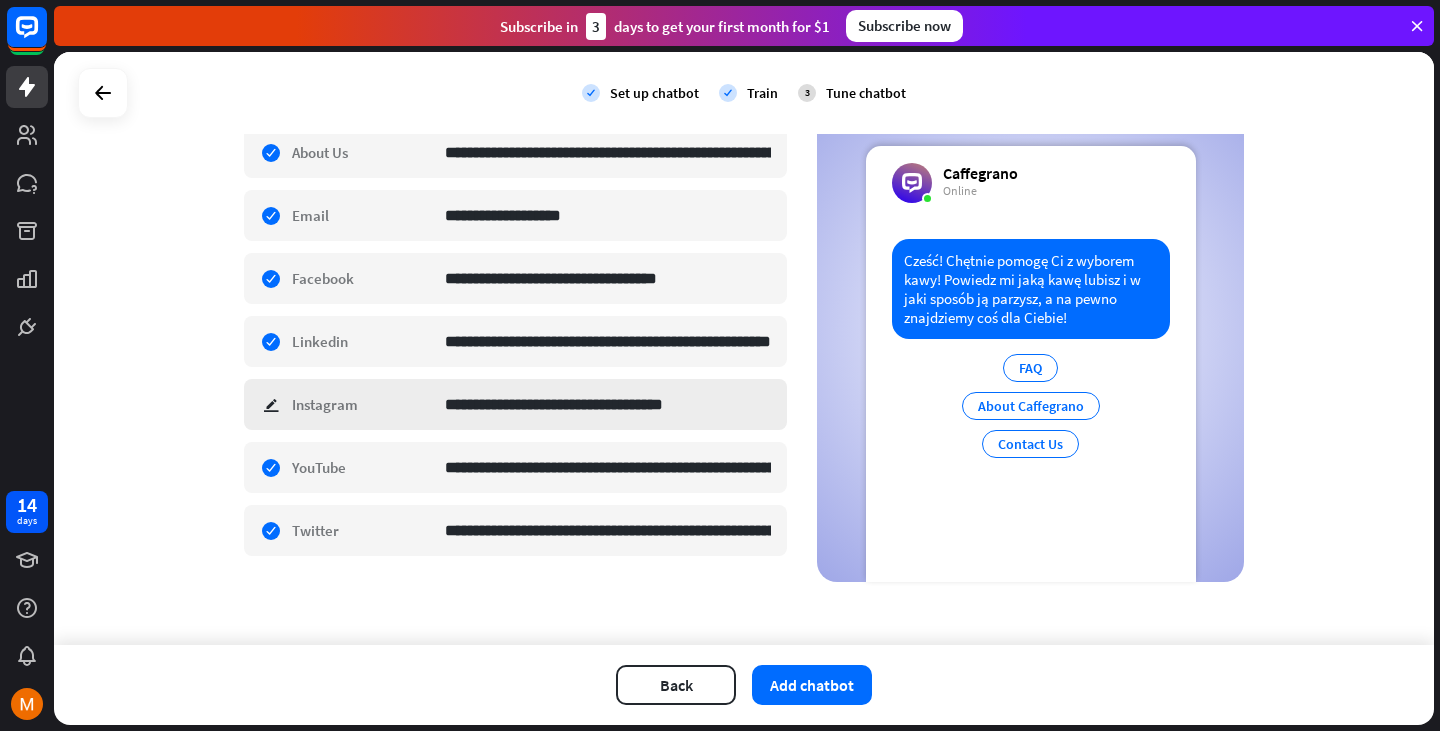 scroll, scrollTop: 498, scrollLeft: 0, axis: vertical 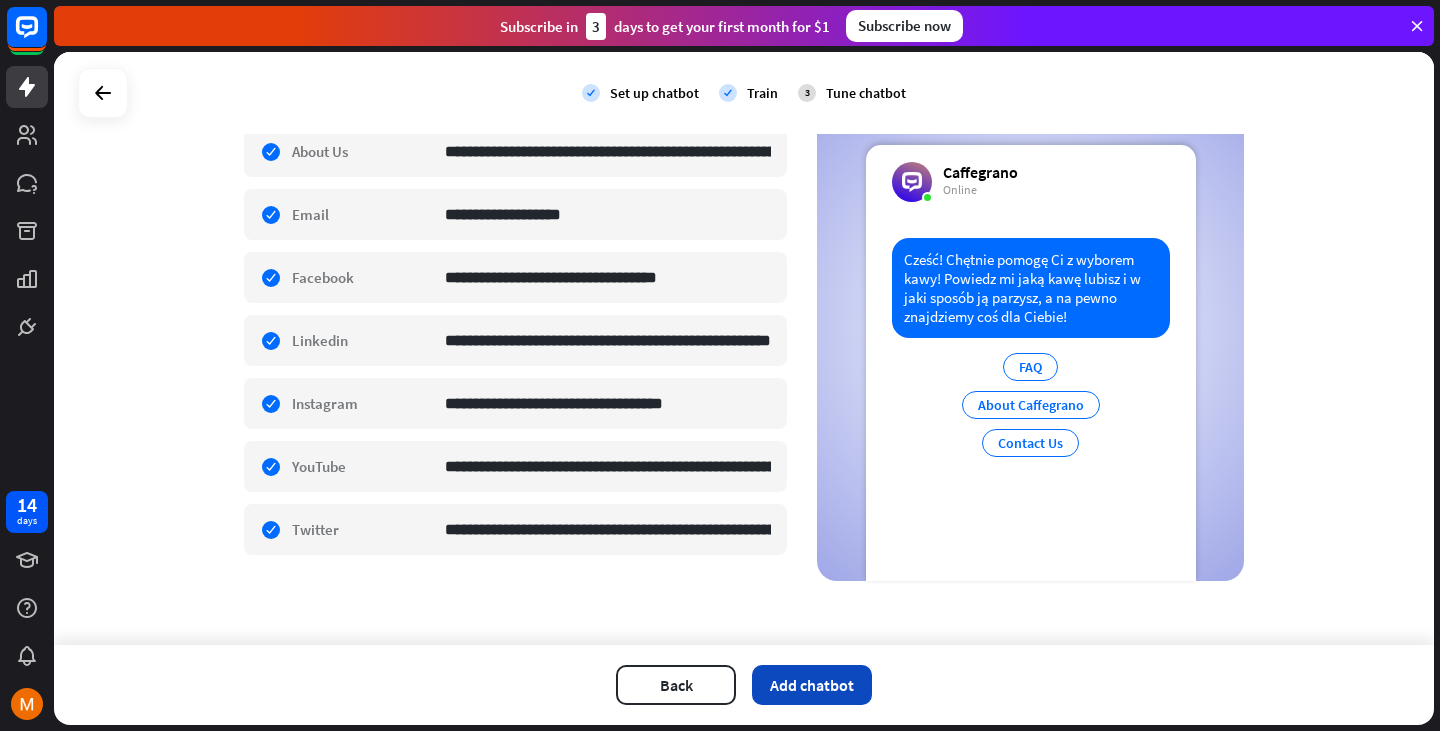 type on "**********" 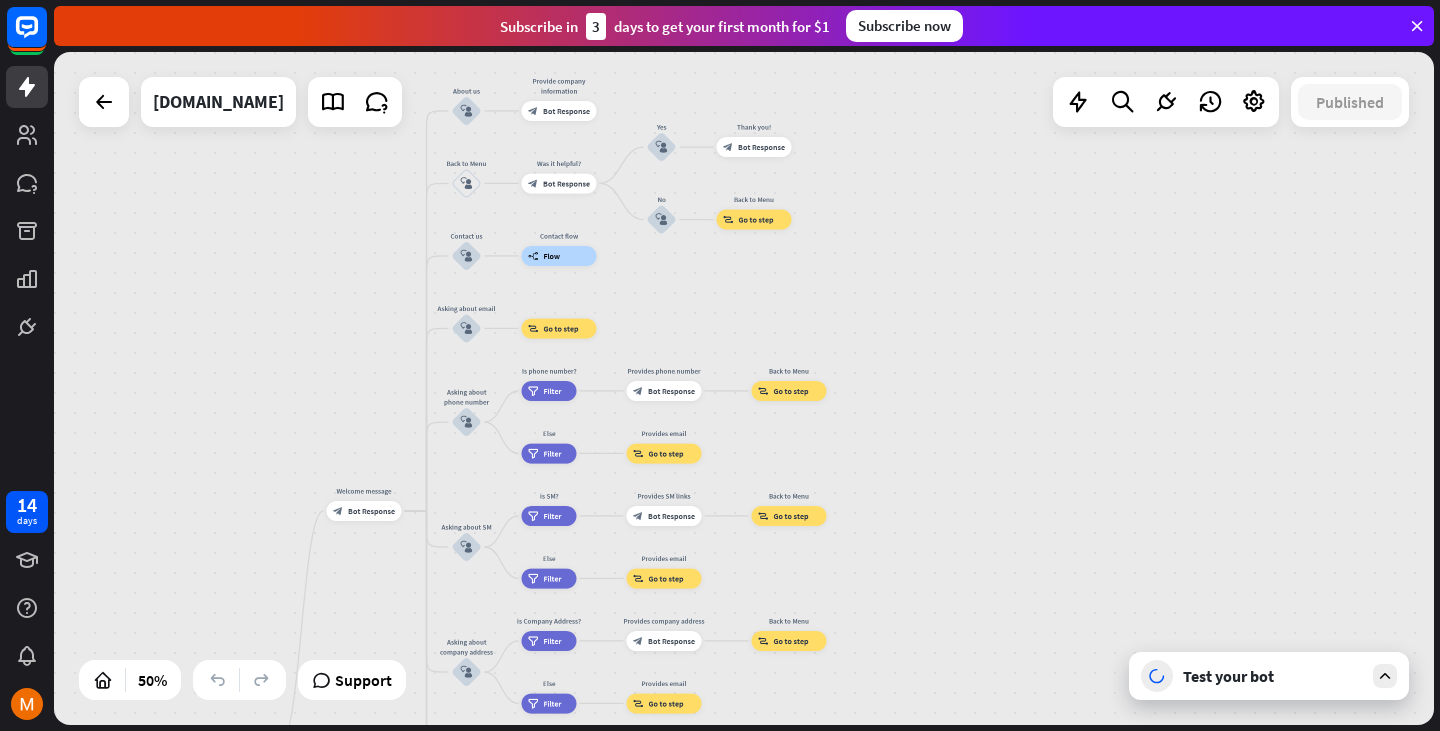 drag, startPoint x: 761, startPoint y: 286, endPoint x: 379, endPoint y: 618, distance: 506.11066 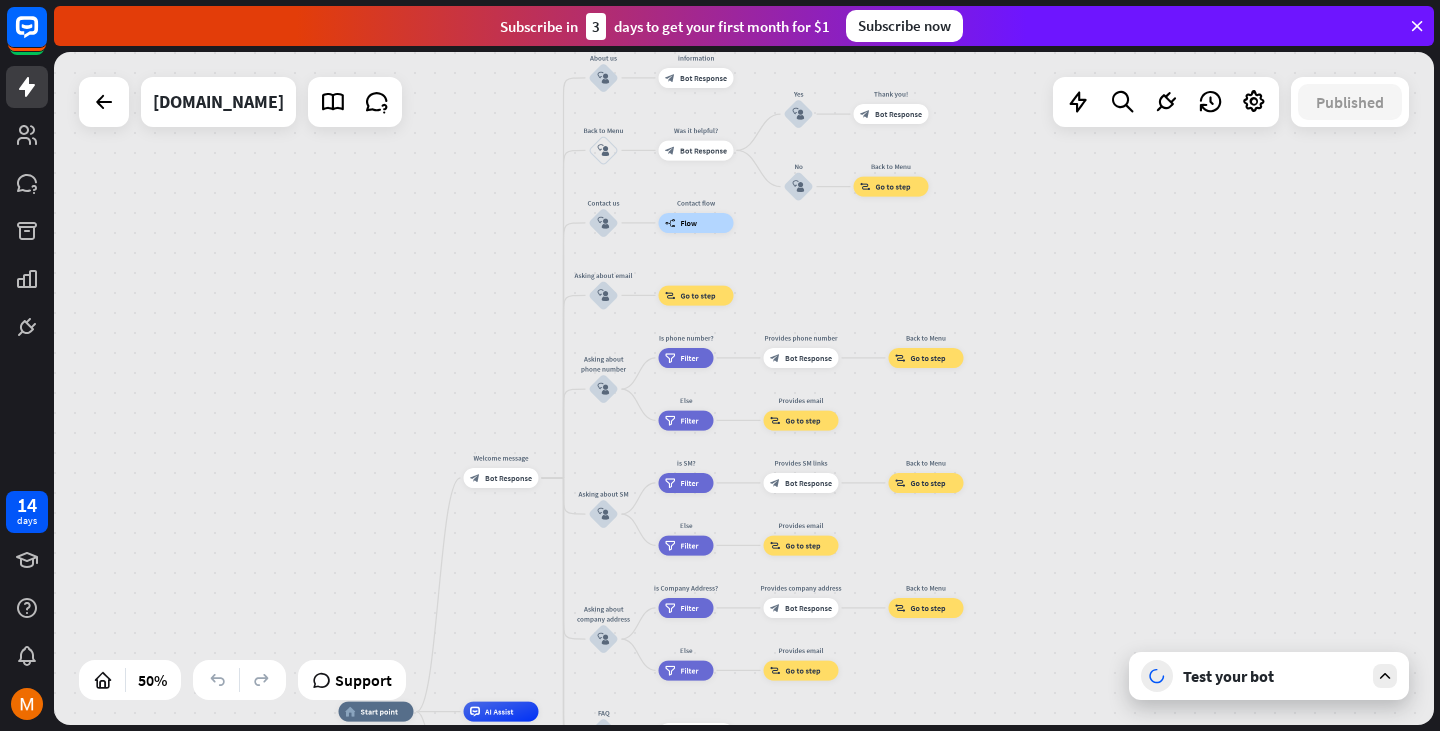 drag, startPoint x: 803, startPoint y: 298, endPoint x: 993, endPoint y: 131, distance: 252.96046 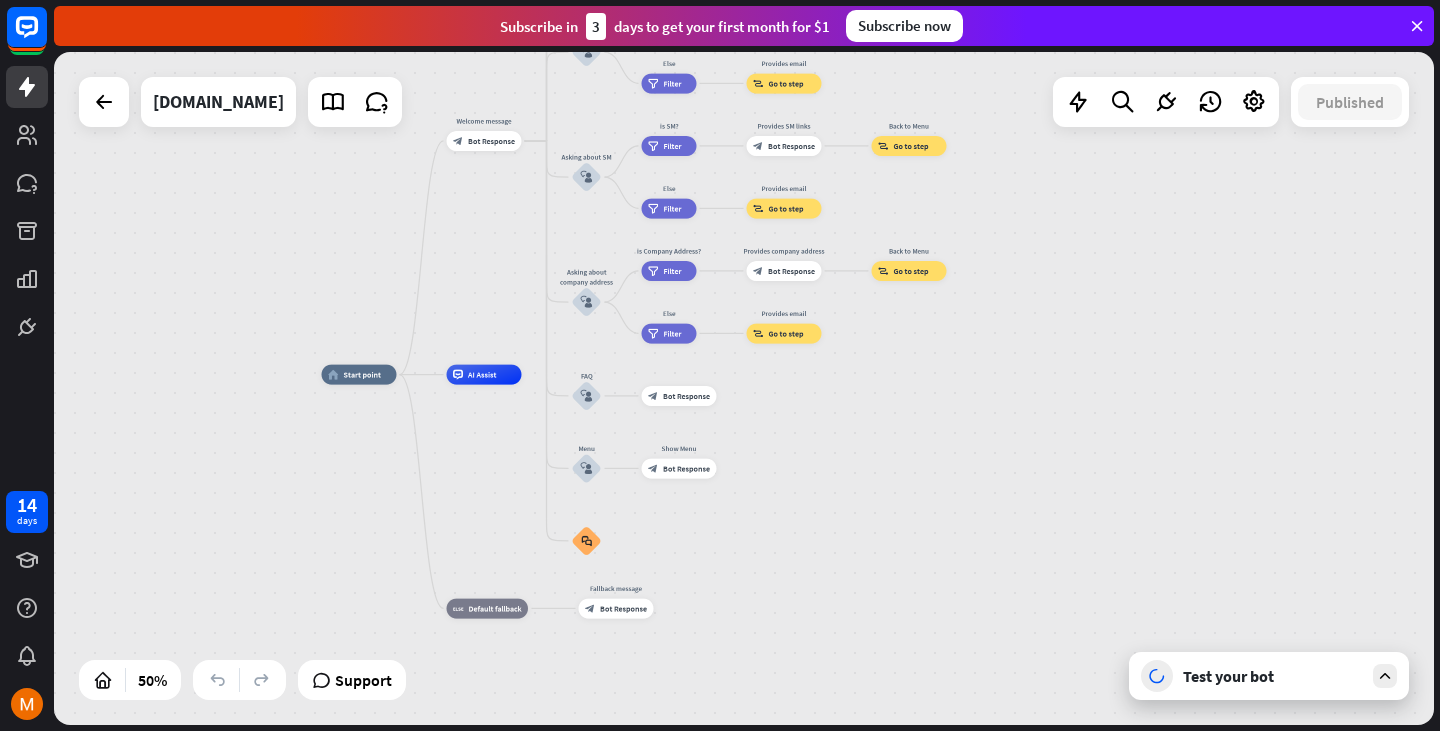 drag, startPoint x: 411, startPoint y: 416, endPoint x: 337, endPoint y: 240, distance: 190.92407 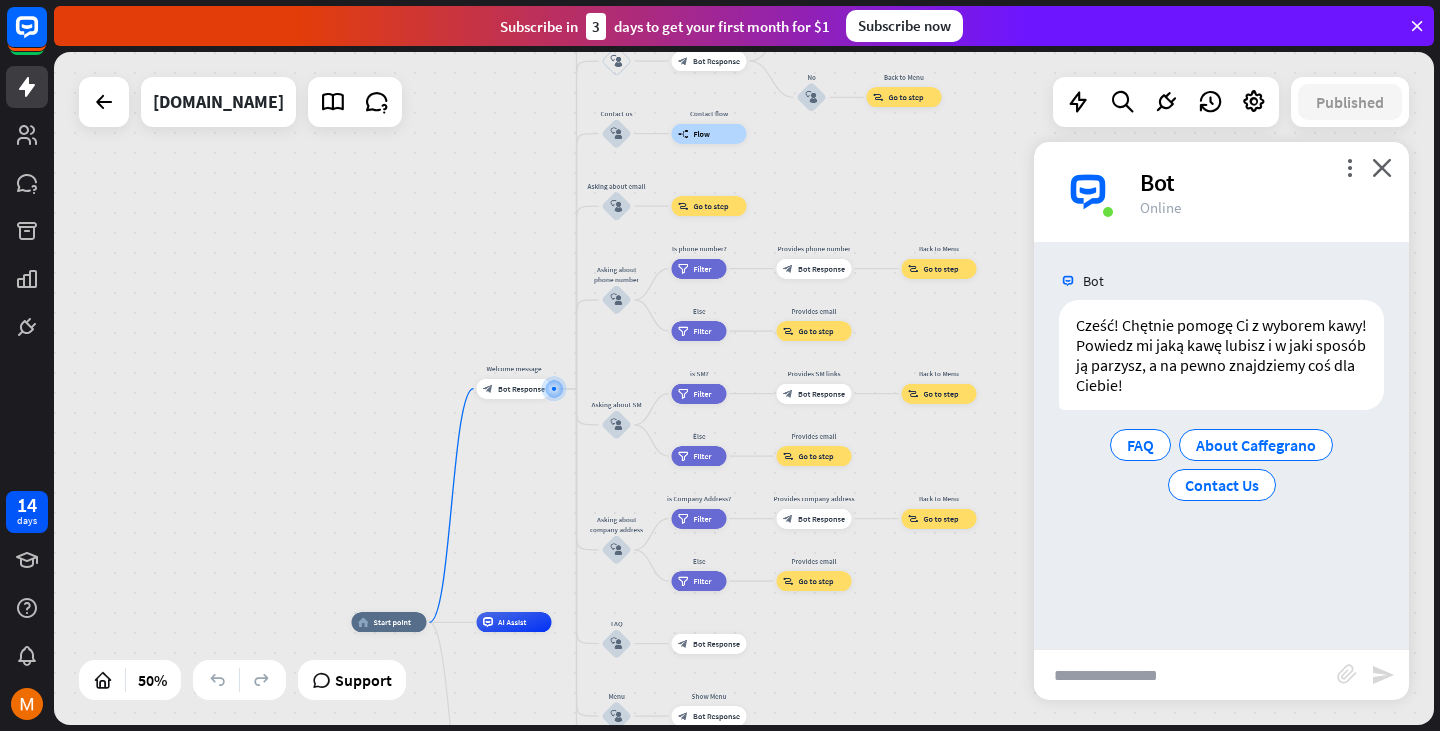 click at bounding box center (1185, 675) 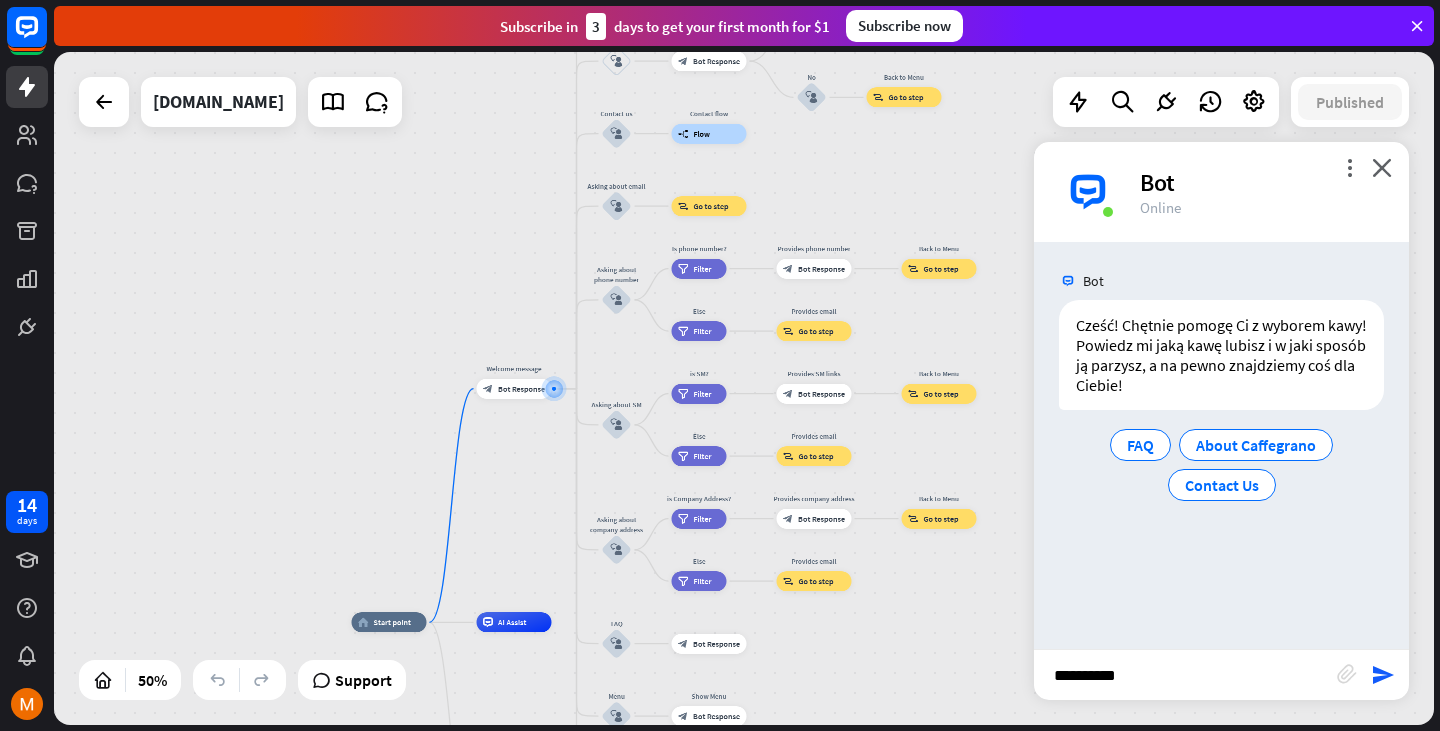 type on "**********" 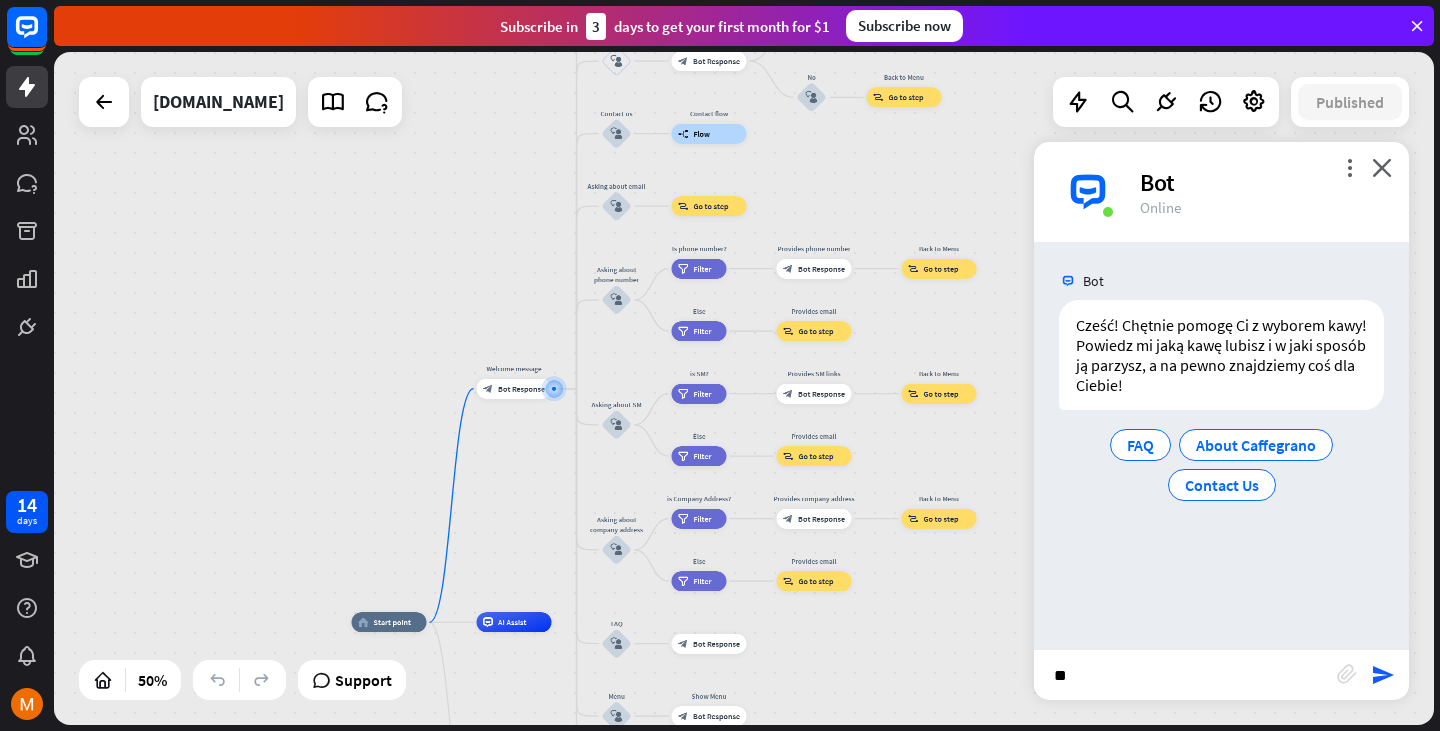 type on "*" 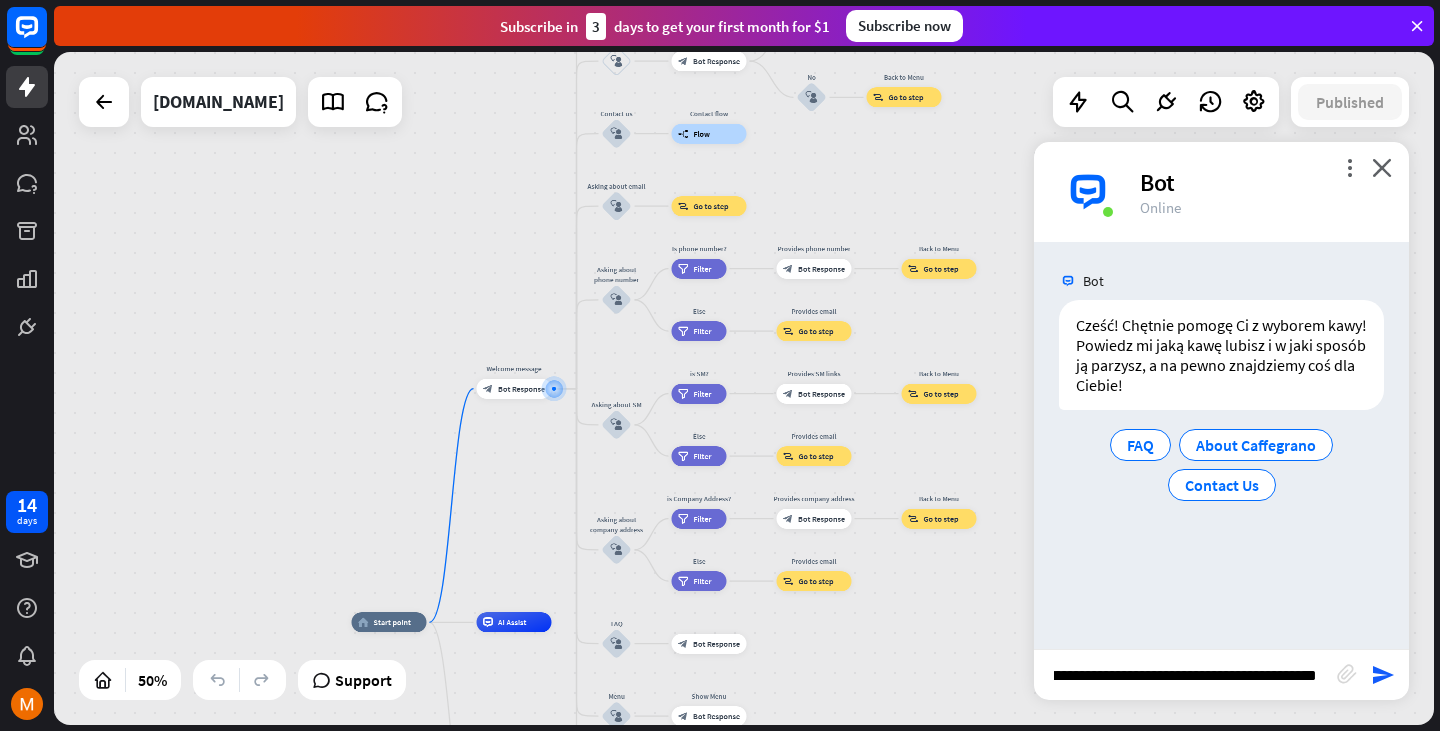 type on "**********" 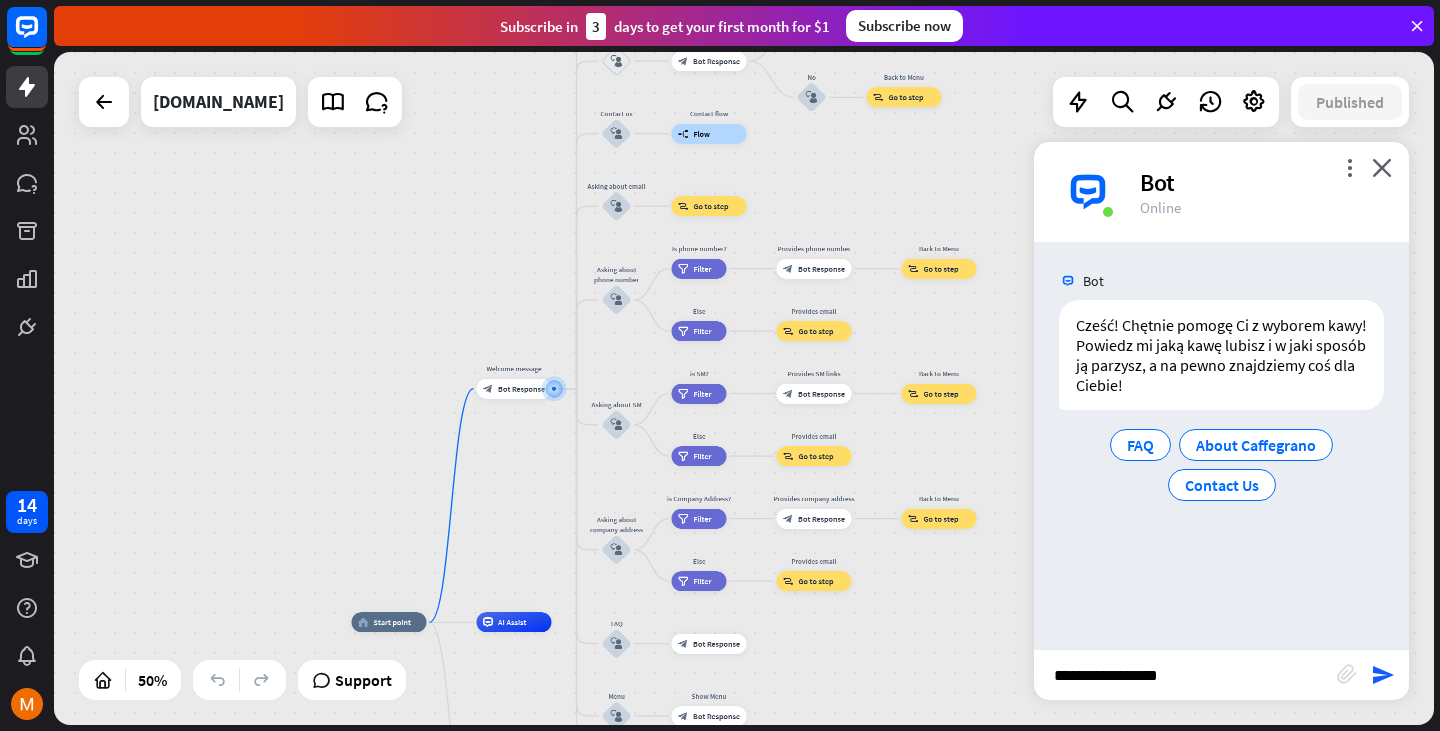 scroll, scrollTop: 0, scrollLeft: 0, axis: both 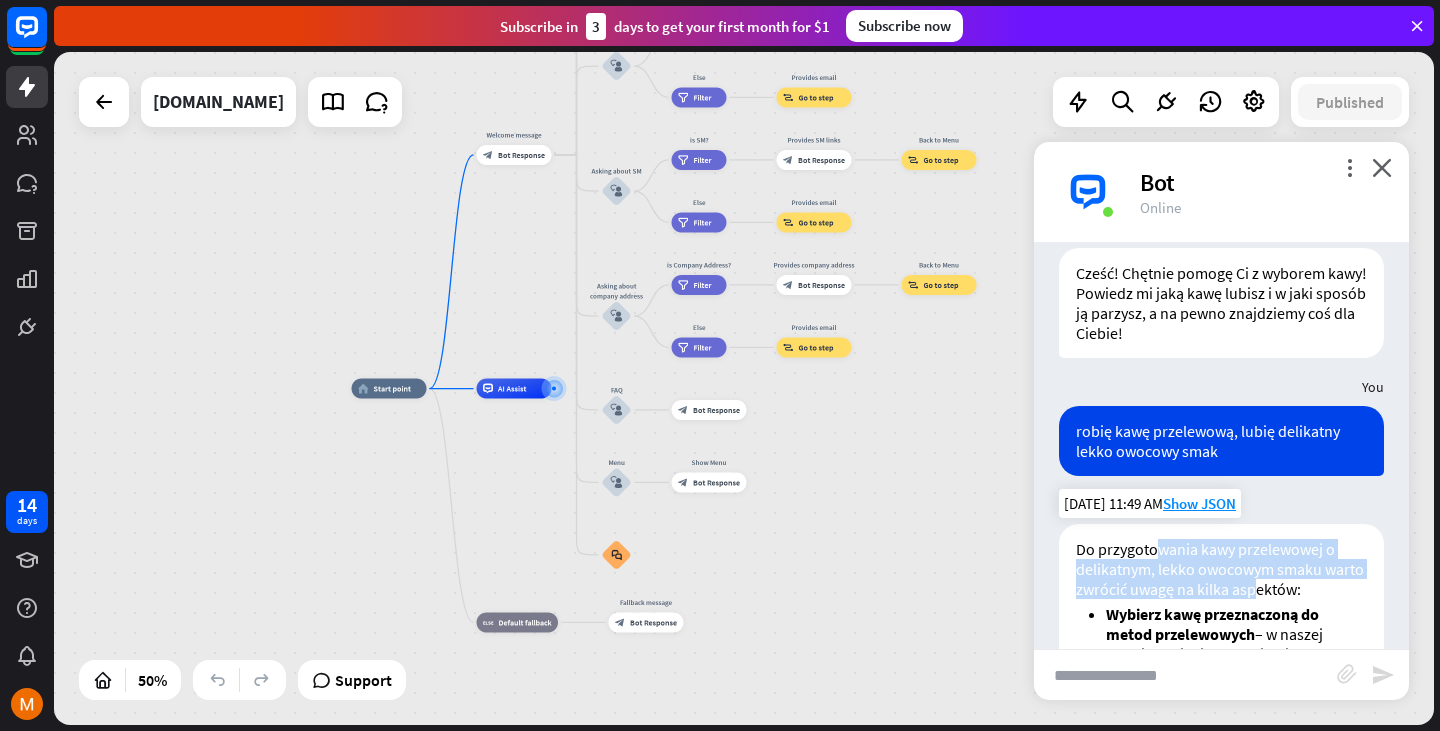 drag, startPoint x: 1156, startPoint y: 545, endPoint x: 1295, endPoint y: 595, distance: 147.71933 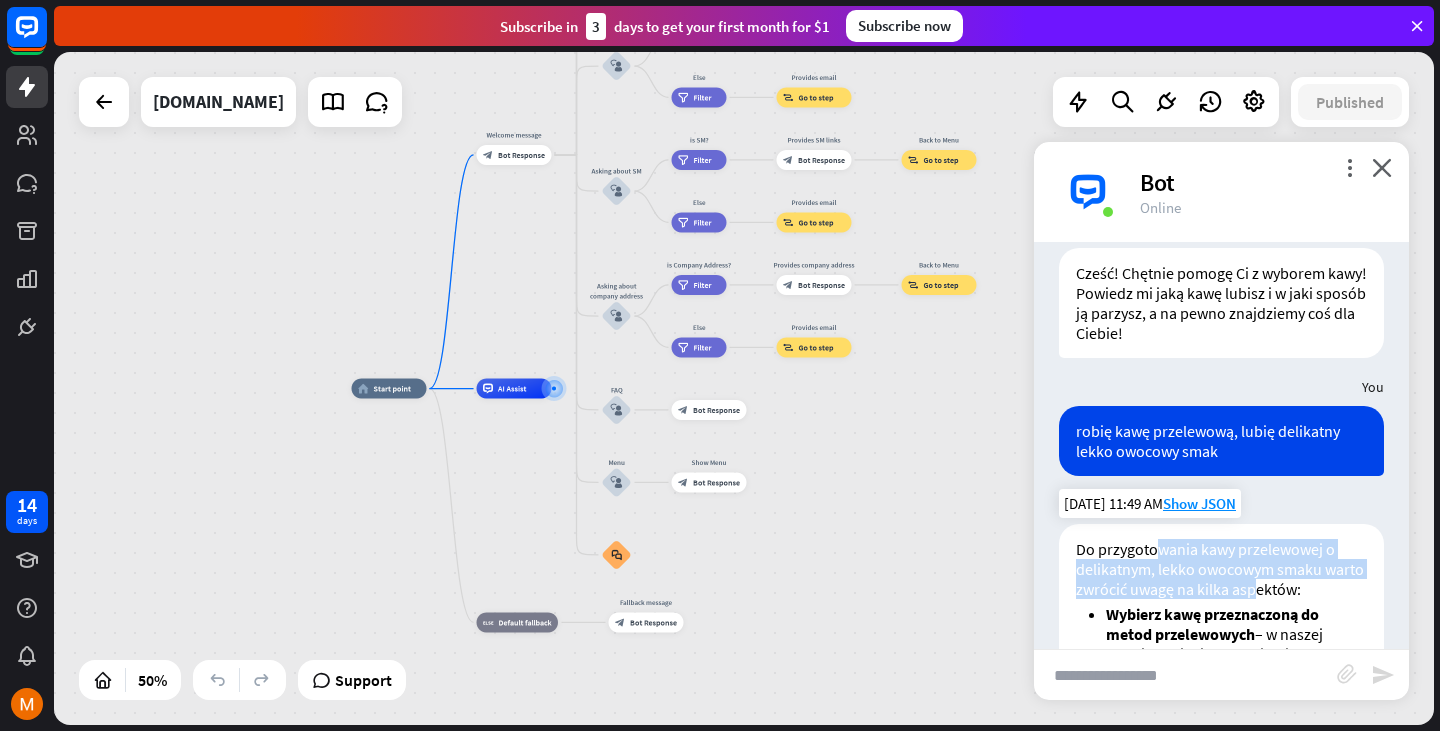 click on "Do przygotowania kawy przelewowej o delikatnym, lekko owocowym smaku warto zwrócić uwagę na kilka aspektów:" at bounding box center (1221, 569) 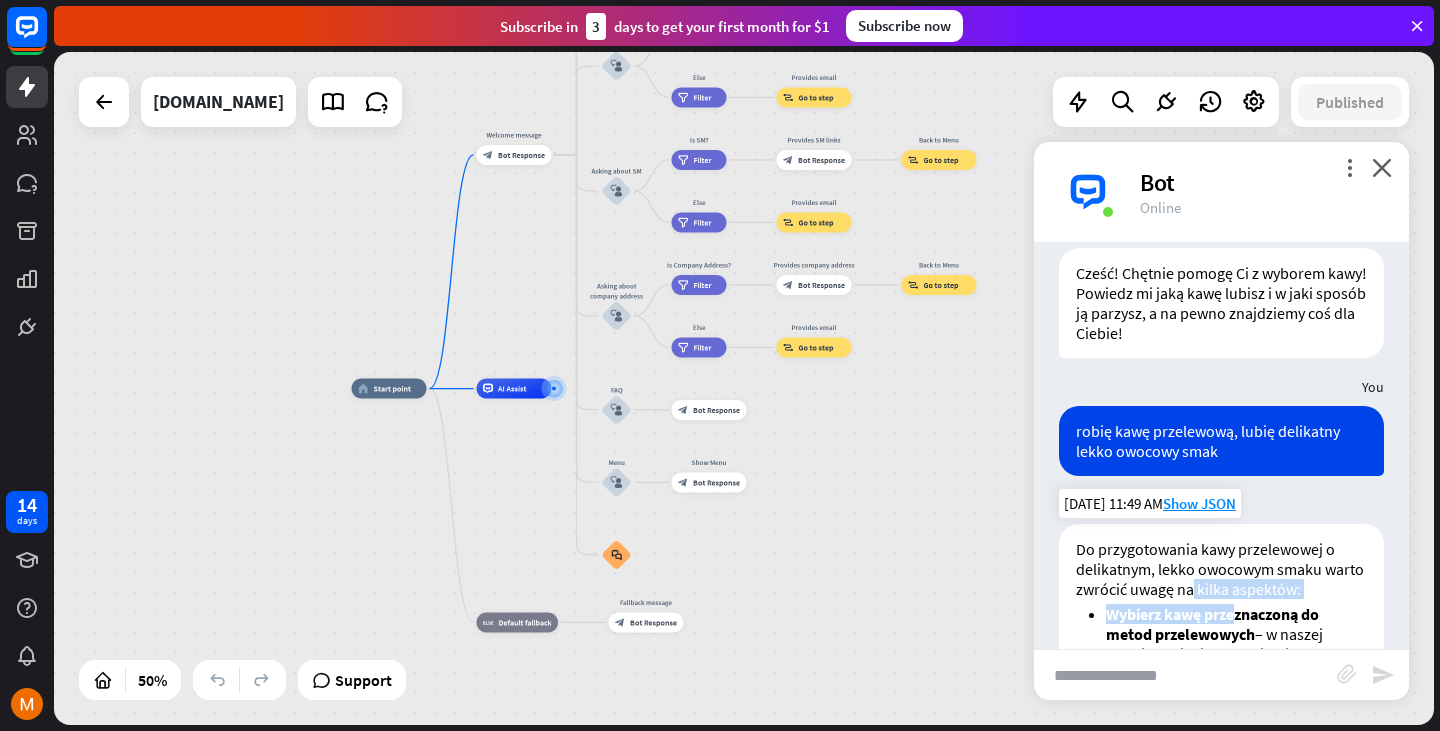 click on "Do przygotowania kawy przelewowej o delikatnym, lekko owocowym smaku warto zwrócić uwagę na kilka aspektów:
Wybierz kawę przeznaczoną do metod przelewowych  – w naszej ofercie znajdziesz specjalnie wyselekcjonowane kawy do przelewu, które podkreślają owocowe i delikatne nuty smakowe.
Zwróć uwagę na świeżość kawy  – najlepiej kupować kawę w ziarnach i mielić ją tuż przed parzeniem, aby zachować pełnię aromatu.
Mielenie kawy  powinno być równe i odpowiednio grube – kawa do przelewu powinna mieć mielenie przypominające grubość soli kuchennej, co pozwala na optymalną ekstrakcję i wydobycie owocowych smaków.
Parzenie  – kontroluj czas i temperaturę parzenia, aby uniknąć przeparzenia lub niedoparzenia, które mogą zdominować smak goryczą lub kwasowością.
Jeśli chcesz, możesz zobaczyć naszą ofertę kaw do przelewu tutaj: kawy do przelewu na [DOMAIN_NAME]" at bounding box center [1221, 871] 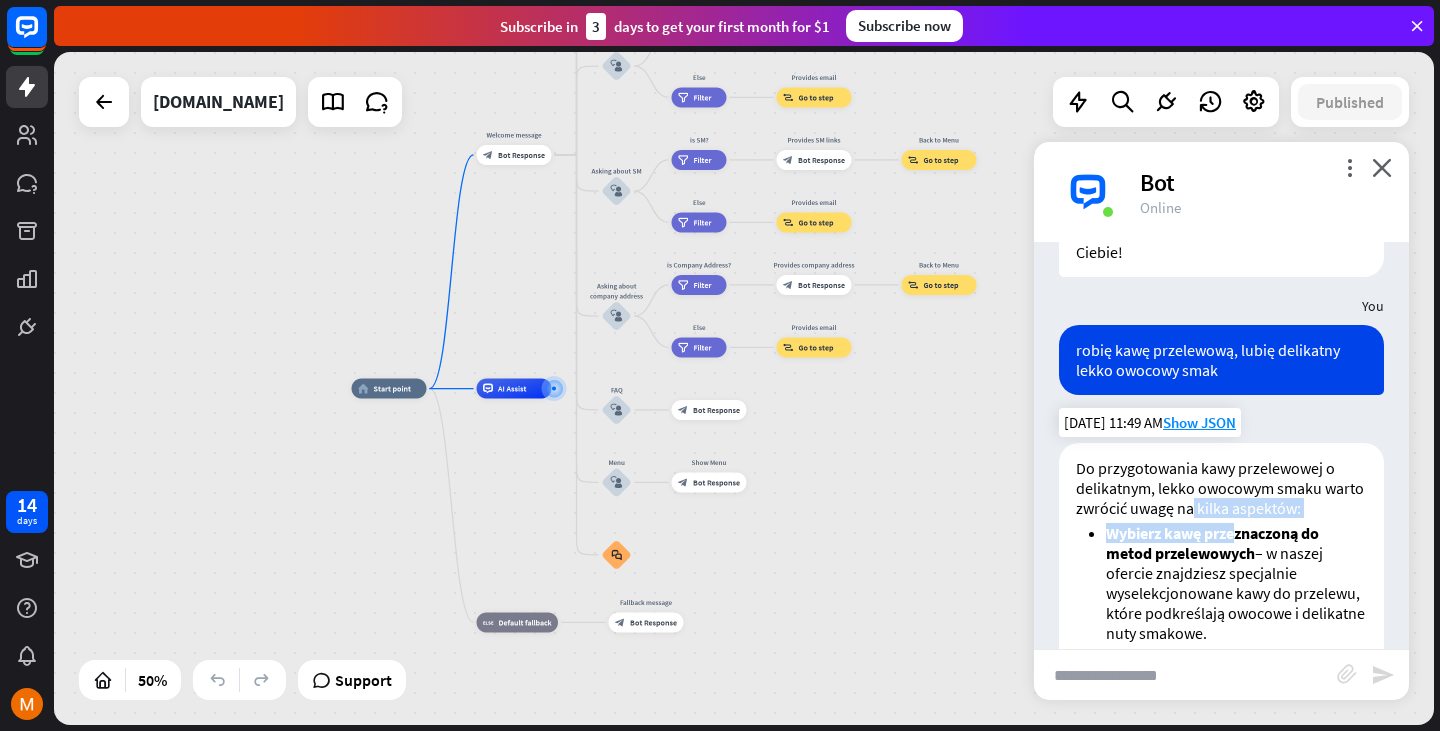 scroll, scrollTop: 152, scrollLeft: 0, axis: vertical 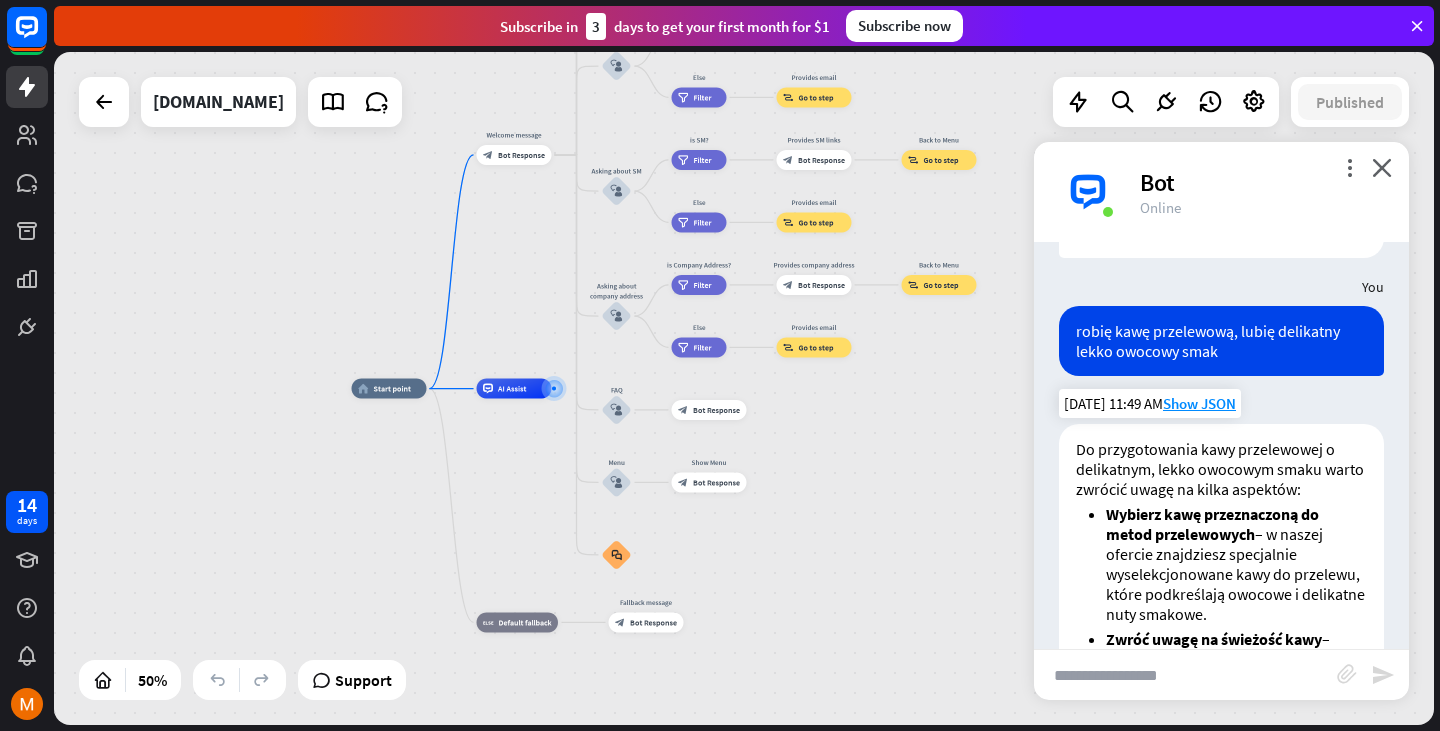 click on "Wybierz kawę przeznaczoną do metod przelewowych  – w naszej ofercie znajdziesz specjalnie wyselekcjonowane kawy do przelewu, które podkreślają owocowe i delikatne nuty smakowe." at bounding box center [1236, 564] 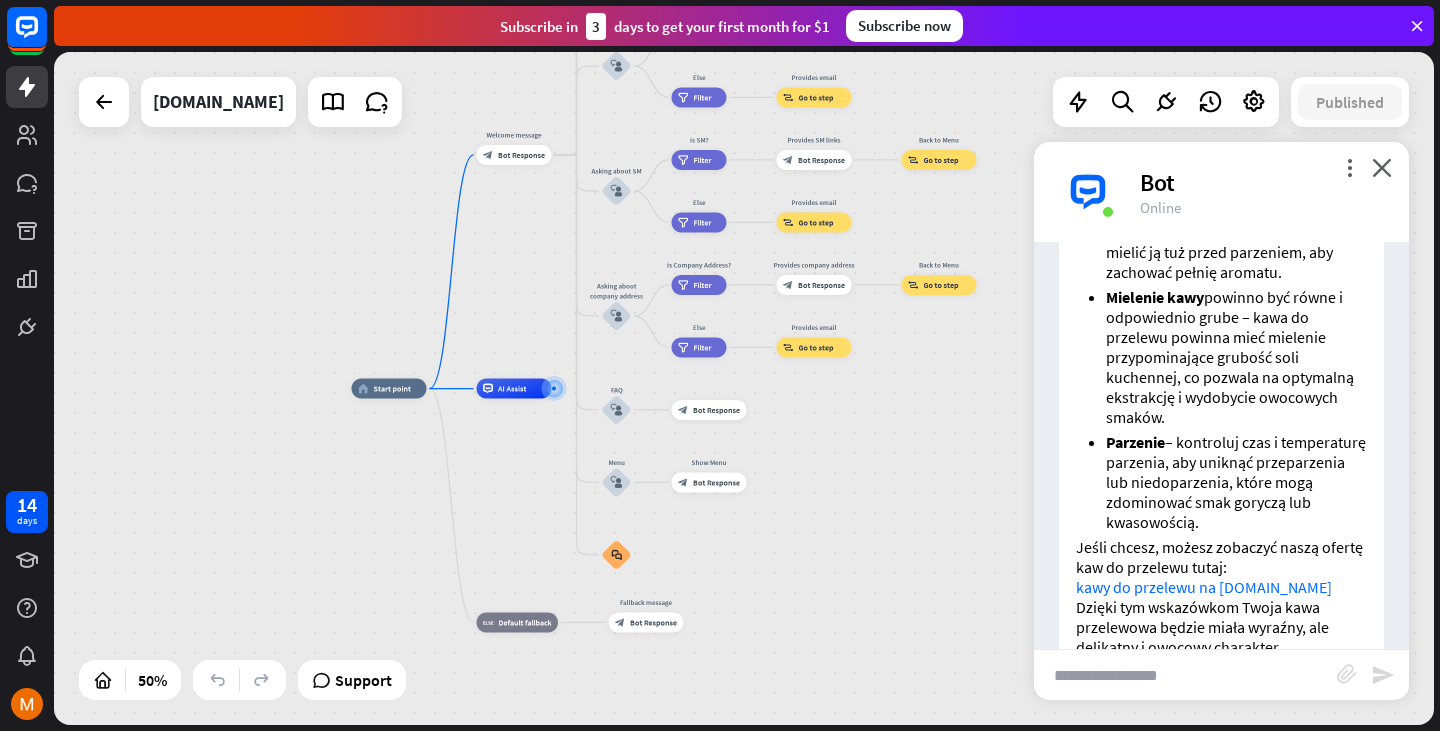 scroll, scrollTop: 652, scrollLeft: 0, axis: vertical 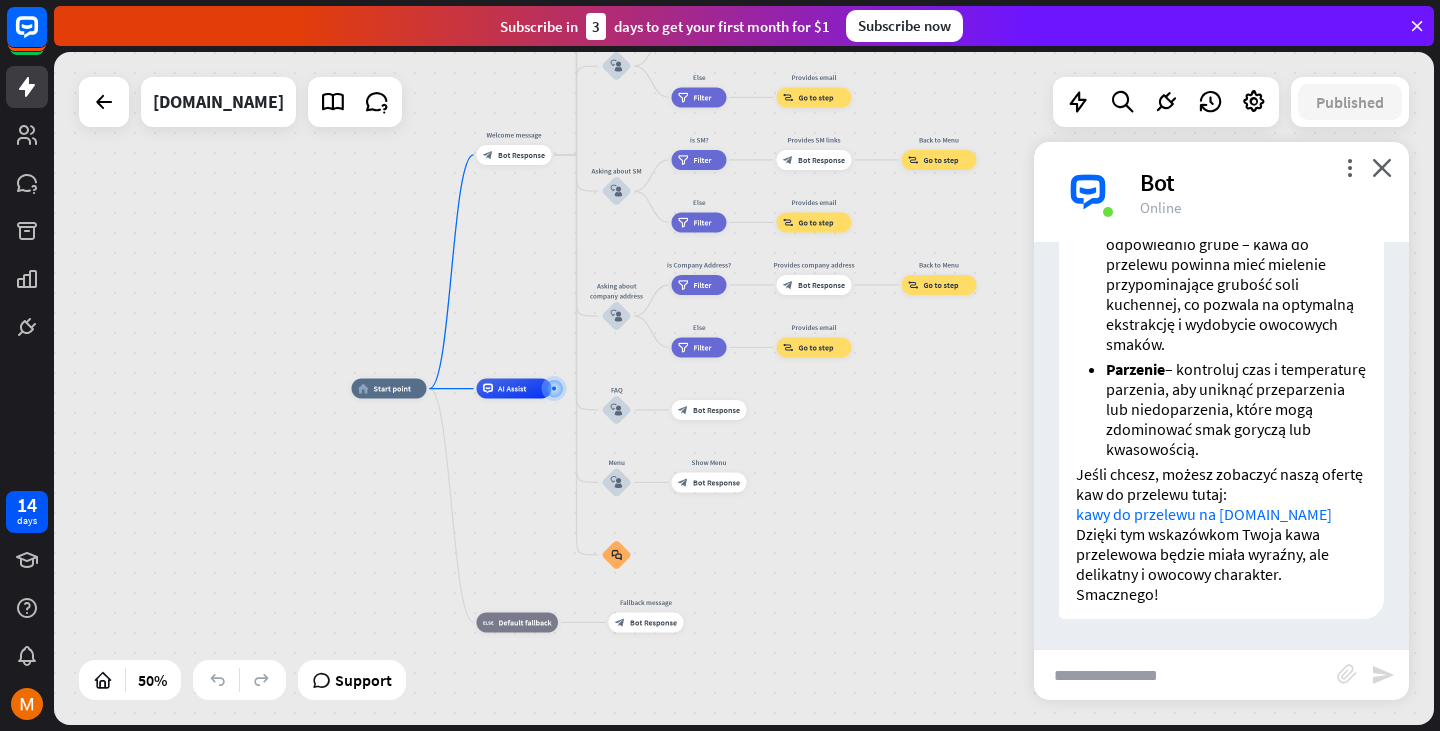 click at bounding box center [1185, 675] 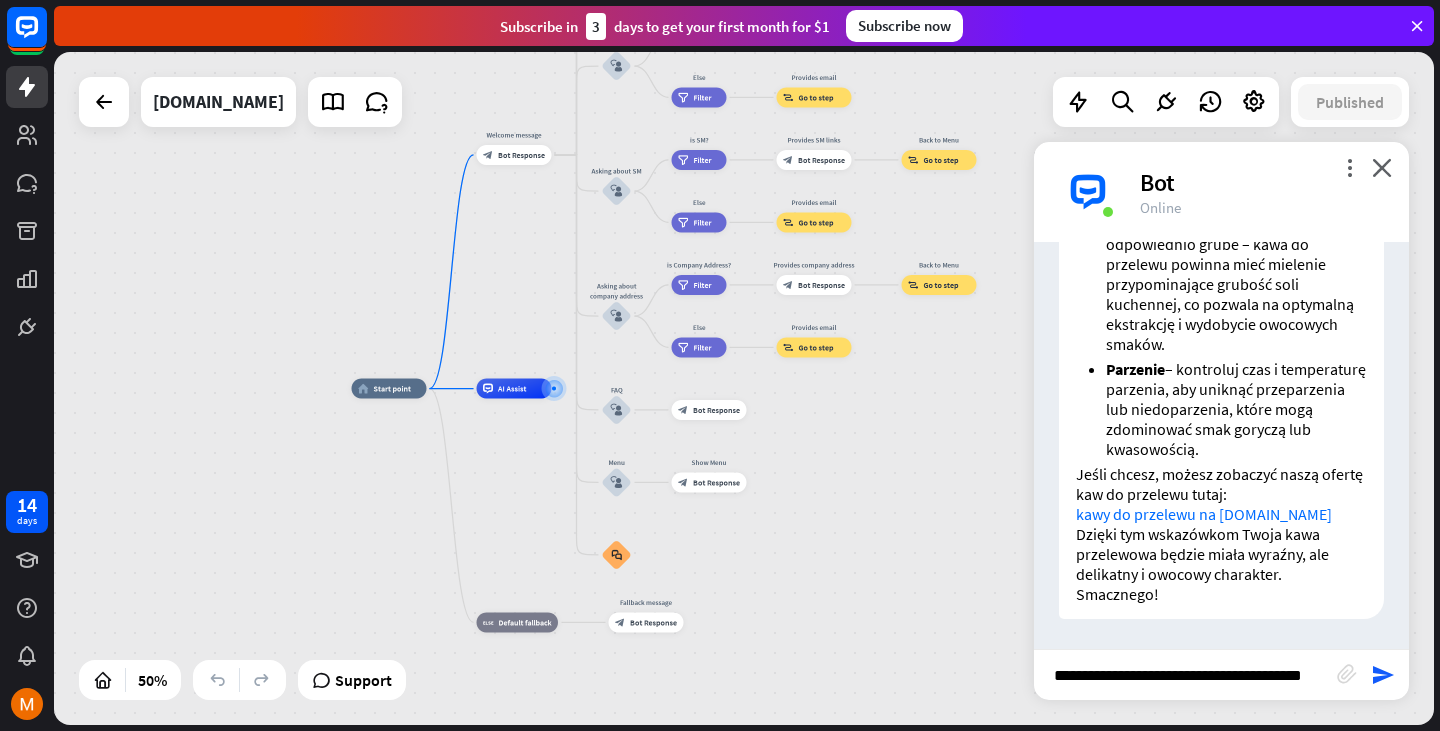 scroll, scrollTop: 0, scrollLeft: 40, axis: horizontal 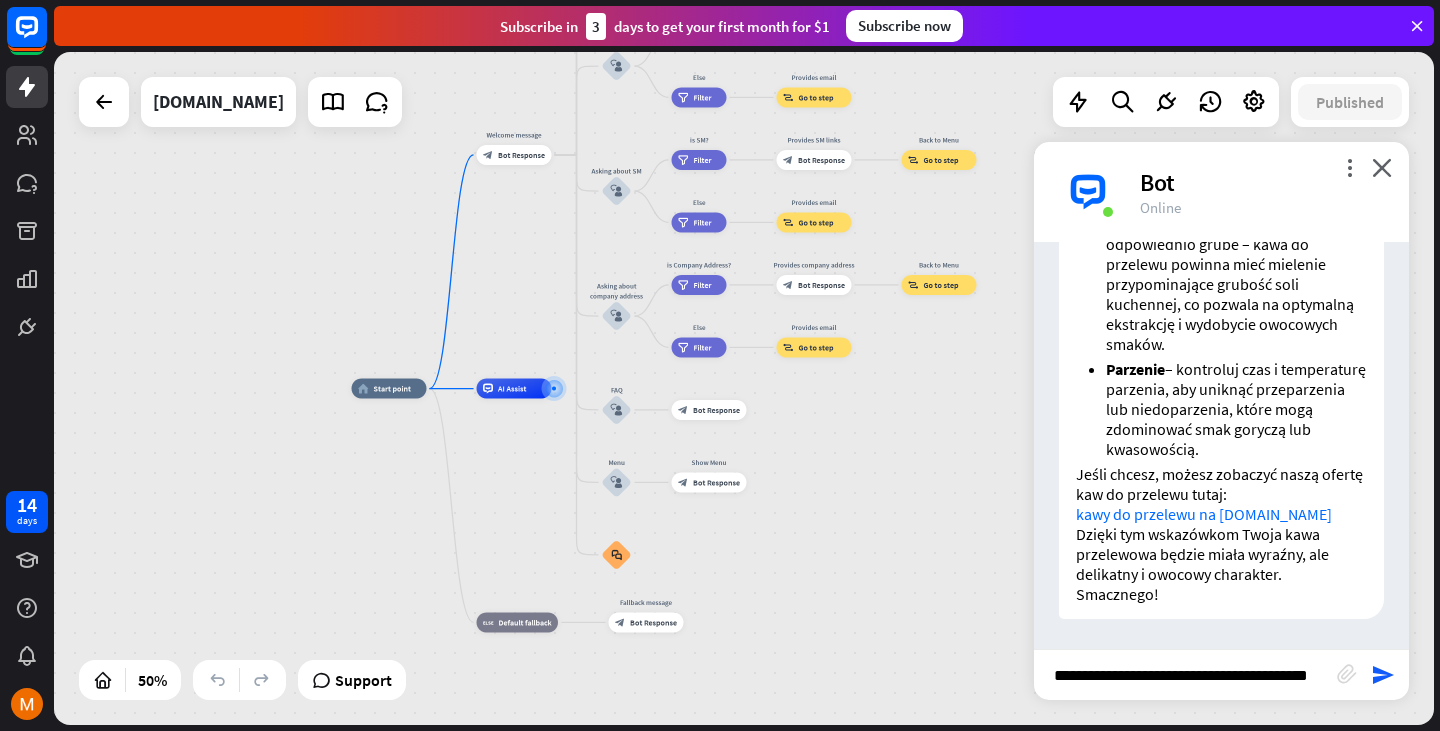 type 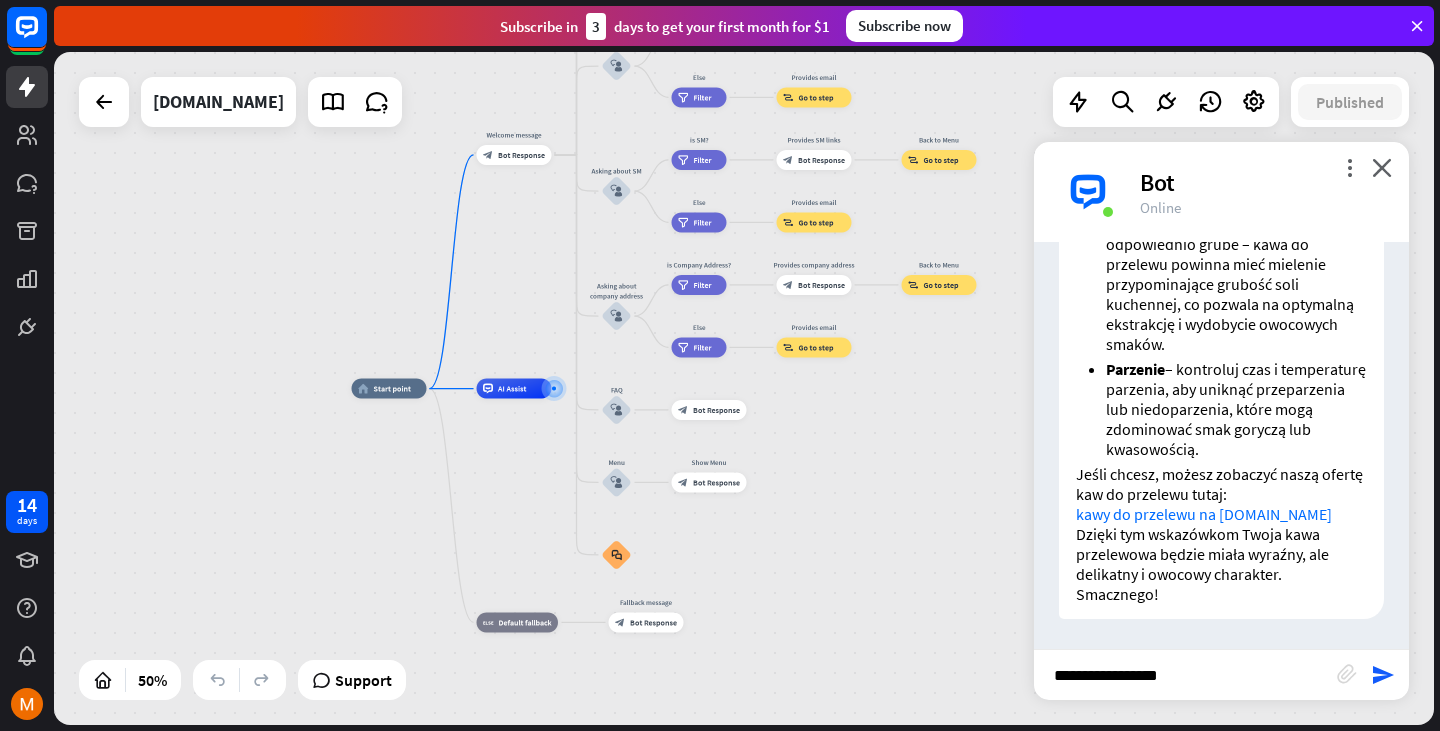 scroll, scrollTop: 0, scrollLeft: 0, axis: both 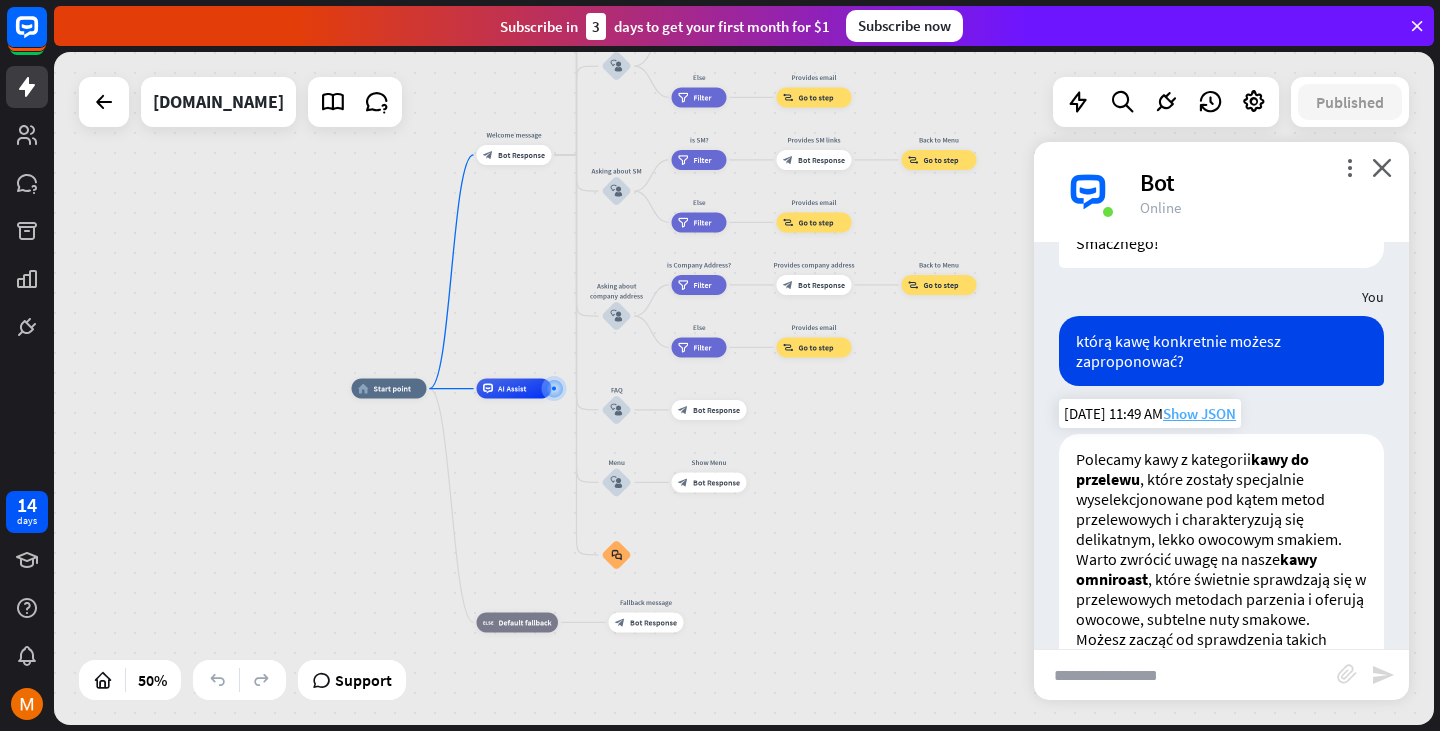 click on "Show JSON" at bounding box center [1199, 413] 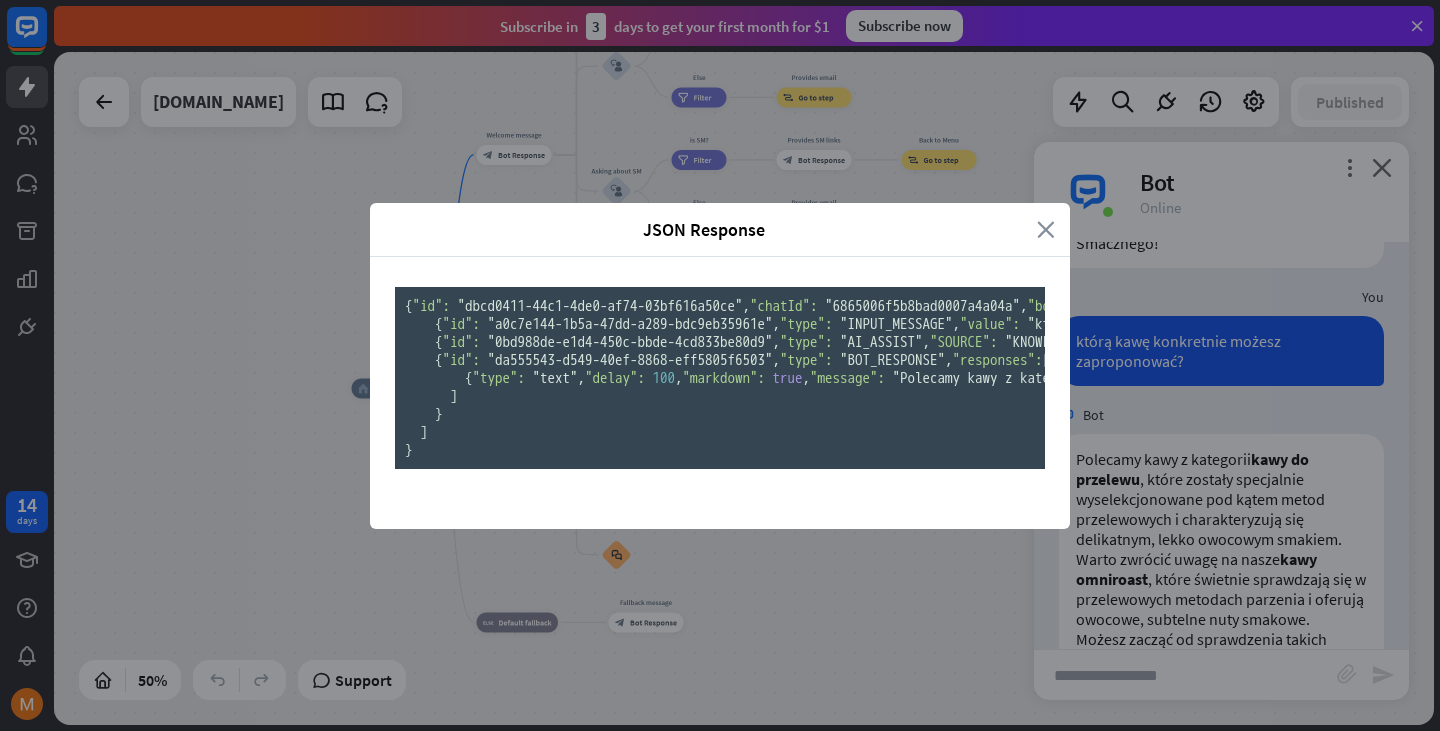 click on "close" at bounding box center [1046, 229] 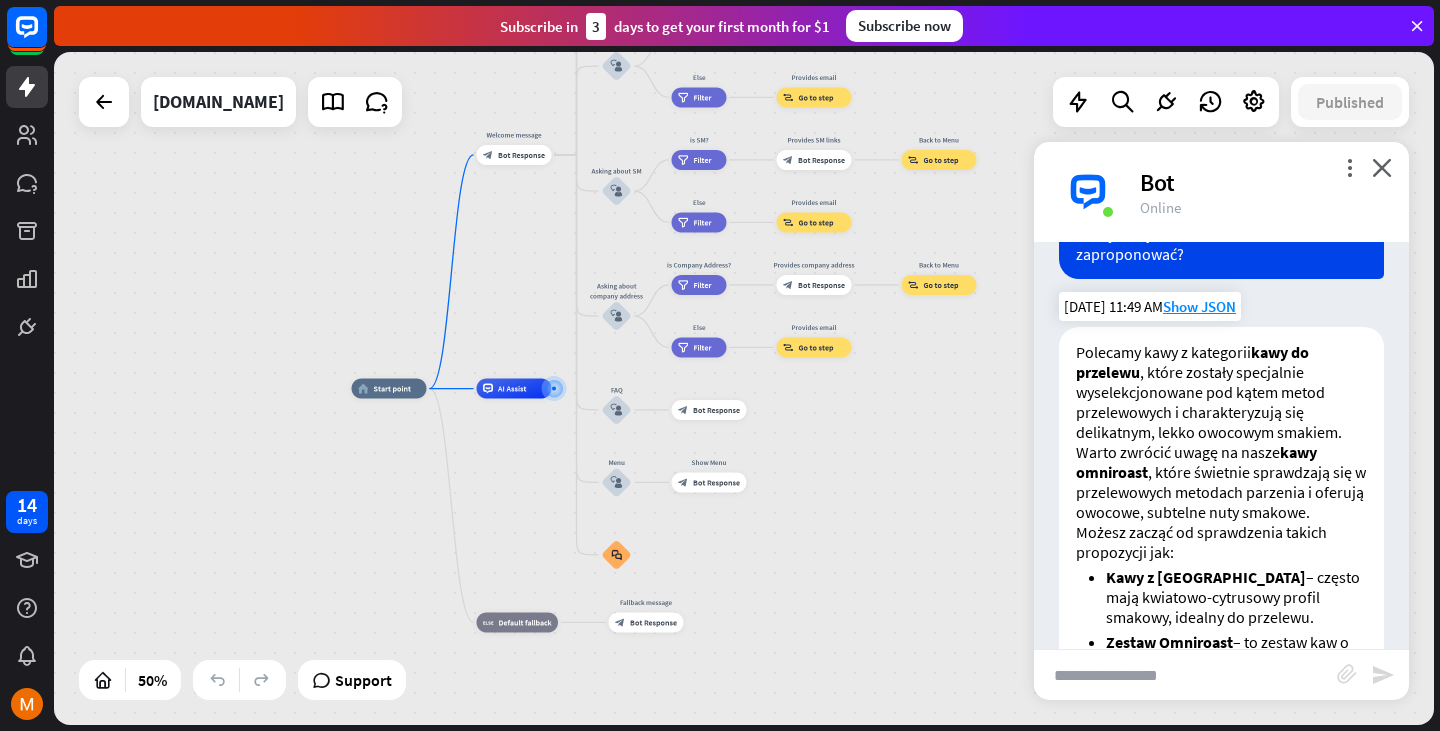 scroll, scrollTop: 1203, scrollLeft: 0, axis: vertical 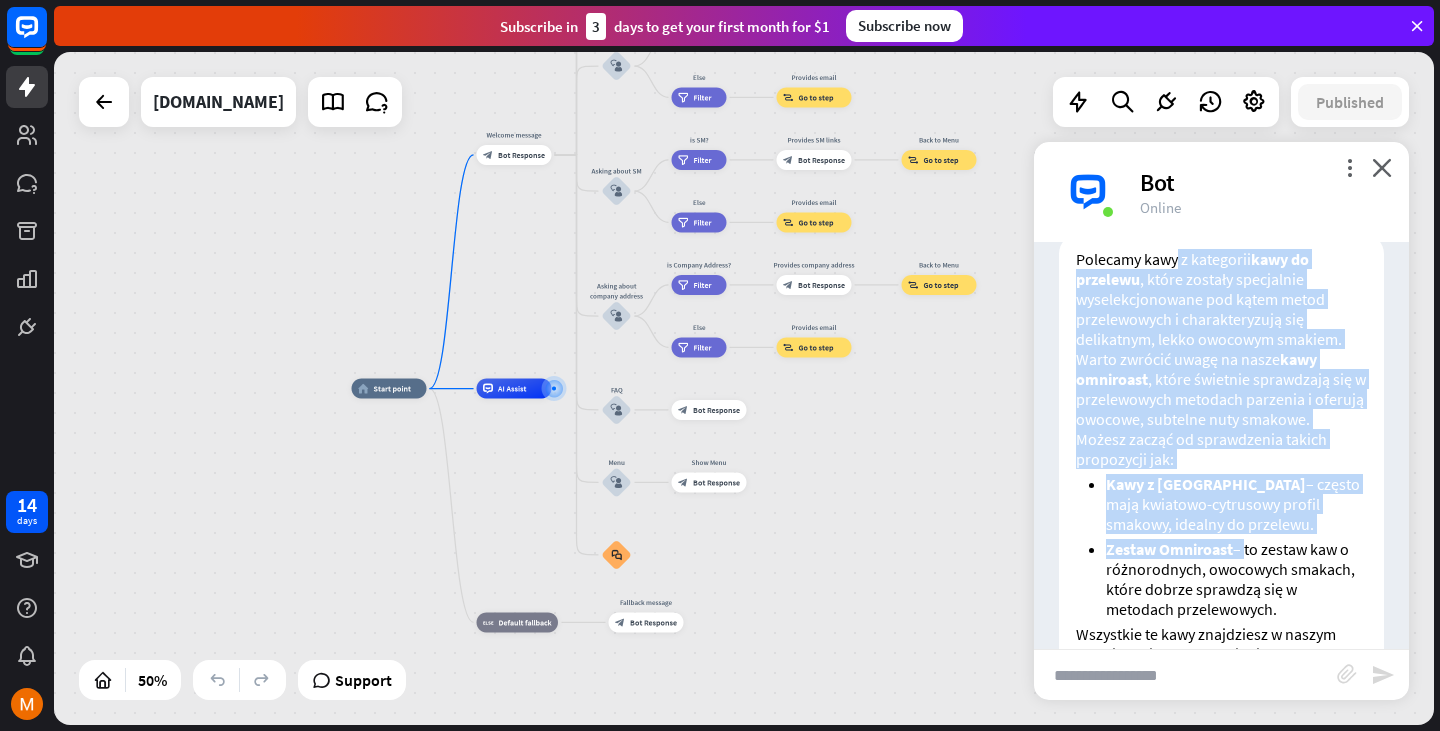 drag, startPoint x: 1177, startPoint y: 267, endPoint x: 1242, endPoint y: 555, distance: 295.24396 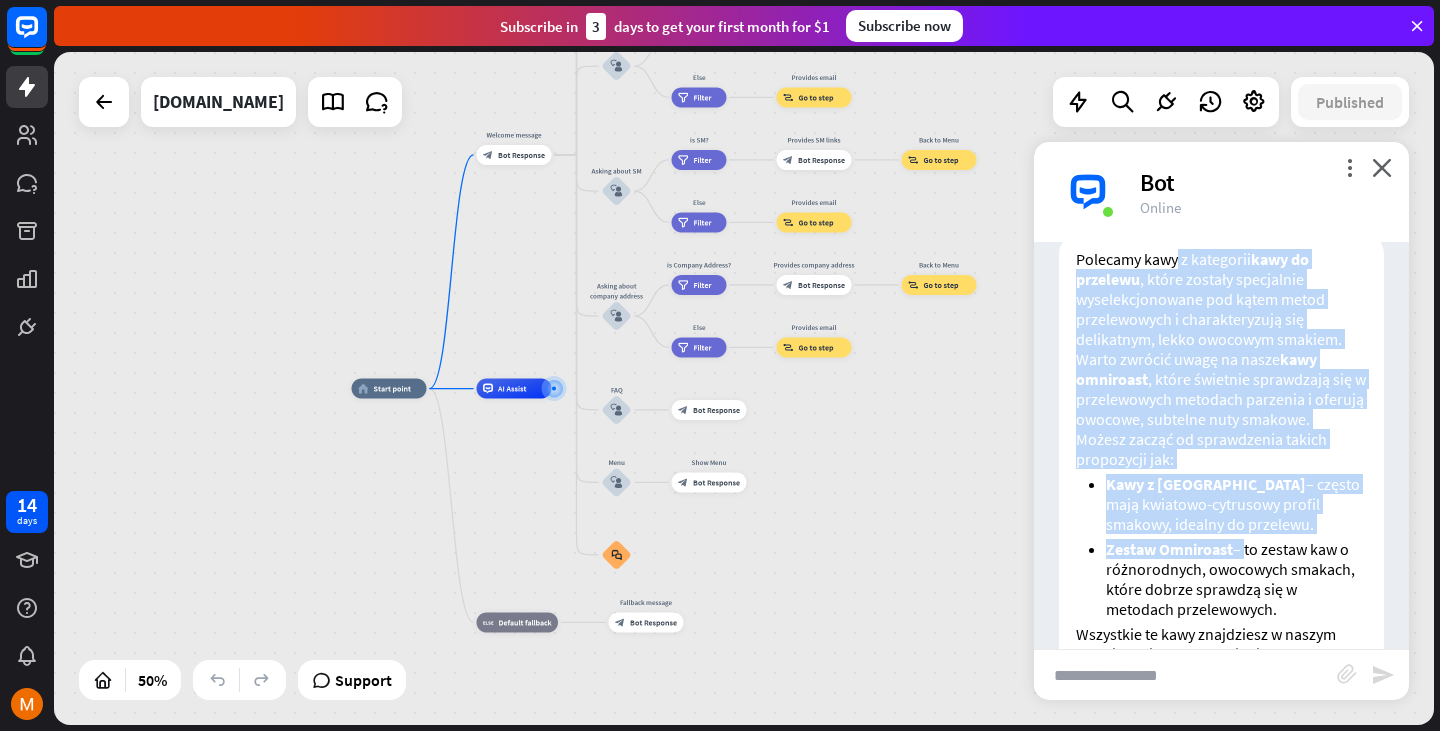 click on "Polecamy kawy z kategorii  kawy do przelewu , które zostały specjalnie wyselekcjonowane pod kątem metod przelewowych i charakteryzują się delikatnym, lekko owocowym smakiem. Warto zwrócić uwagę na nasze  kawy omniroast , które świetnie sprawdzają się w przelewowych metodach parzenia i oferują owocowe, subtelne nuty smakowe.
Możesz zacząć od sprawdzenia takich propozycji jak:
Kawy z Etiopii  – często mają kwiatowo-cytrusowy profil smakowy, idealny do przelewu.
Zestaw Omniroast  – to zestaw kaw o różnorodnych, owocowych smakach, które dobrze sprawdzą się w metodach przelewowych.
Wszystkie te kawy znajdziesz w naszym sklepie online pod tym linkiem: kawy do przelewu na [DOMAIN_NAME]
Pamiętaj, aby mielić kawę równo i na odpowiednią grubość (około grubości soli kuchennej), co pozwoli wydobyć z niej najlepsze, owocowe nuty. Smacznego!" at bounding box center (1221, 506) 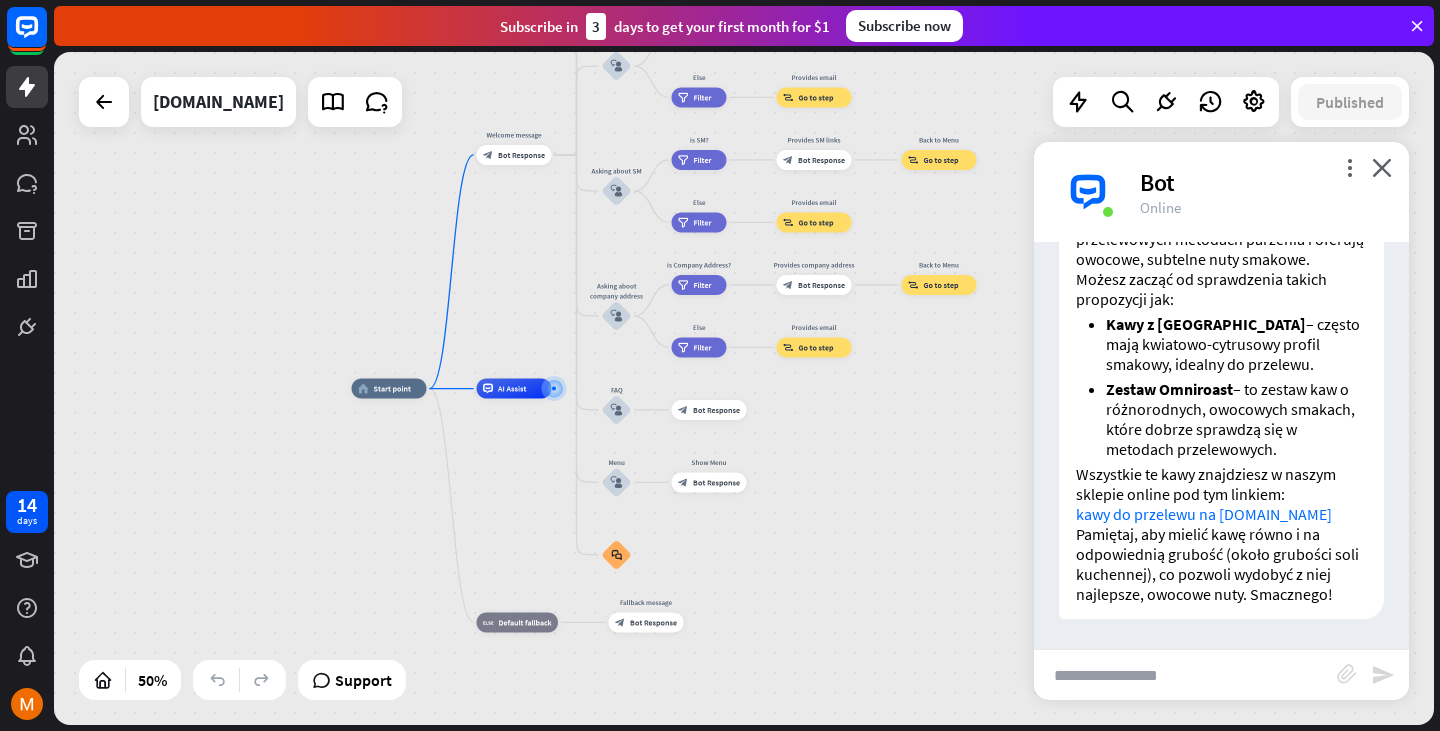 scroll, scrollTop: 1403, scrollLeft: 0, axis: vertical 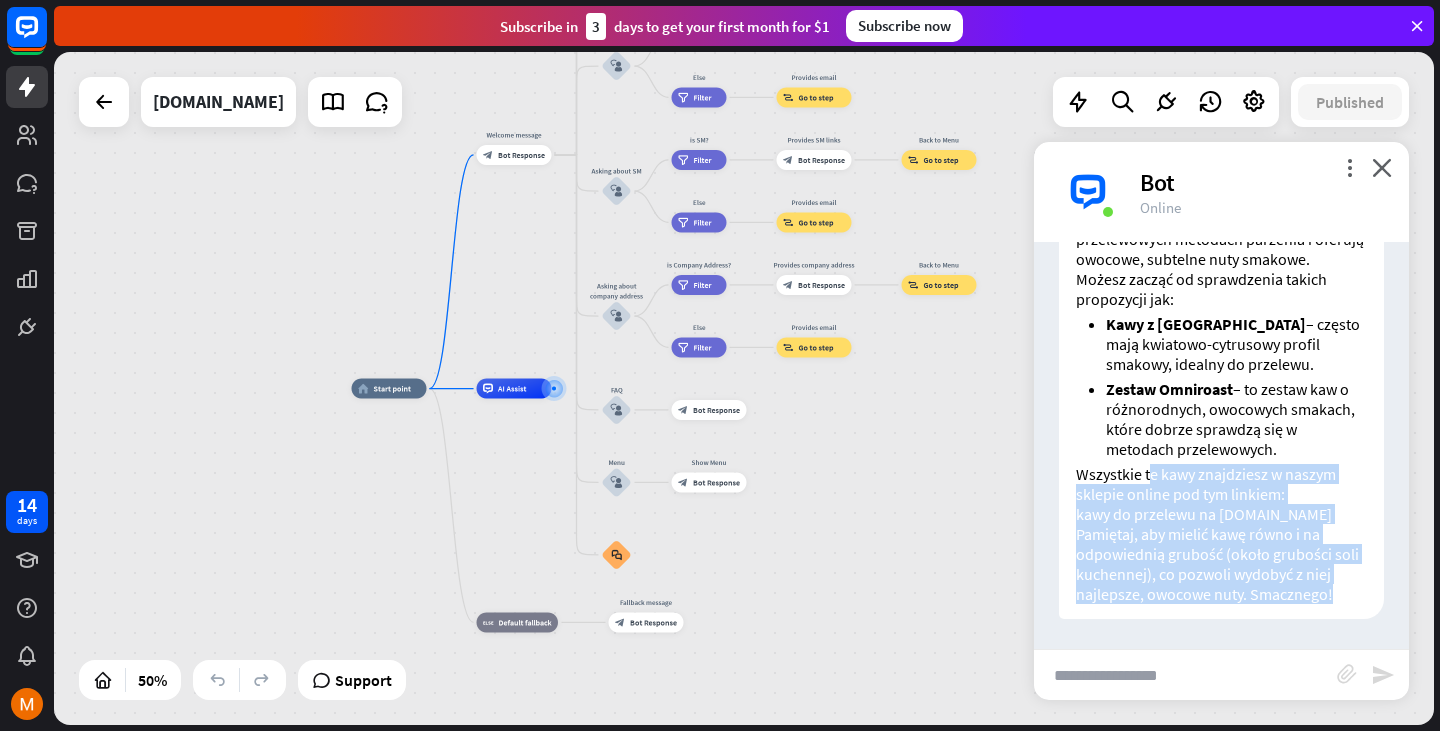 drag, startPoint x: 1153, startPoint y: 455, endPoint x: 1194, endPoint y: 594, distance: 144.92067 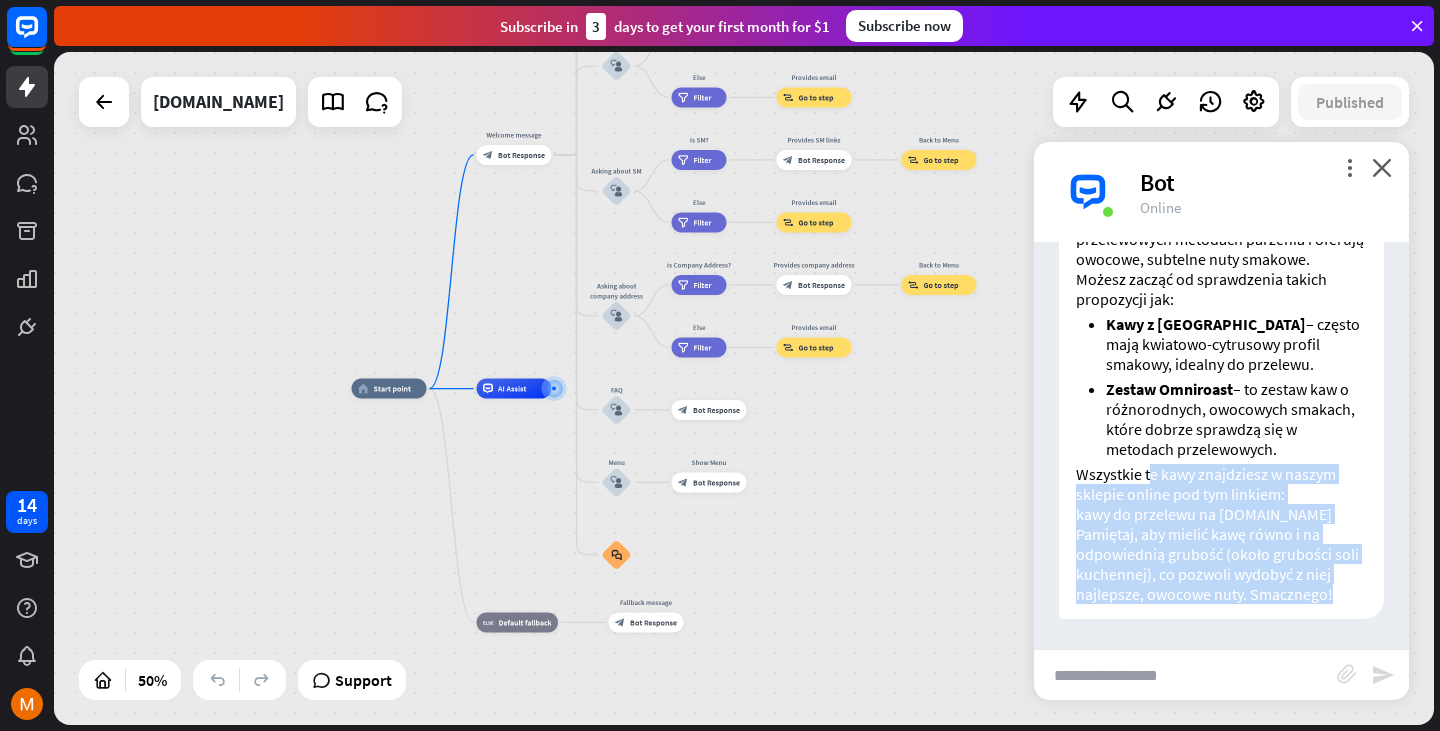 click on "Polecamy kawy z kategorii  kawy do przelewu , które zostały specjalnie wyselekcjonowane pod kątem metod przelewowych i charakteryzują się delikatnym, lekko owocowym smakiem. Warto zwrócić uwagę na nasze  kawy omniroast , które świetnie sprawdzają się w przelewowych metodach parzenia i oferują owocowe, subtelne nuty smakowe.
Możesz zacząć od sprawdzenia takich propozycji jak:
Kawy z Etiopii  – często mają kwiatowo-cytrusowy profil smakowy, idealny do przelewu.
Zestaw Omniroast  – to zestaw kaw o różnorodnych, owocowych smakach, które dobrze sprawdzą się w metodach przelewowych.
Wszystkie te kawy znajdziesz w naszym sklepie online pod tym linkiem: kawy do przelewu na [DOMAIN_NAME]
Pamiętaj, aby mielić kawę równo i na odpowiednią grubość (około grubości soli kuchennej), co pozwoli wydobyć z niej najlepsze, owocowe nuty. Smacznego!" at bounding box center [1221, 346] 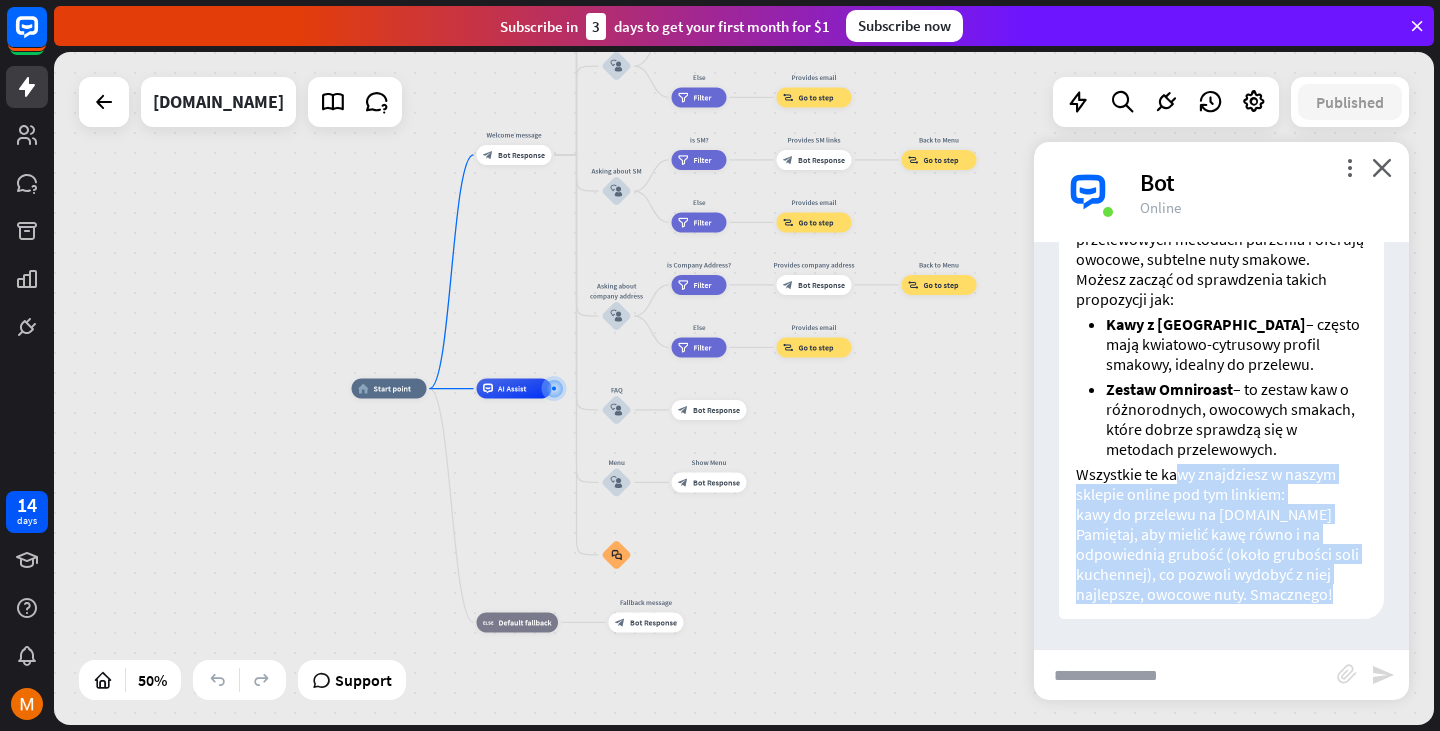 drag, startPoint x: 1226, startPoint y: 597, endPoint x: 1178, endPoint y: 447, distance: 157.49286 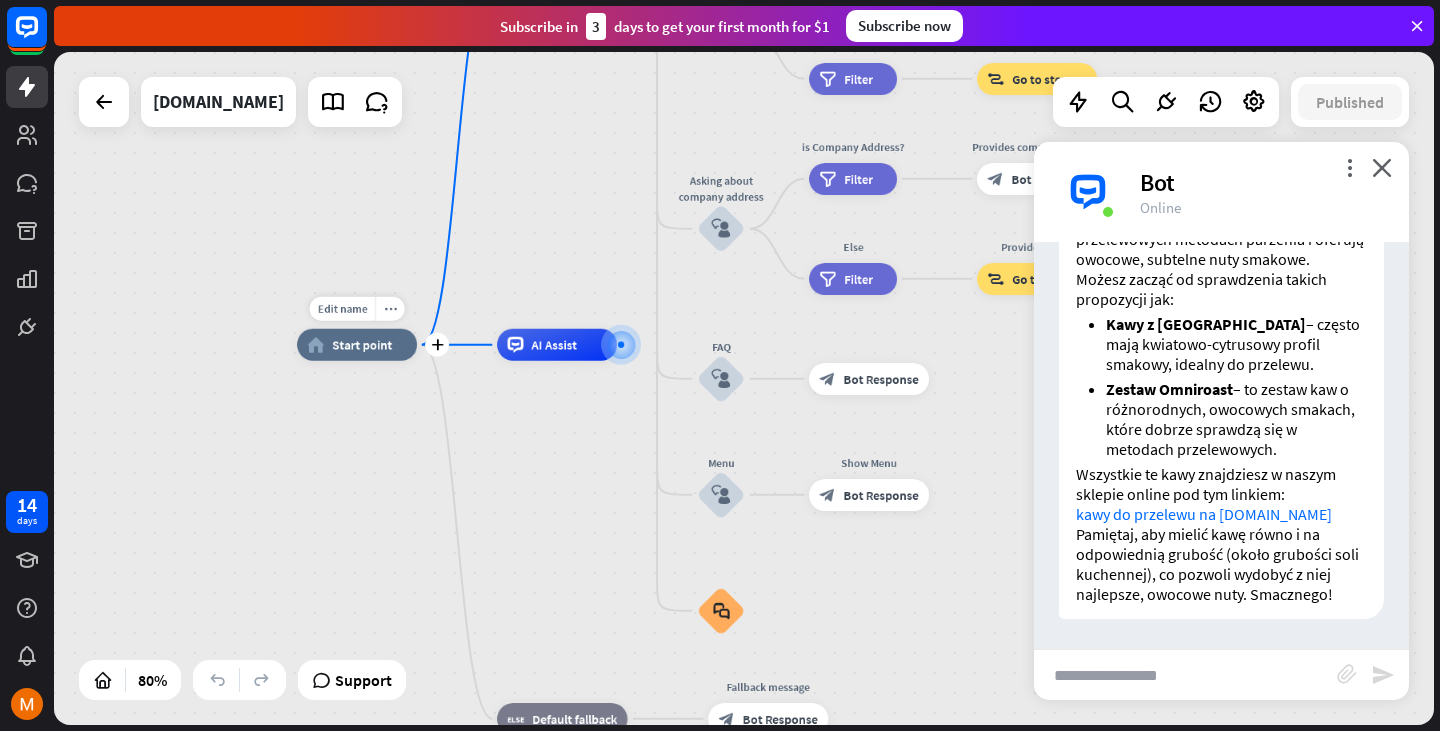 click on "home_2   Start point" at bounding box center (357, 345) 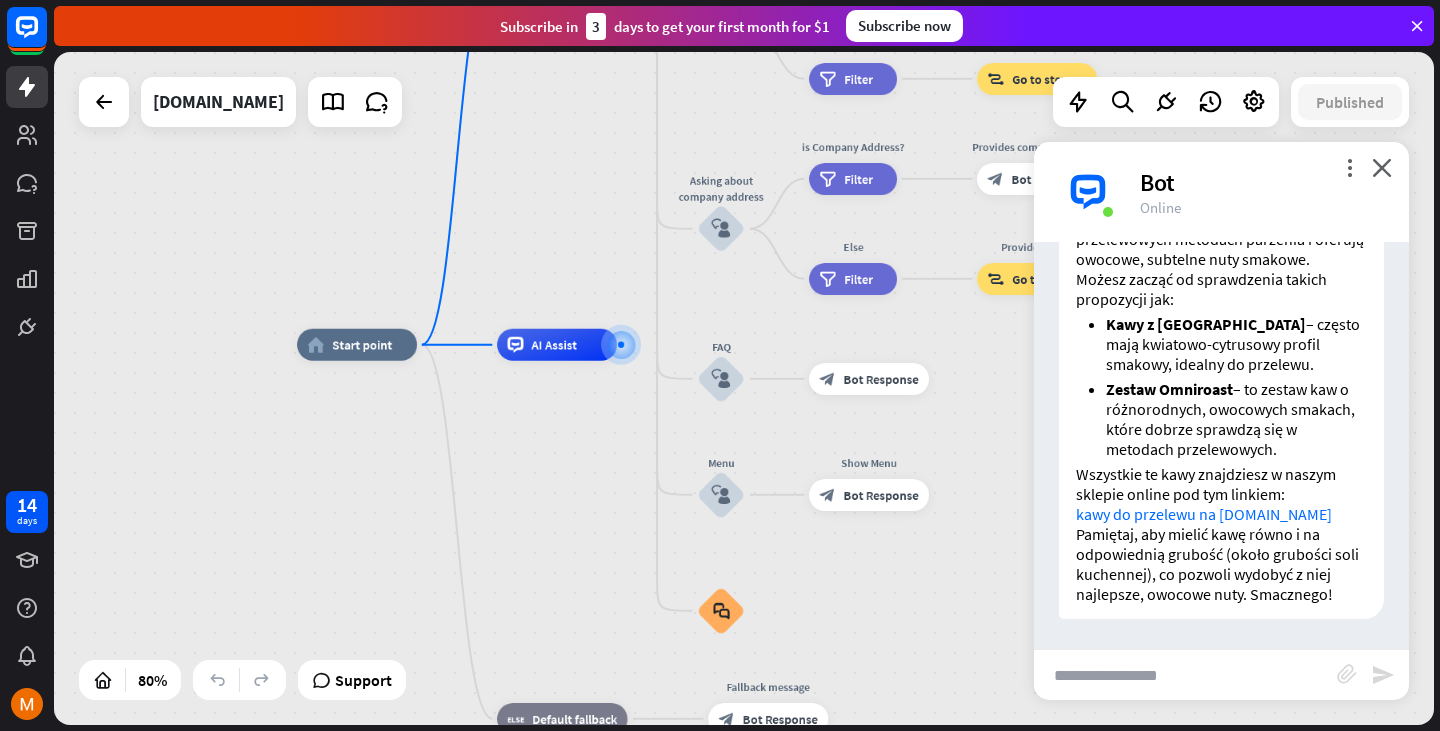 click on "home_2   Start point                 Welcome message   block_bot_response   Bot Response                 About us   block_user_input                 Provide company information   block_bot_response   Bot Response                 Back to Menu   block_user_input                 Was it helpful?   block_bot_response   Bot Response                 Yes   block_user_input                 Thank you!   block_bot_response   Bot Response                 No   block_user_input                 Back to Menu   block_goto   Go to step                 Contact us   block_user_input                 Contact flow   builder_tree   Flow                 Asking about email   block_user_input                   block_goto   Go to step                 Asking about phone number   block_user_input                 Is phone number?   filter   Filter                 Provides phone number   block_bot_response   Bot Response                 Back to Menu   block_goto   Go to step                 Else   filter   Filter" at bounding box center (849, 614) 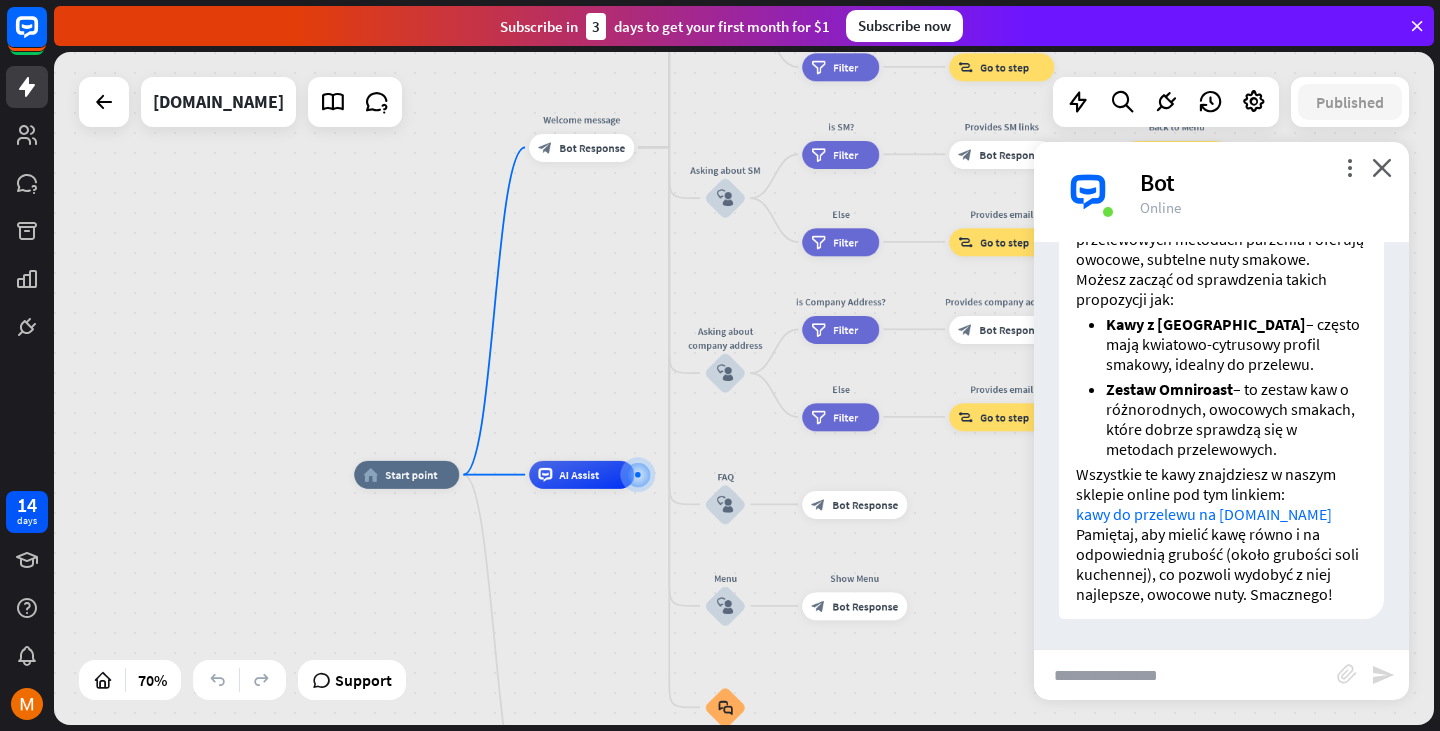click on "home_2   Start point                 Welcome message   block_bot_response   Bot Response                 About us   block_user_input                 Provide company information   block_bot_response   Bot Response                 Back to Menu   block_user_input                 Was it helpful?   block_bot_response   Bot Response                 Yes   block_user_input                 Thank you!   block_bot_response   Bot Response                 No   block_user_input                 Back to Menu   block_goto   Go to step                 Contact us   block_user_input                 Contact flow   builder_tree   Flow                 Asking about email   block_user_input                   block_goto   Go to step                 Asking about phone number   block_user_input                 Is phone number?   filter   Filter                 Provides phone number   block_bot_response   Bot Response                 Back to Menu   block_goto   Go to step                 Else   filter   Filter" at bounding box center (744, 388) 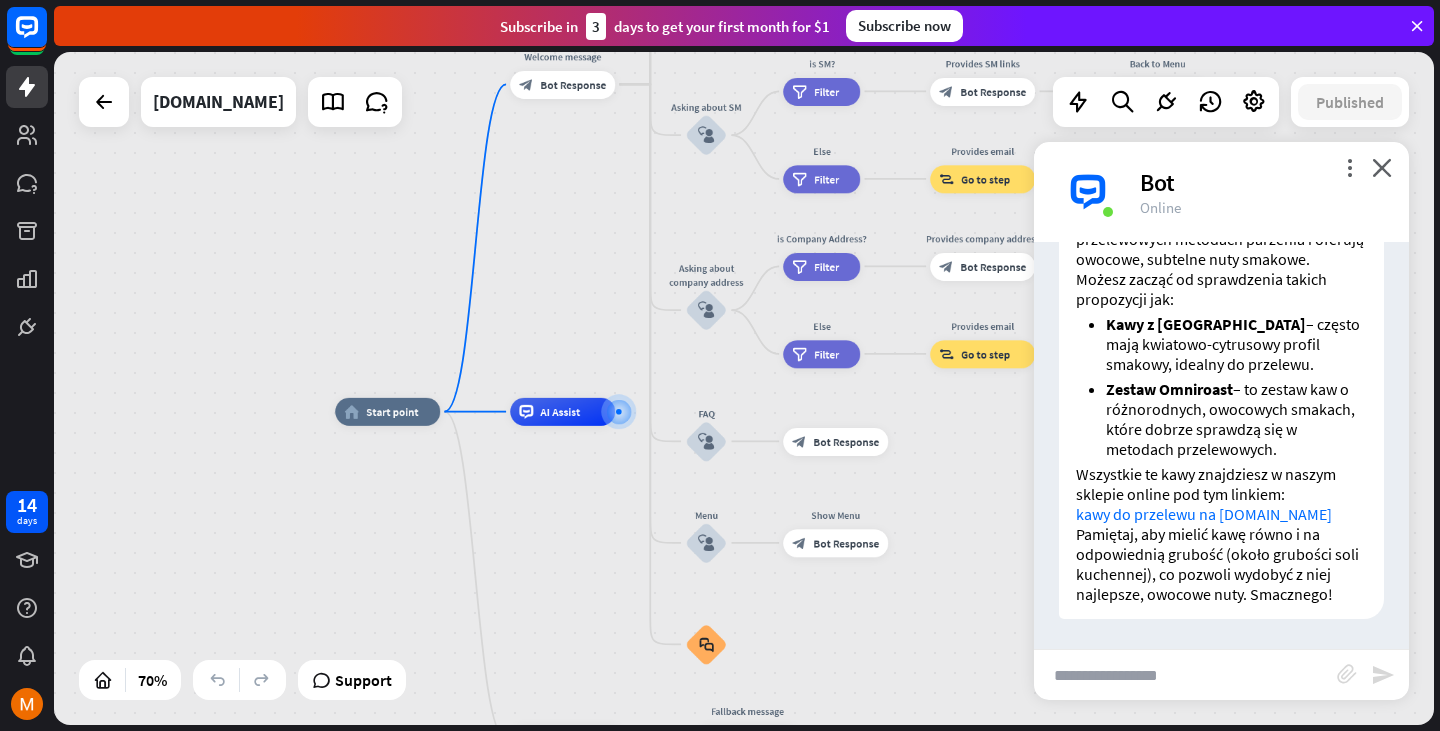 drag, startPoint x: 566, startPoint y: 505, endPoint x: 568, endPoint y: 573, distance: 68.0294 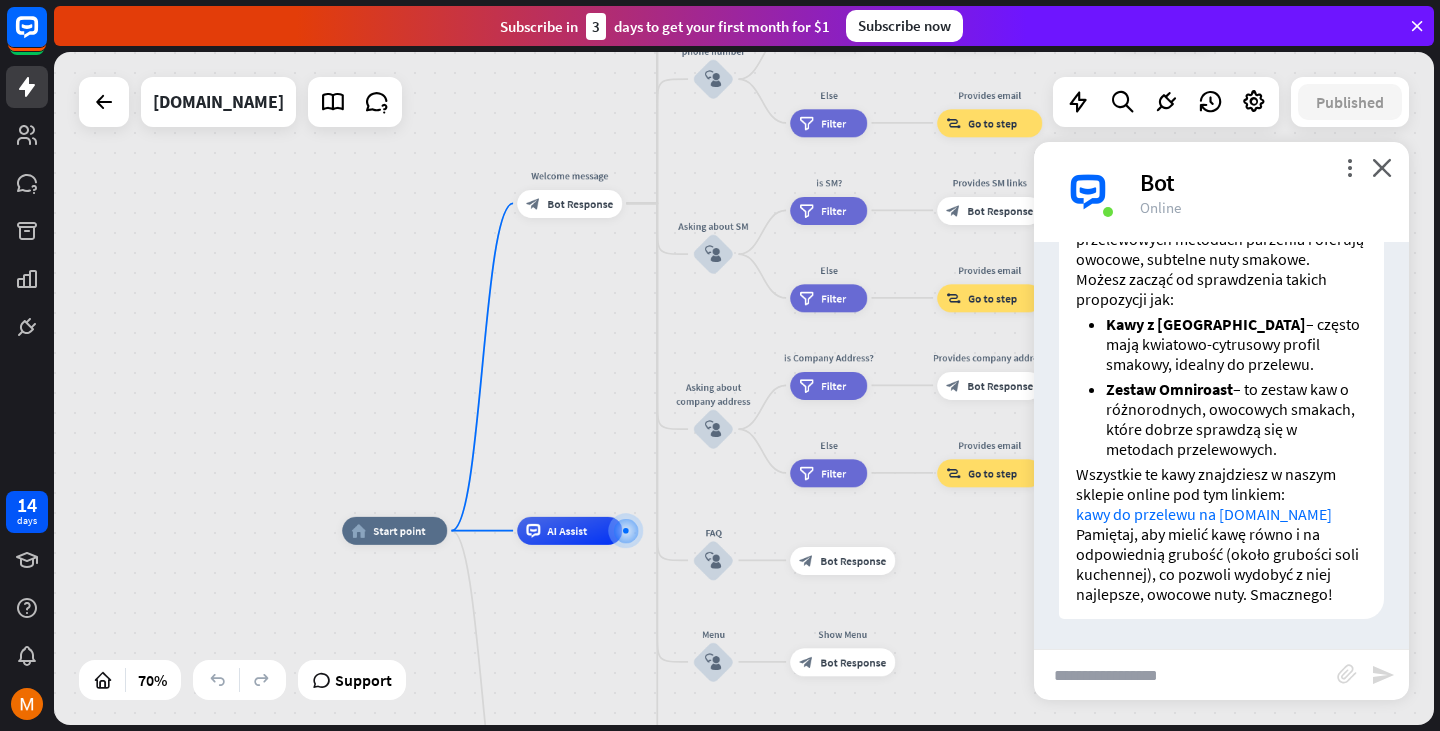drag, startPoint x: 581, startPoint y: 317, endPoint x: 591, endPoint y: 434, distance: 117.426575 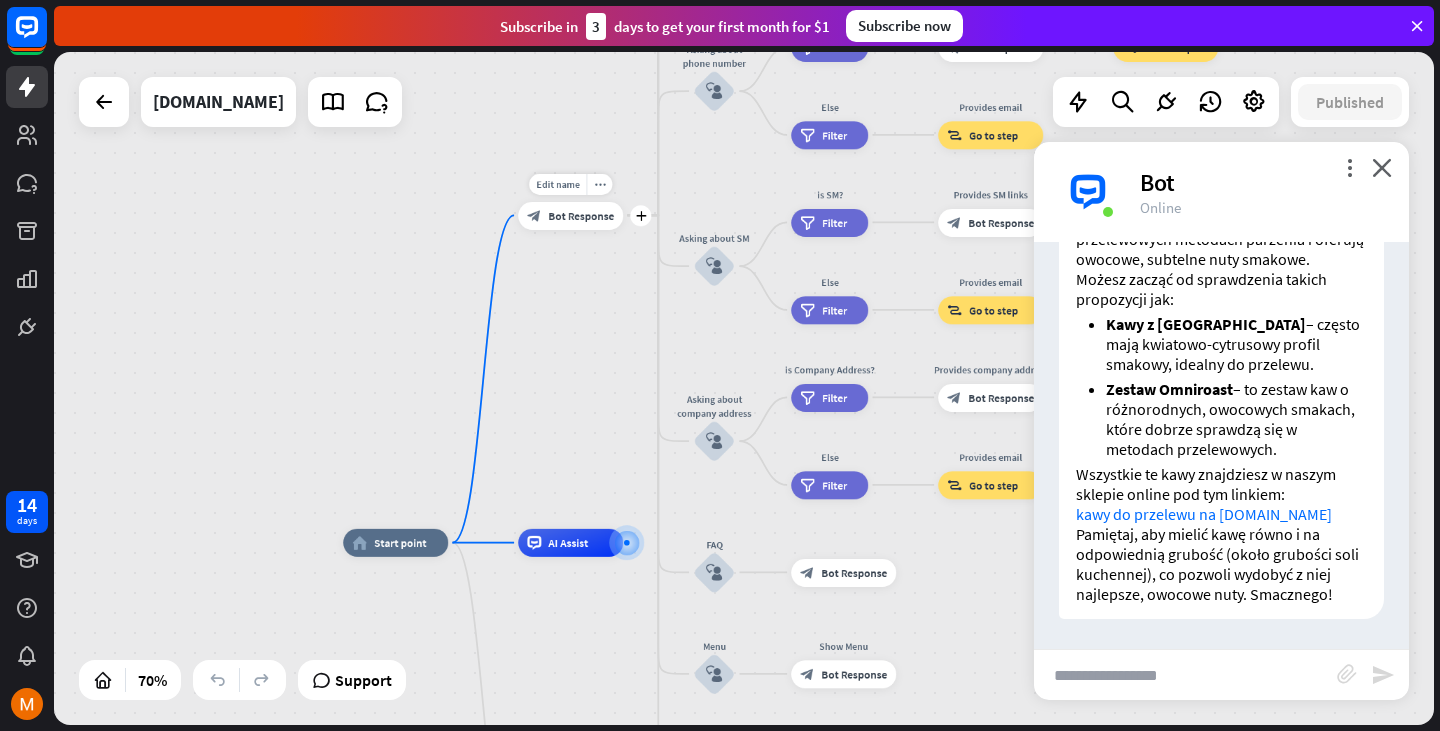 click on "block_bot_response   Bot Response" at bounding box center (570, 215) 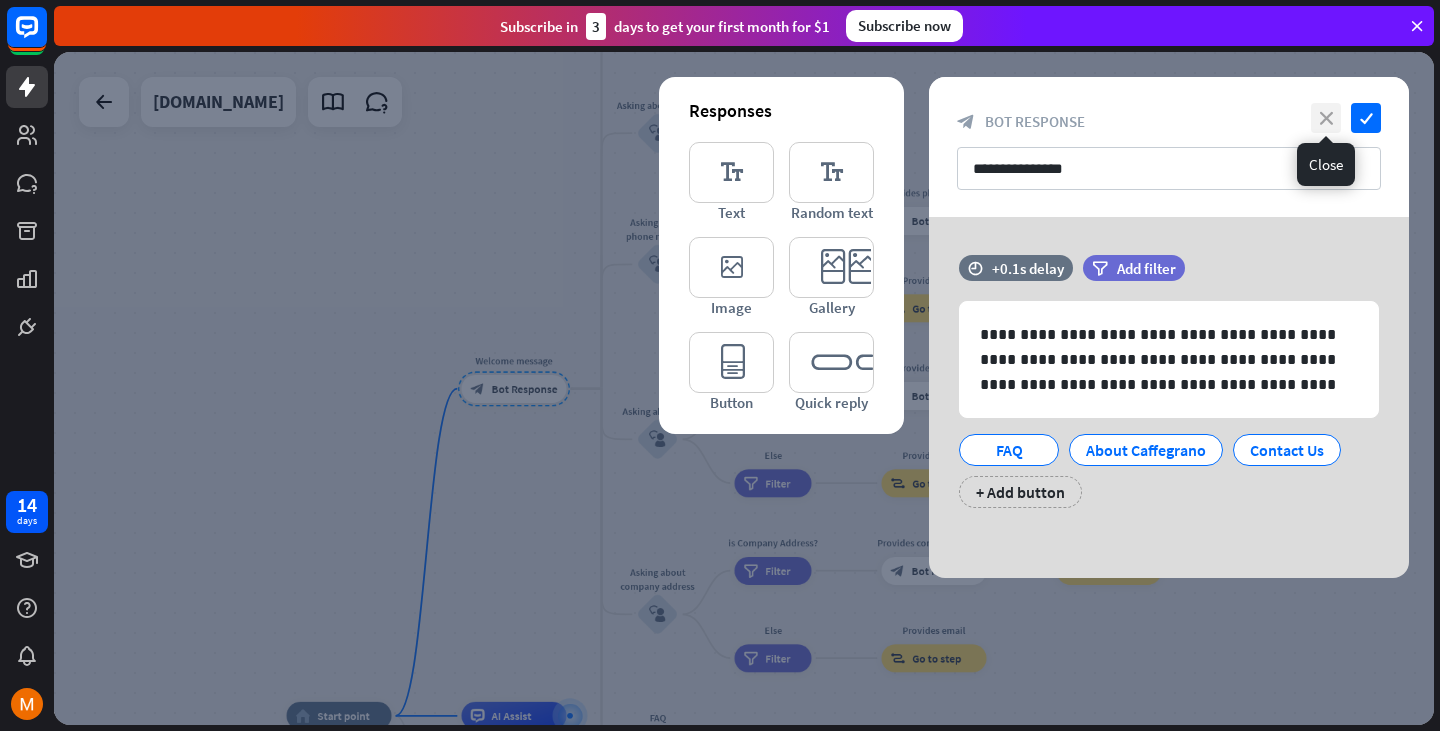 click on "close" at bounding box center [1326, 118] 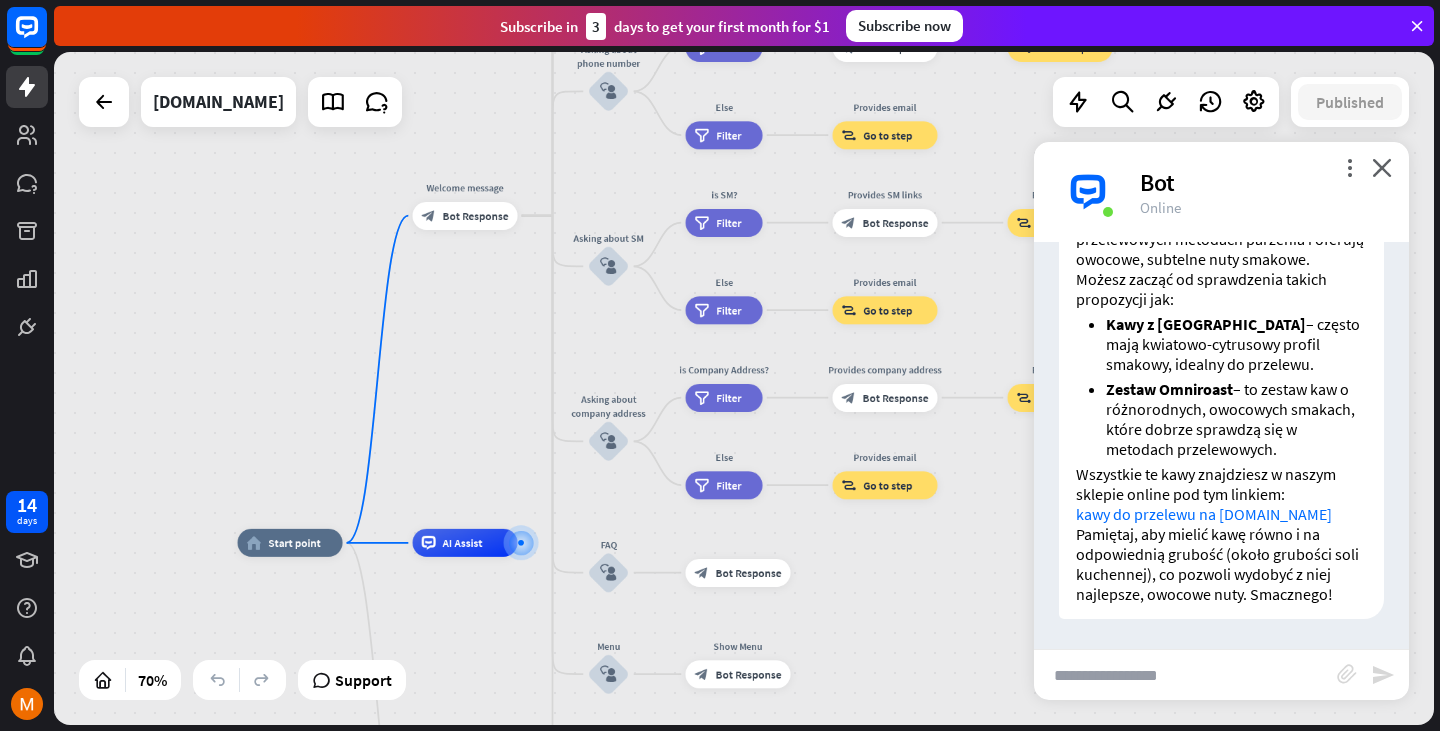 drag, startPoint x: 572, startPoint y: 452, endPoint x: 529, endPoint y: 301, distance: 157.00319 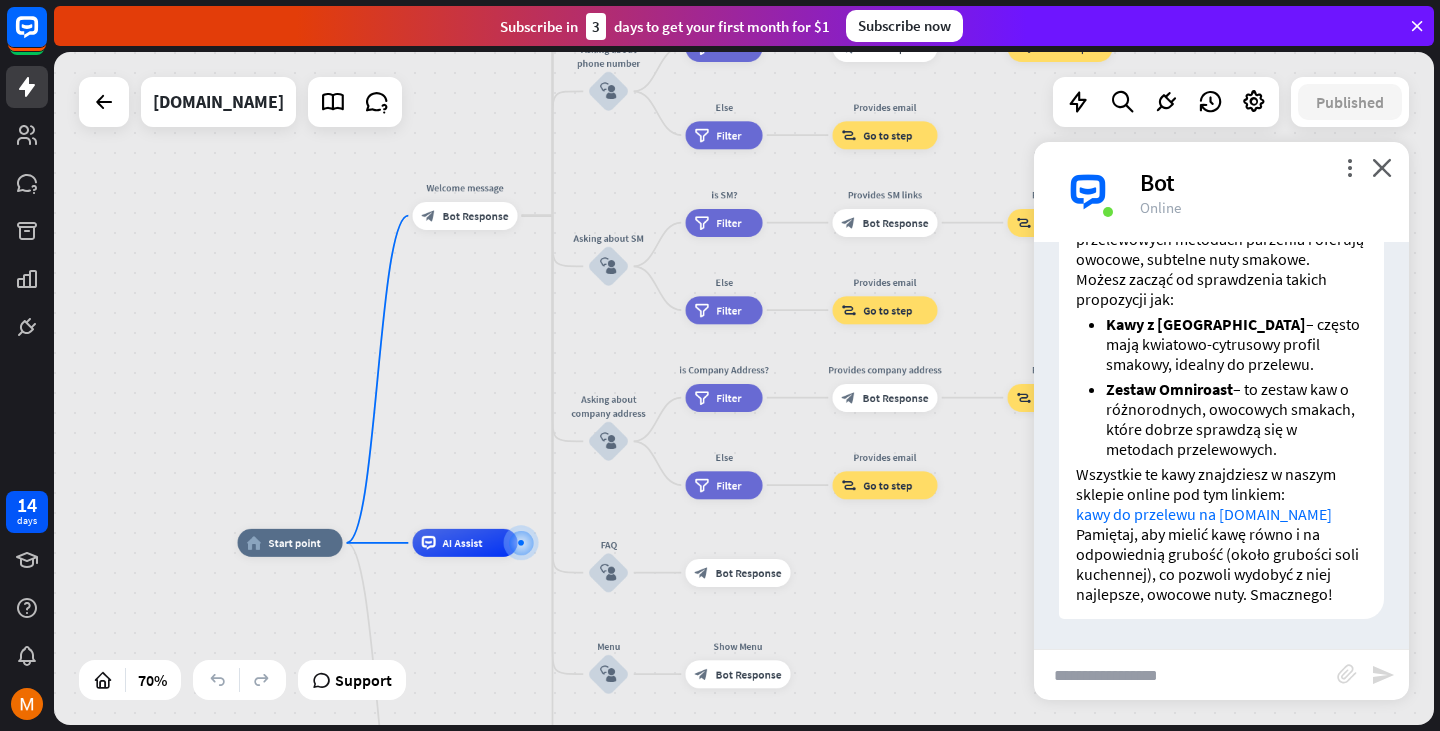 click on "home_2   Start point                 Welcome message   block_bot_response   Bot Response                 About us   block_user_input                 Provide company information   block_bot_response   Bot Response                 Back to Menu   block_user_input                 Was it helpful?   block_bot_response   Bot Response                 Yes   block_user_input                 Thank you!   block_bot_response   Bot Response                 No   block_user_input                 Back to Menu   block_goto   Go to step                 Contact us   block_user_input                 Contact flow   builder_tree   Flow                 Asking about email   block_user_input                   block_goto   Go to step                 Asking about phone number   block_user_input                 Is phone number?   filter   Filter                 Provides phone number   block_bot_response   Bot Response                 Back to Menu   block_goto   Go to step                 Else   filter   Filter" at bounding box center [744, 388] 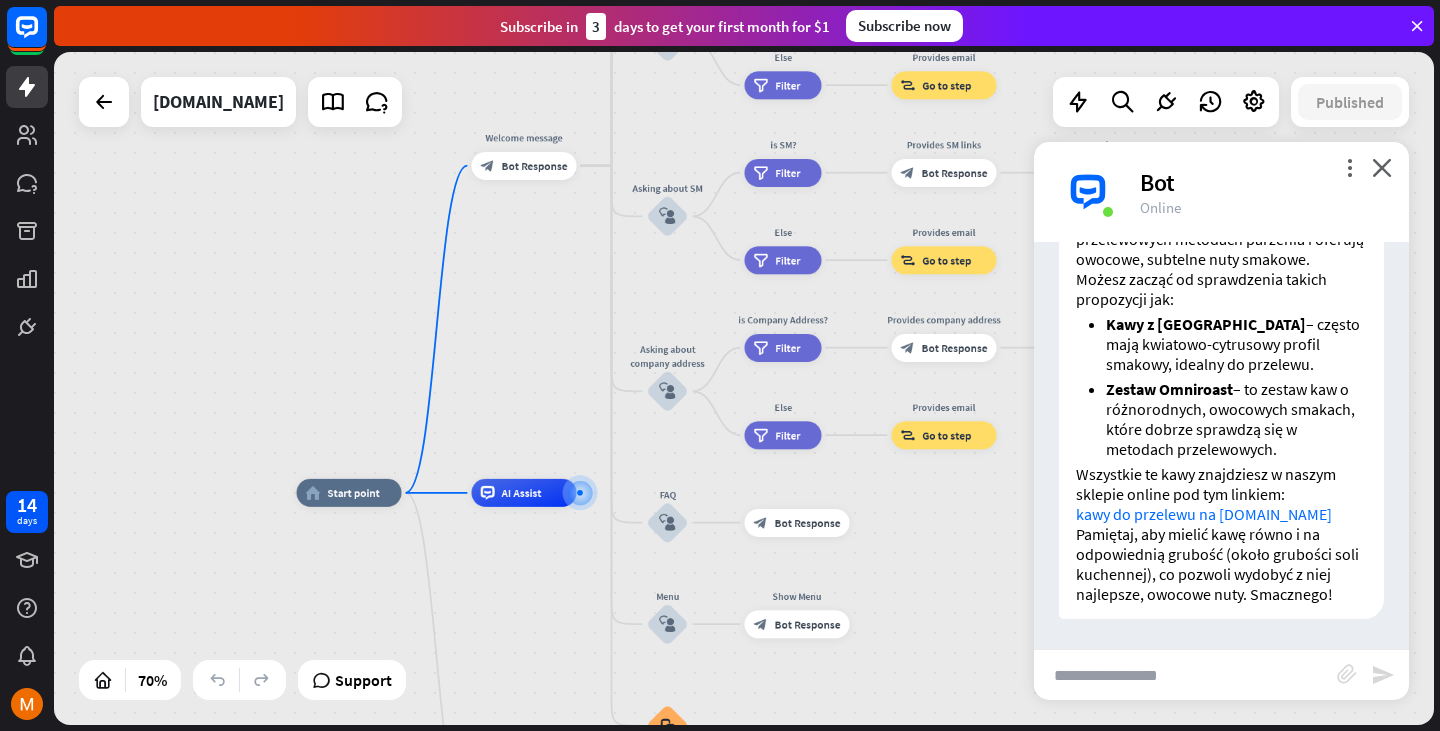 drag, startPoint x: 516, startPoint y: 346, endPoint x: 732, endPoint y: 229, distance: 245.65219 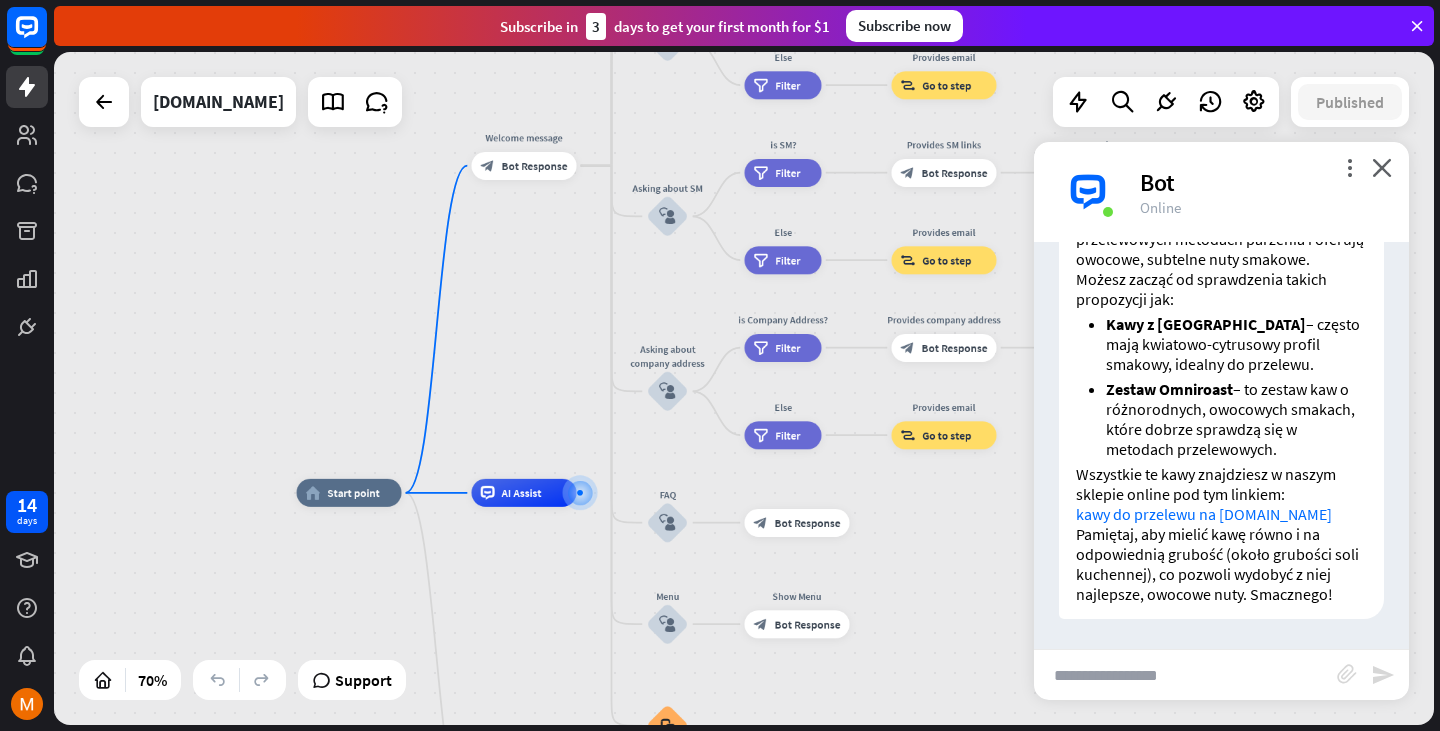 click on "home_2   Start point                 Welcome message   block_bot_response   Bot Response                 About us   block_user_input                 Provide company information   block_bot_response   Bot Response                 Back to Menu   block_user_input                 Was it helpful?   block_bot_response   Bot Response                 Yes   block_user_input                 Thank you!   block_bot_response   Bot Response                 No   block_user_input                 Back to Menu   block_goto   Go to step                 Contact us   block_user_input                 Contact flow   builder_tree   Flow                 Asking about email   block_user_input                   block_goto   Go to step                 Asking about phone number   block_user_input                 Is phone number?   filter   Filter                 Provides phone number   block_bot_response   Bot Response                 Back to Menu   block_goto   Go to step                 Else   filter   Filter" at bounding box center [744, 388] 